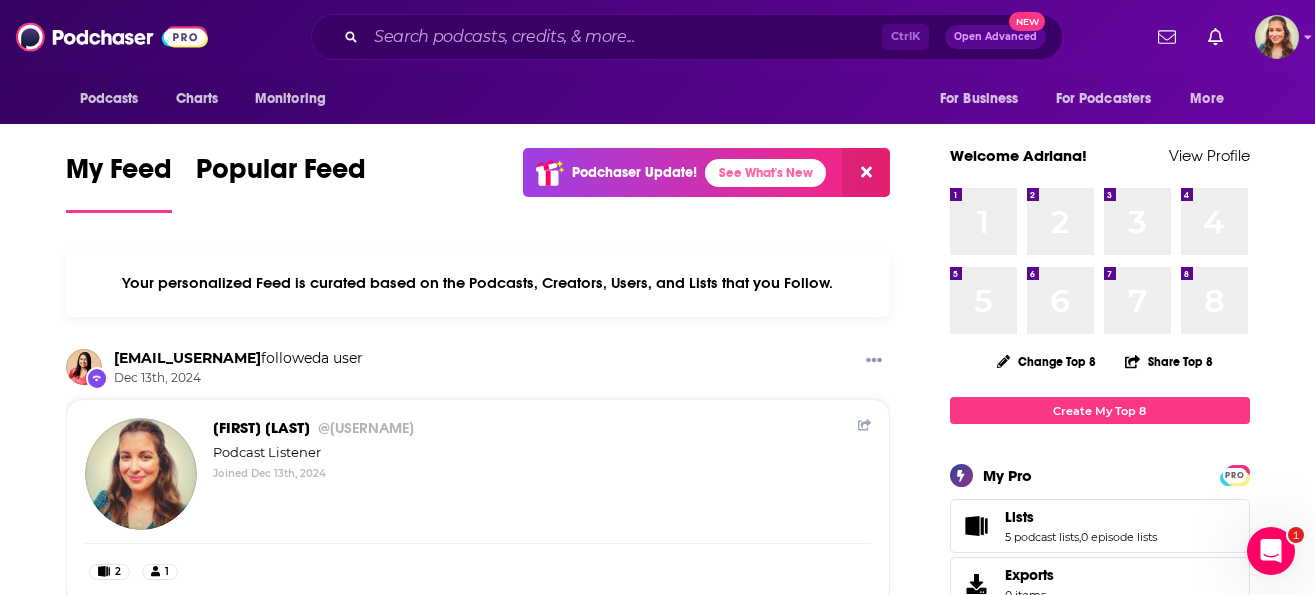 scroll, scrollTop: 0, scrollLeft: 0, axis: both 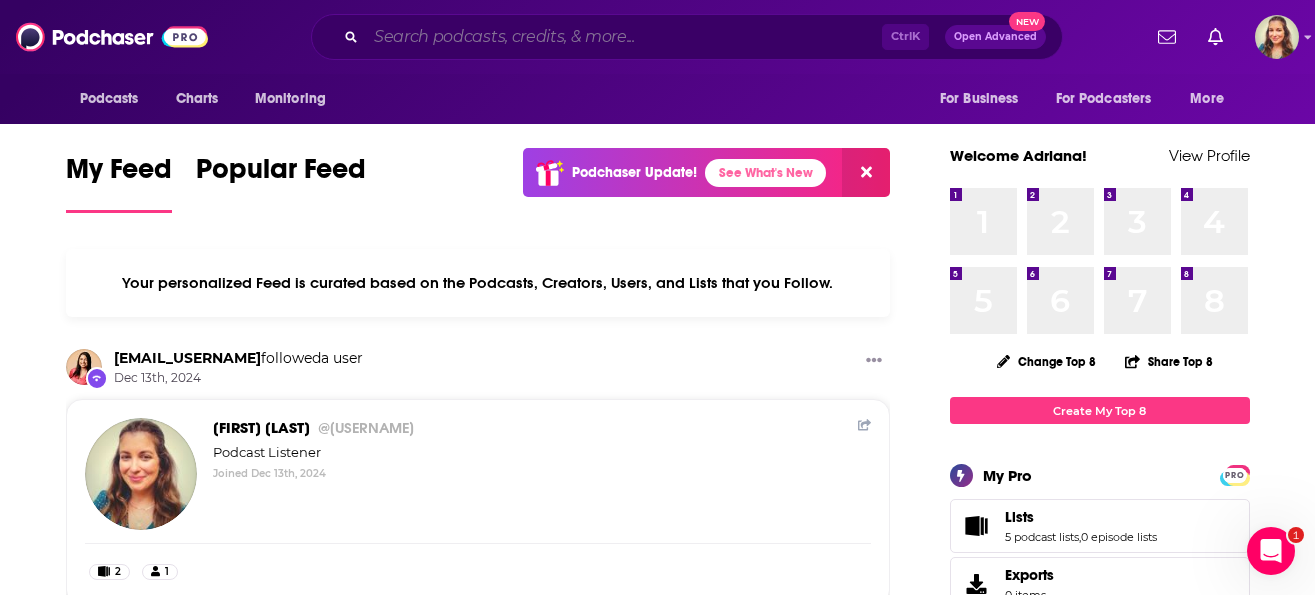 click at bounding box center [624, 37] 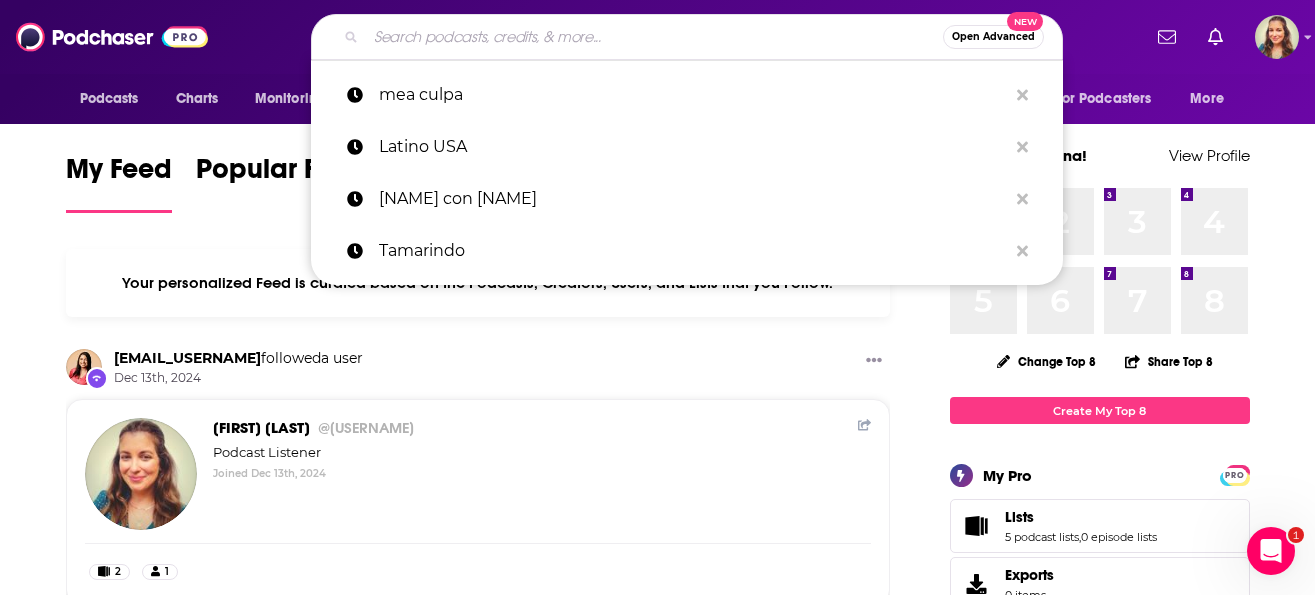 click at bounding box center [654, 37] 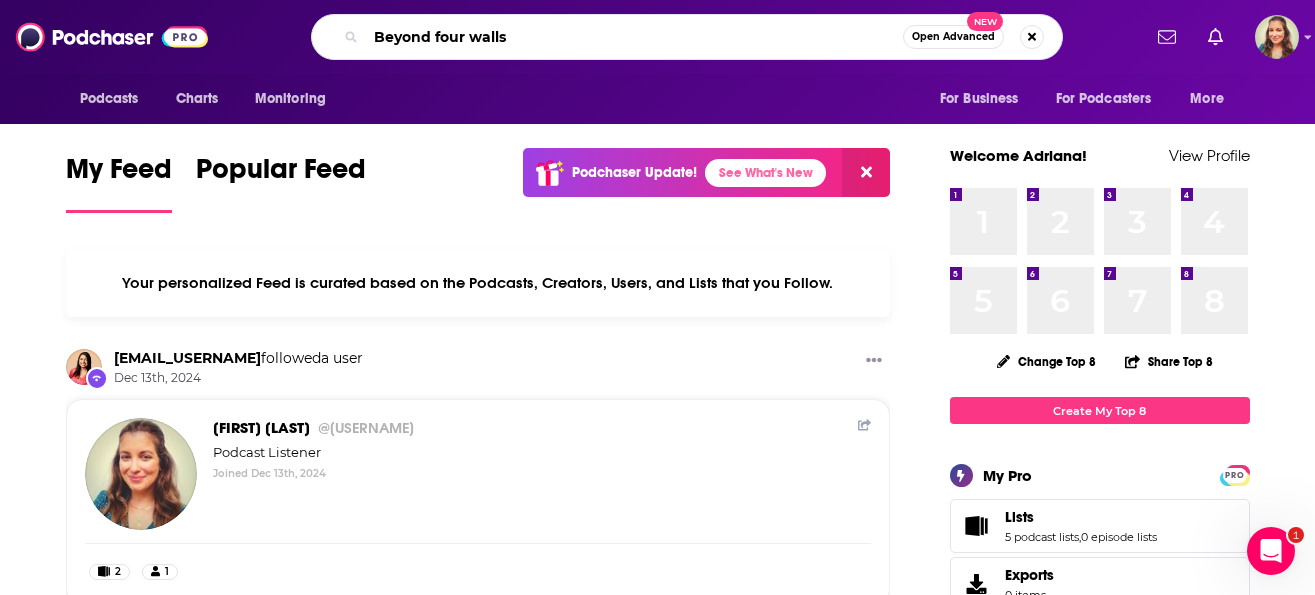 type on "Beyond four walls" 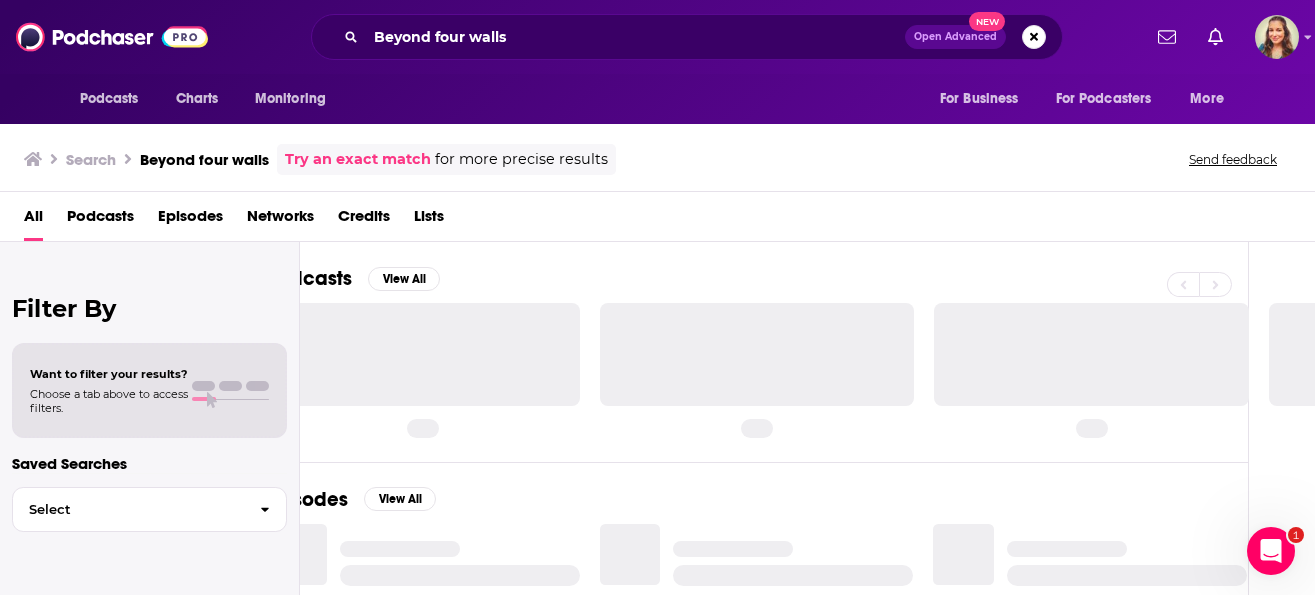 scroll, scrollTop: 0, scrollLeft: 0, axis: both 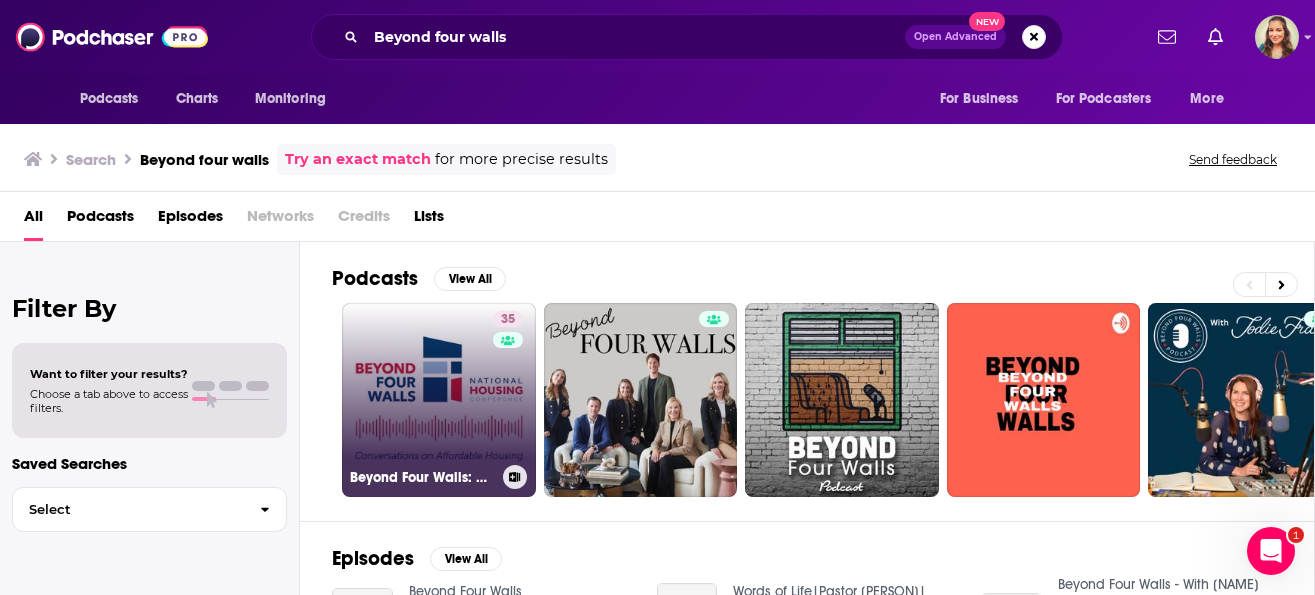 click on "35 Beyond Four Walls: Conversations on Affordable Housing" at bounding box center (439, 400) 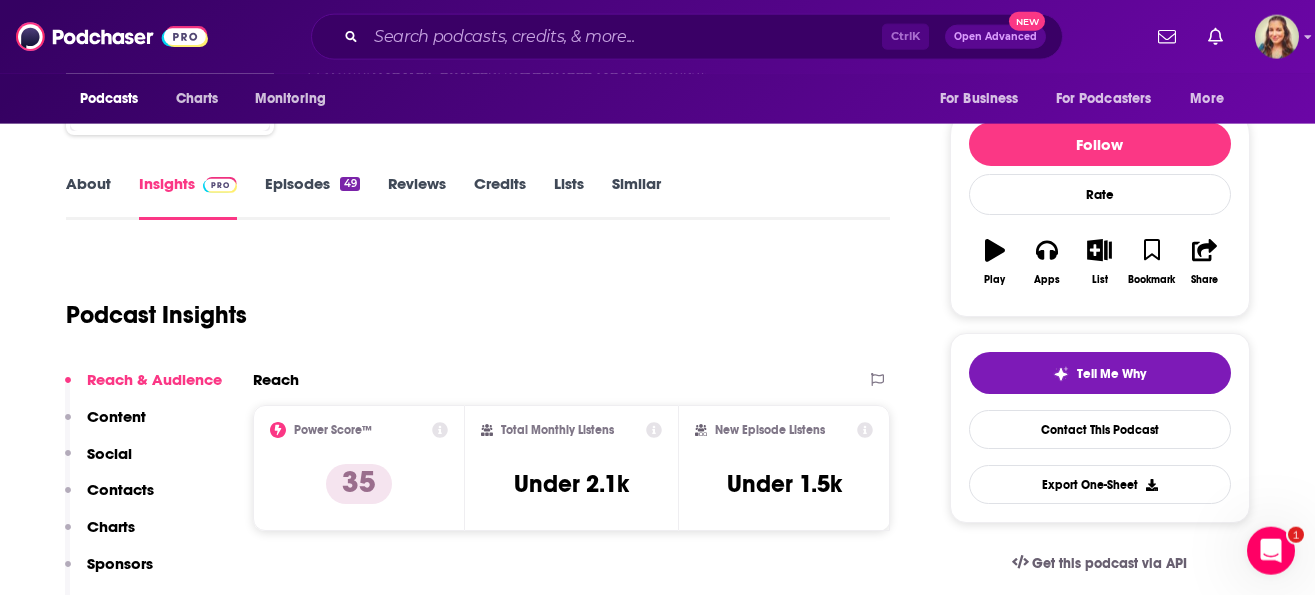 scroll, scrollTop: 114, scrollLeft: 0, axis: vertical 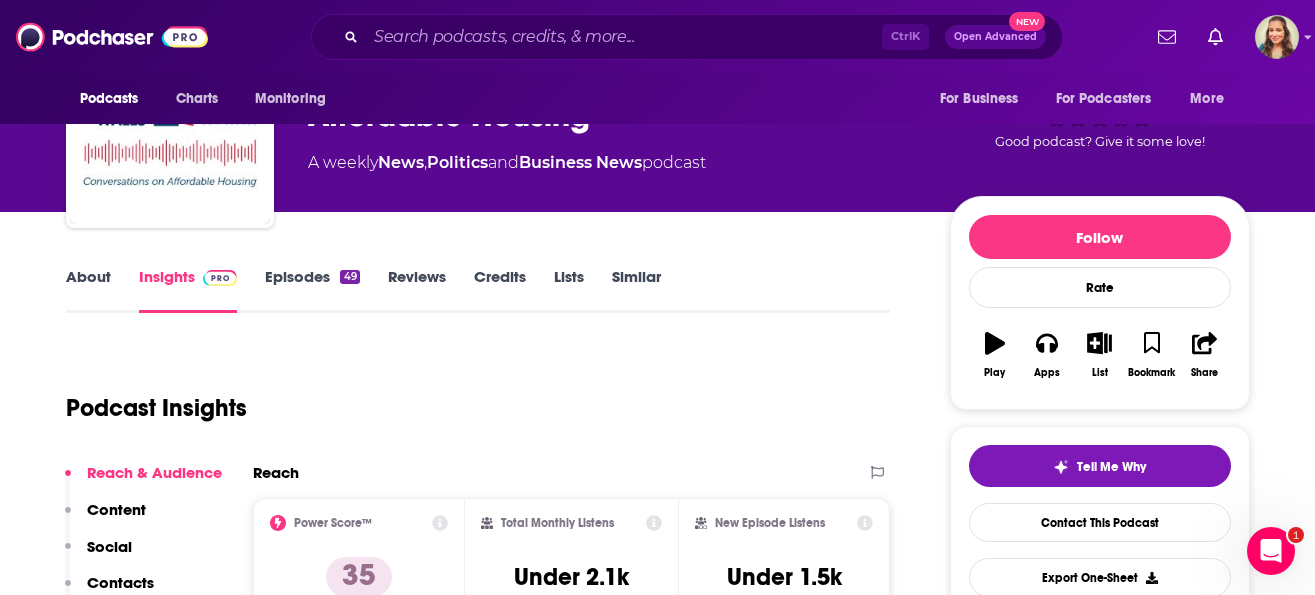 click on "Contacts" at bounding box center (120, 582) 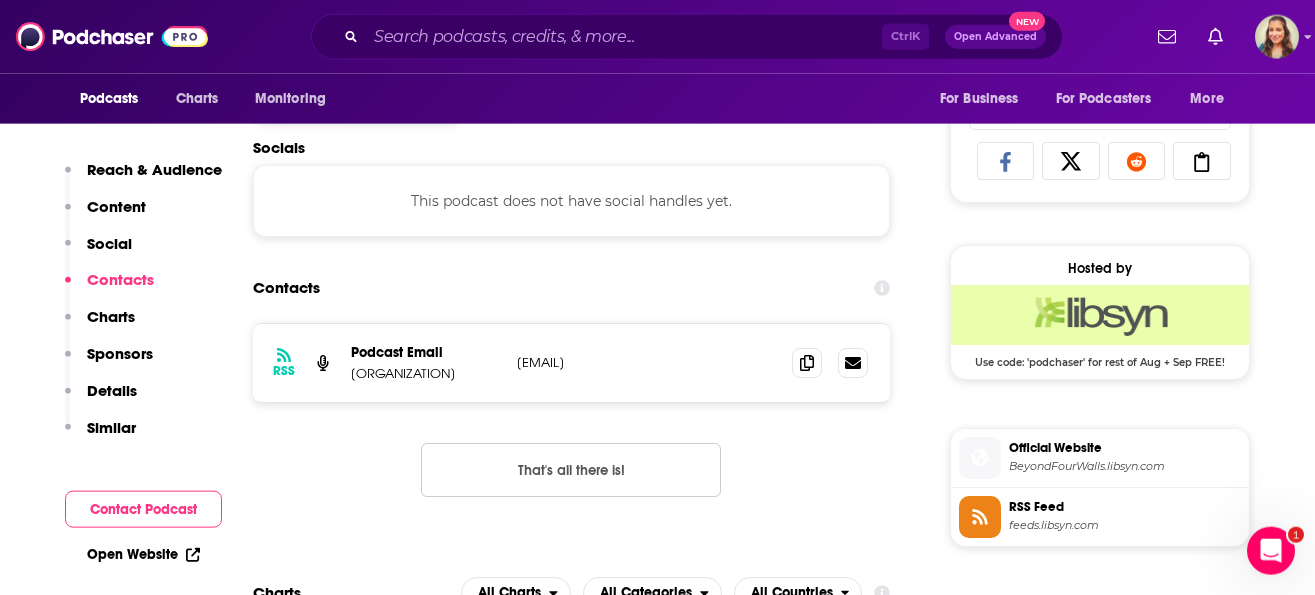 scroll, scrollTop: 1293, scrollLeft: 0, axis: vertical 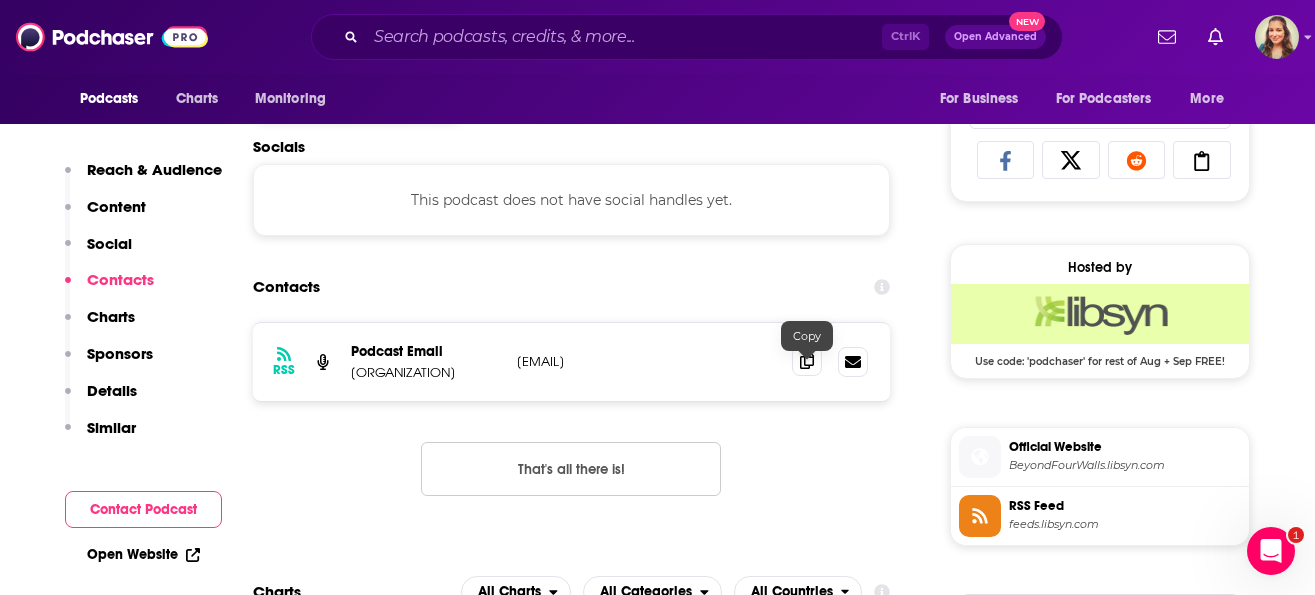 click at bounding box center [807, 361] 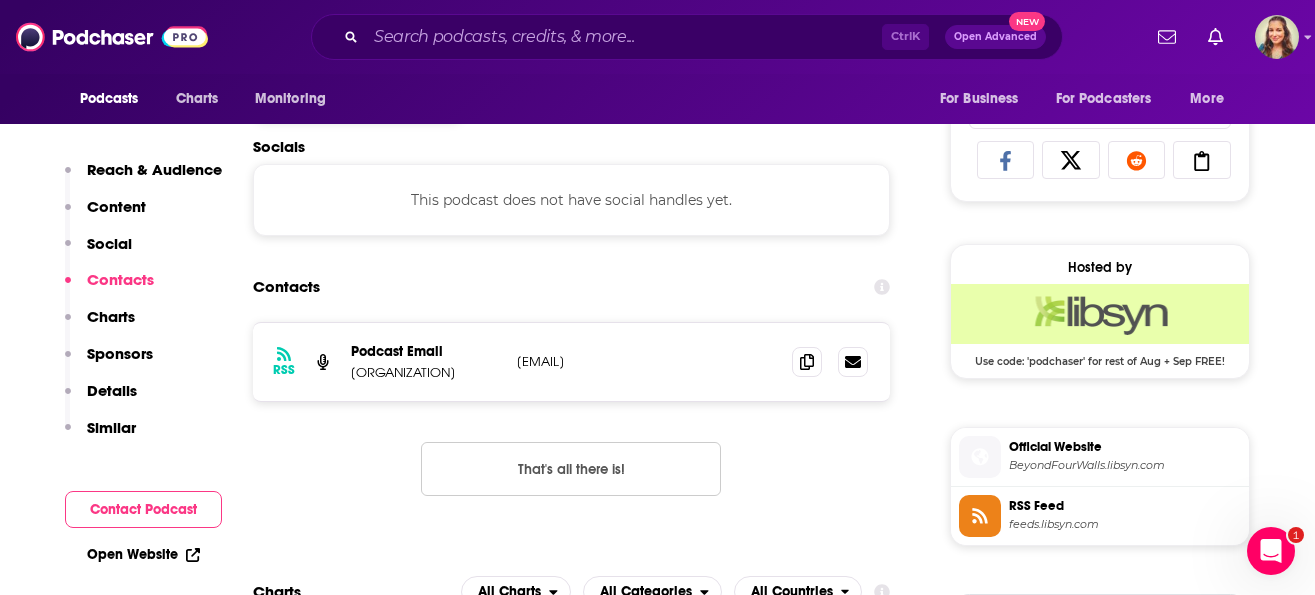 click on "Charts" at bounding box center (111, 316) 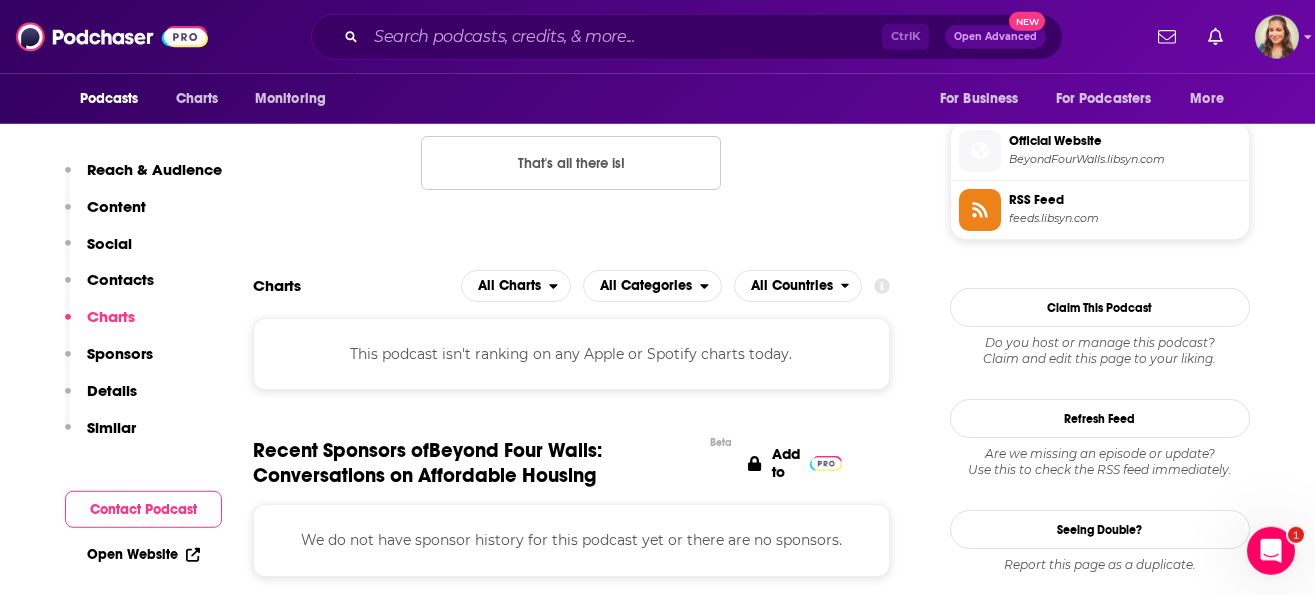 scroll, scrollTop: 1602, scrollLeft: 0, axis: vertical 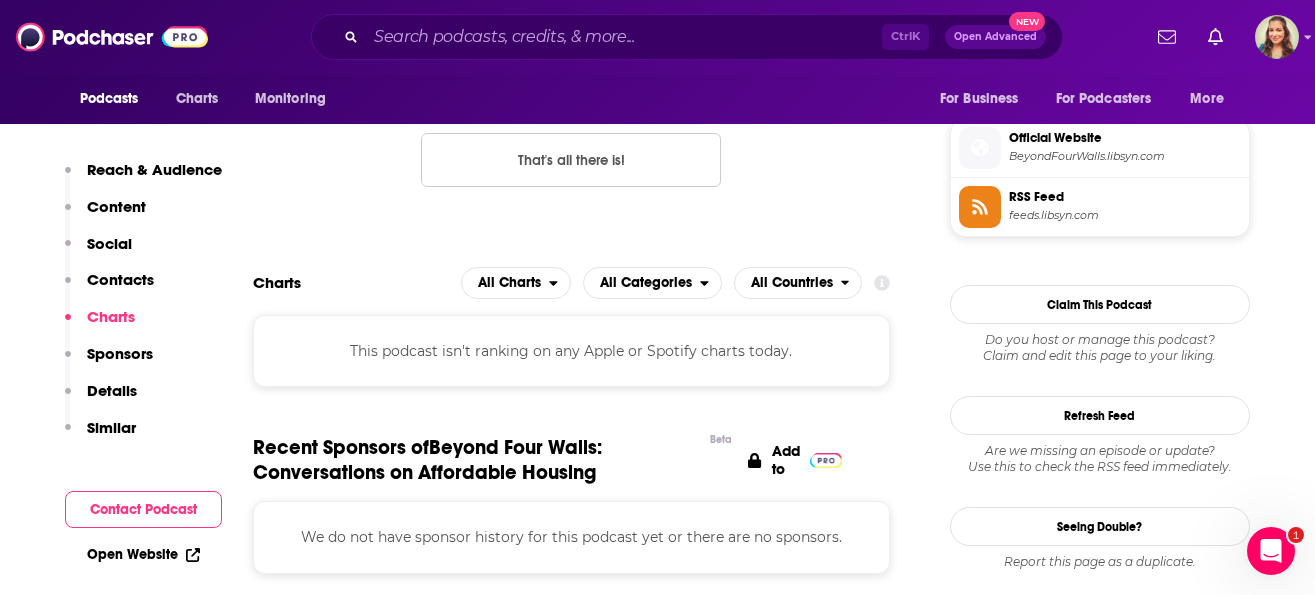 click on "Reach & Audience Content Social Contacts Charts Sponsors Details Similar" at bounding box center (143, 307) 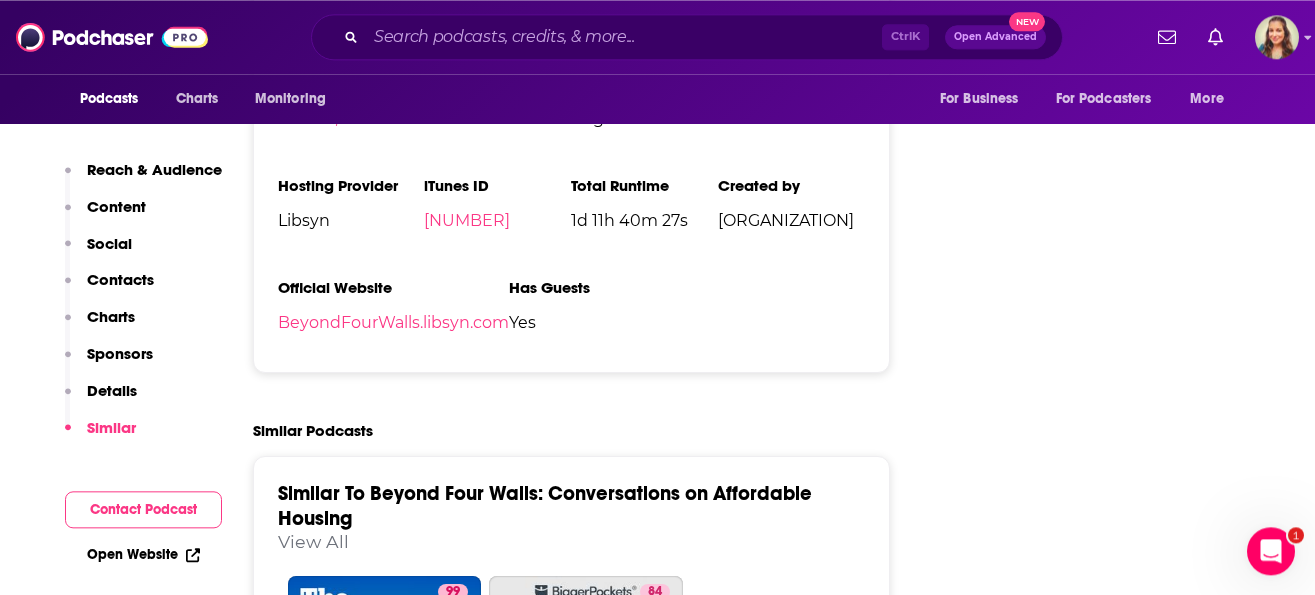 scroll, scrollTop: 2185, scrollLeft: 0, axis: vertical 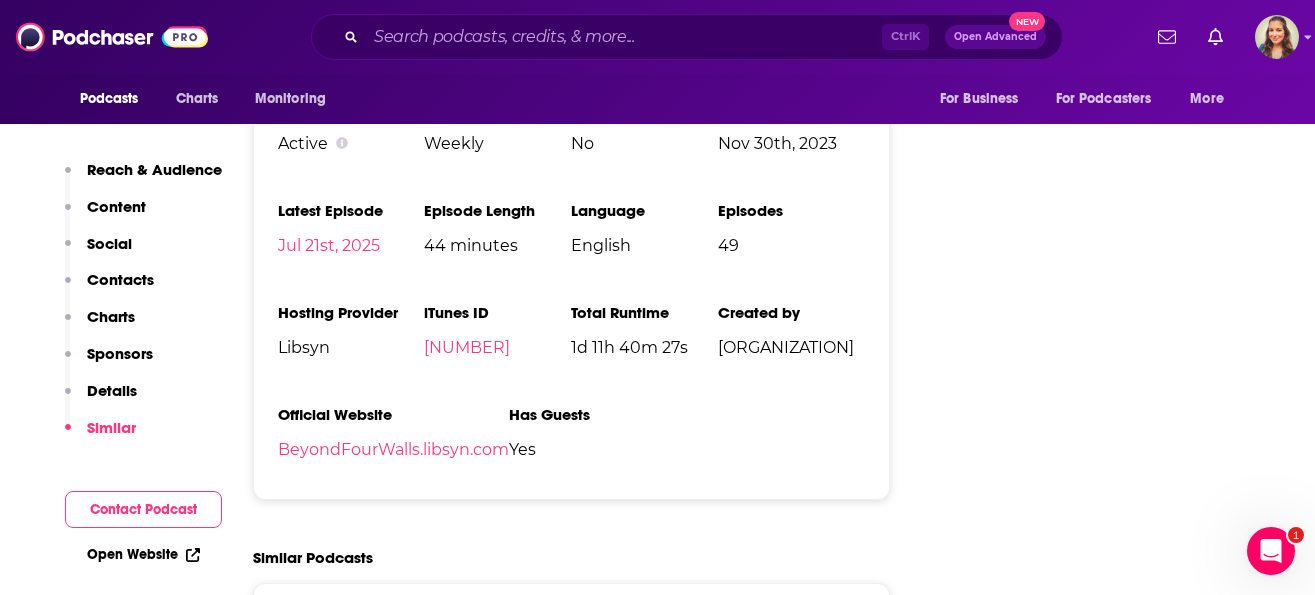click on "Reach & Audience" at bounding box center [143, 178] 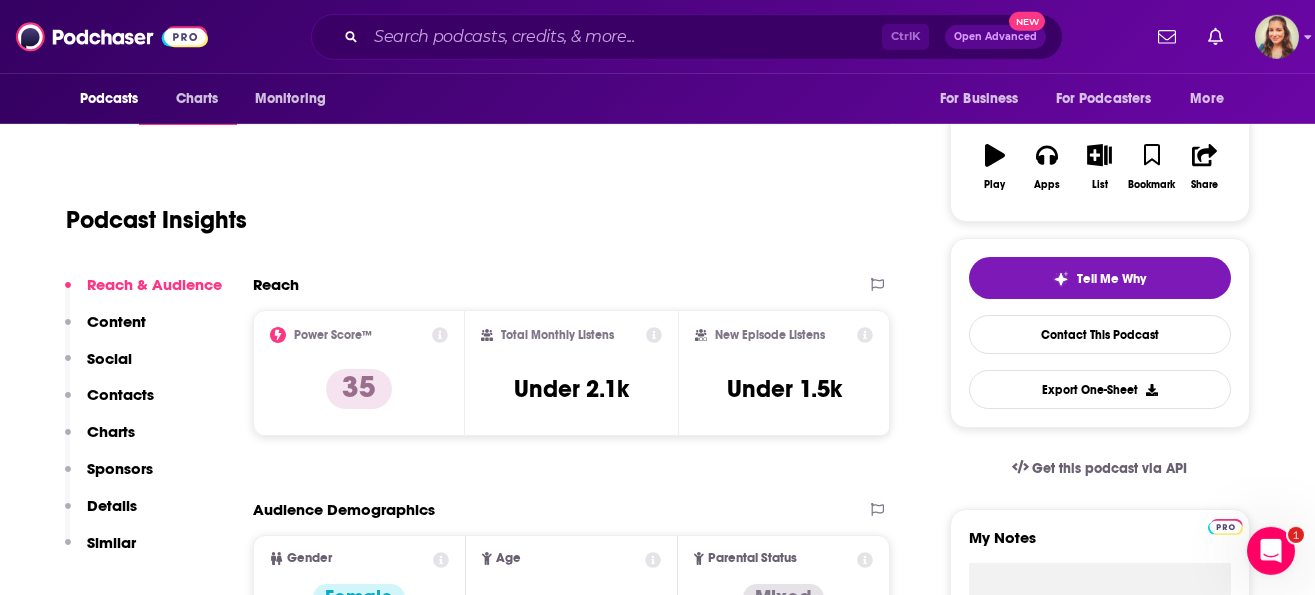 scroll, scrollTop: 301, scrollLeft: 0, axis: vertical 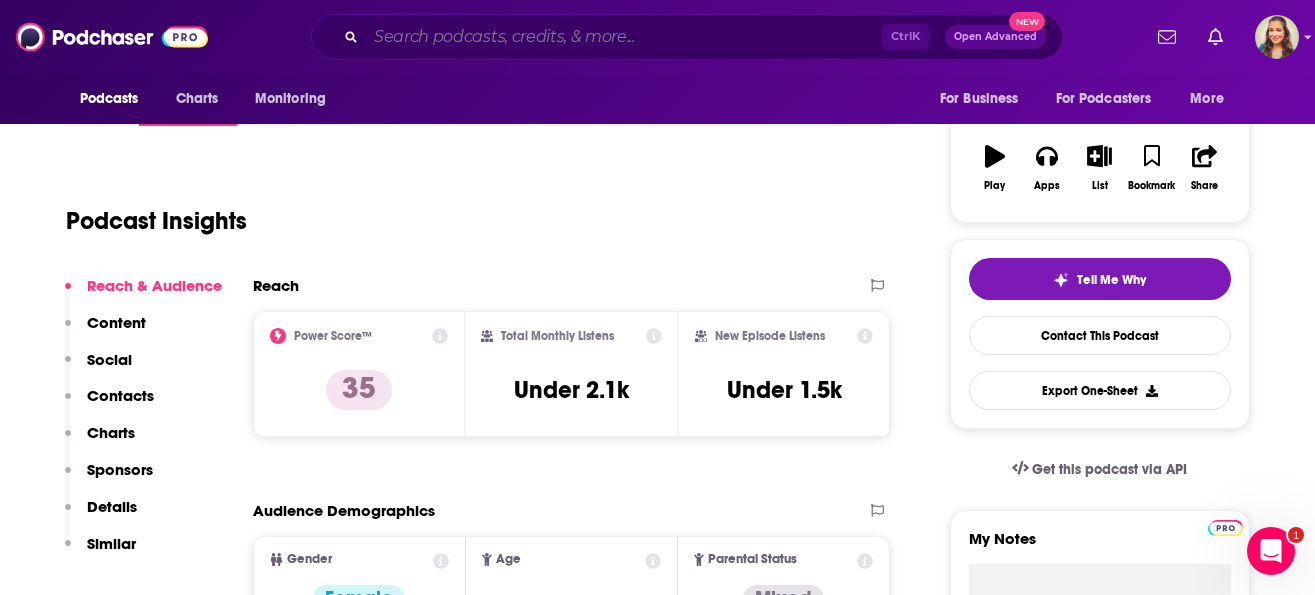 click at bounding box center (624, 37) 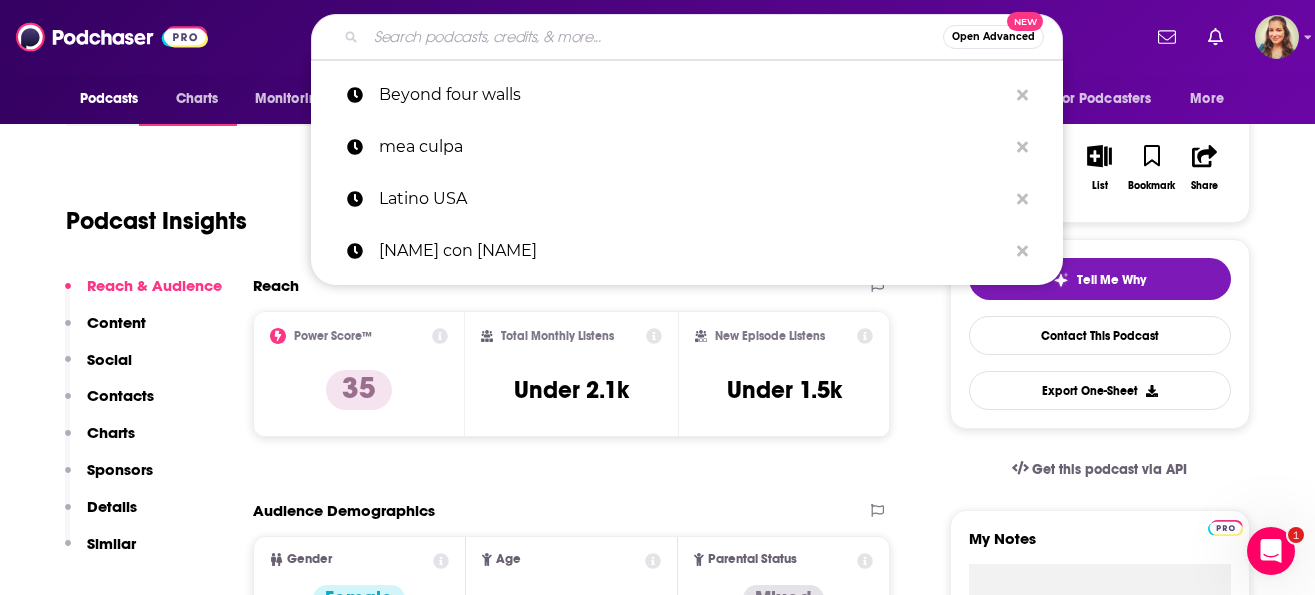 click at bounding box center [654, 37] 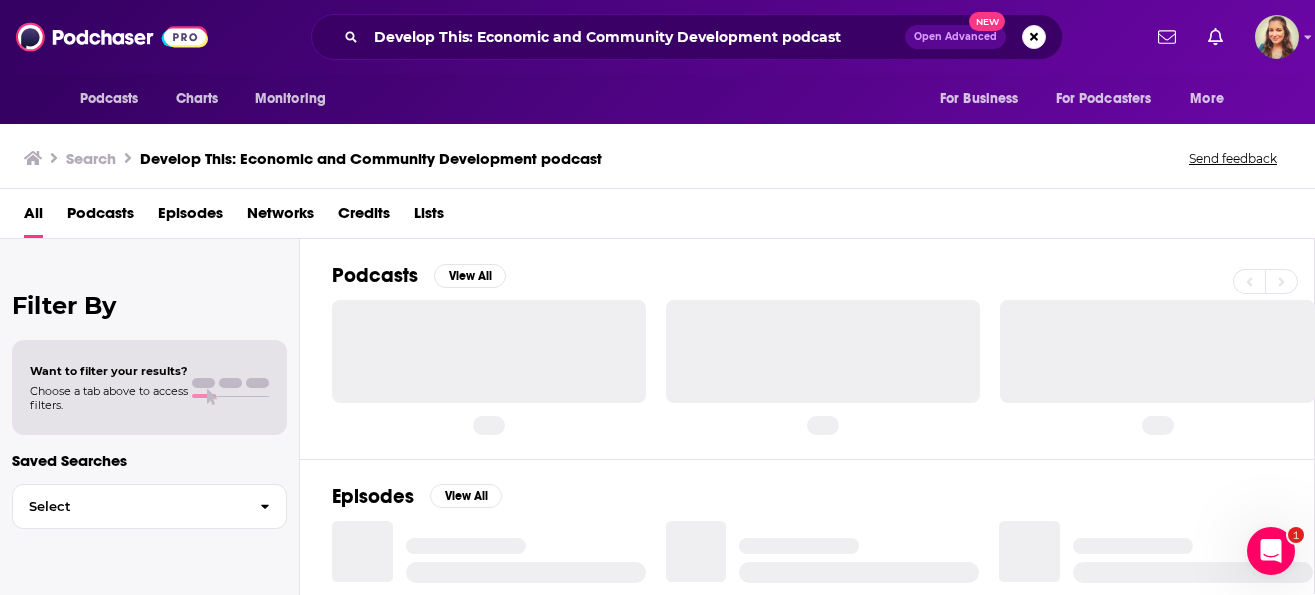 scroll, scrollTop: 0, scrollLeft: 0, axis: both 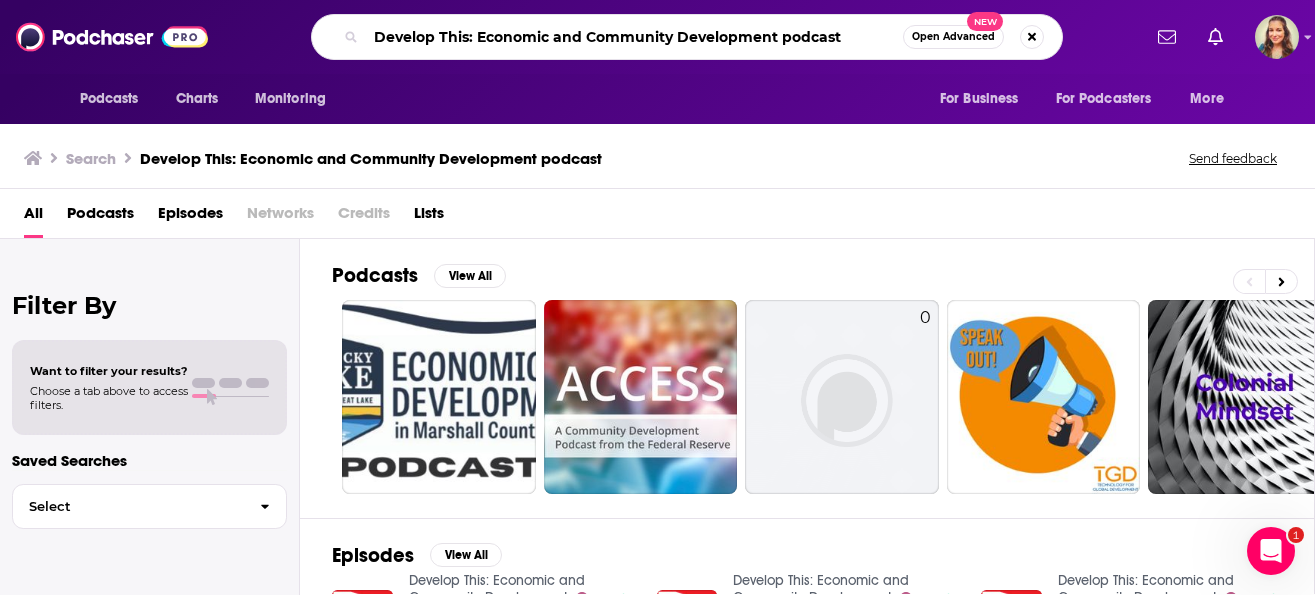 click on "Develop This: Economic and Community Development podcast" at bounding box center (634, 37) 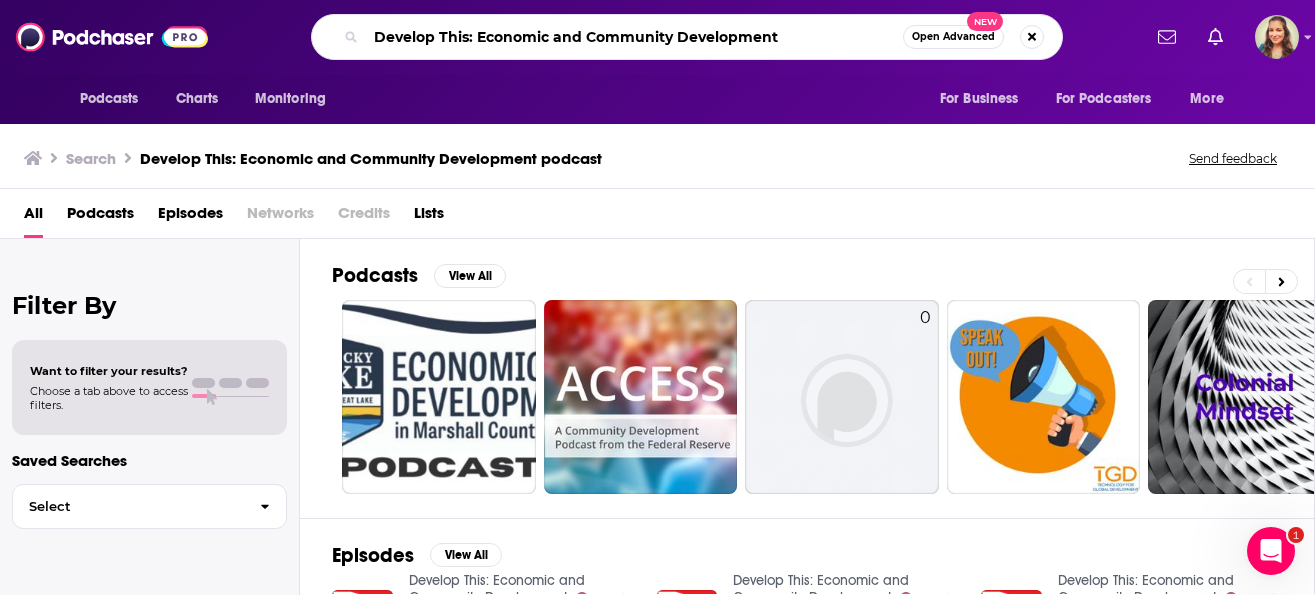 type on "Develop This: Economic and Community Development" 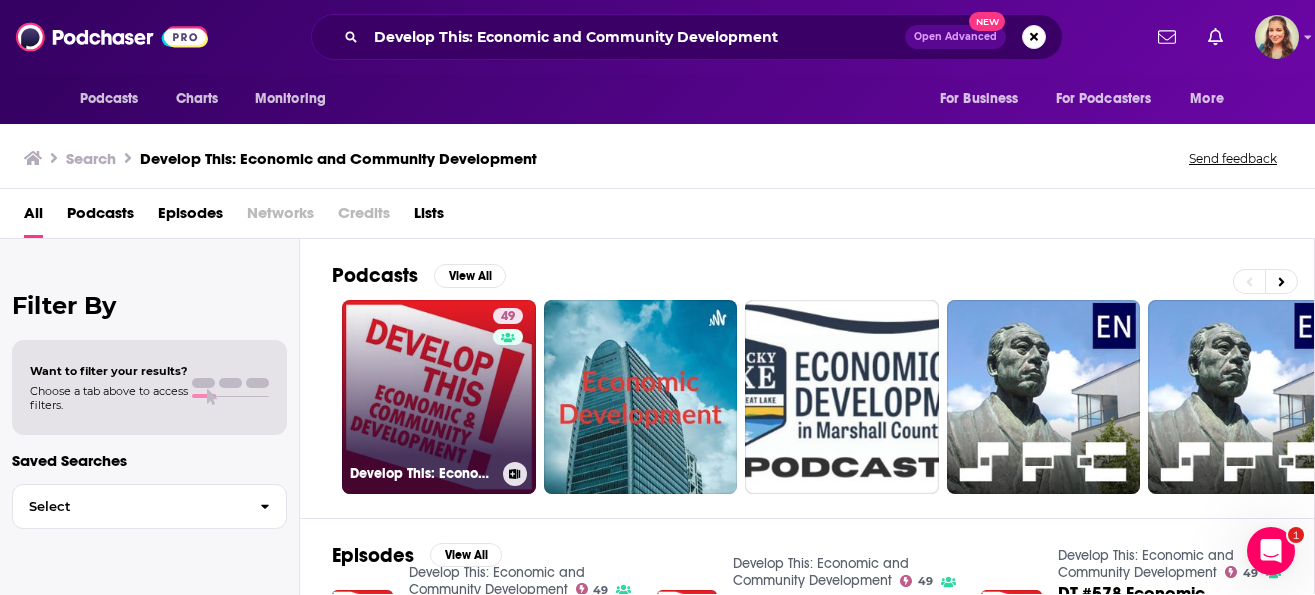 click on "49 [FIRST] [LAST]: Economic and Community Development" at bounding box center (439, 397) 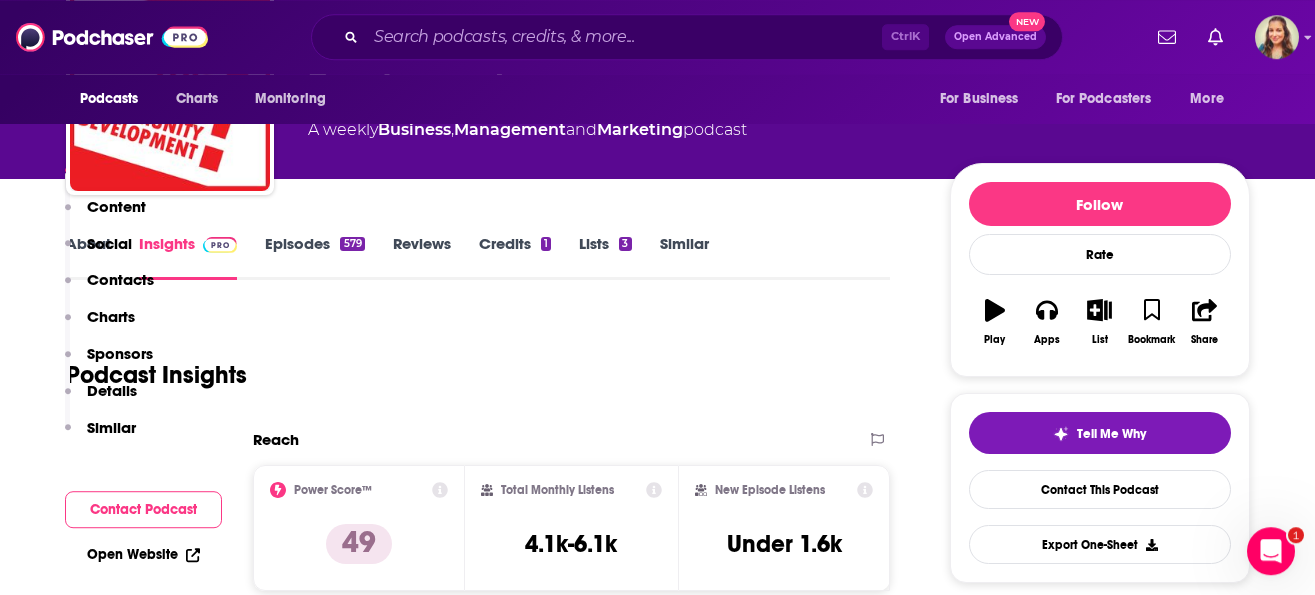 scroll, scrollTop: 684, scrollLeft: 0, axis: vertical 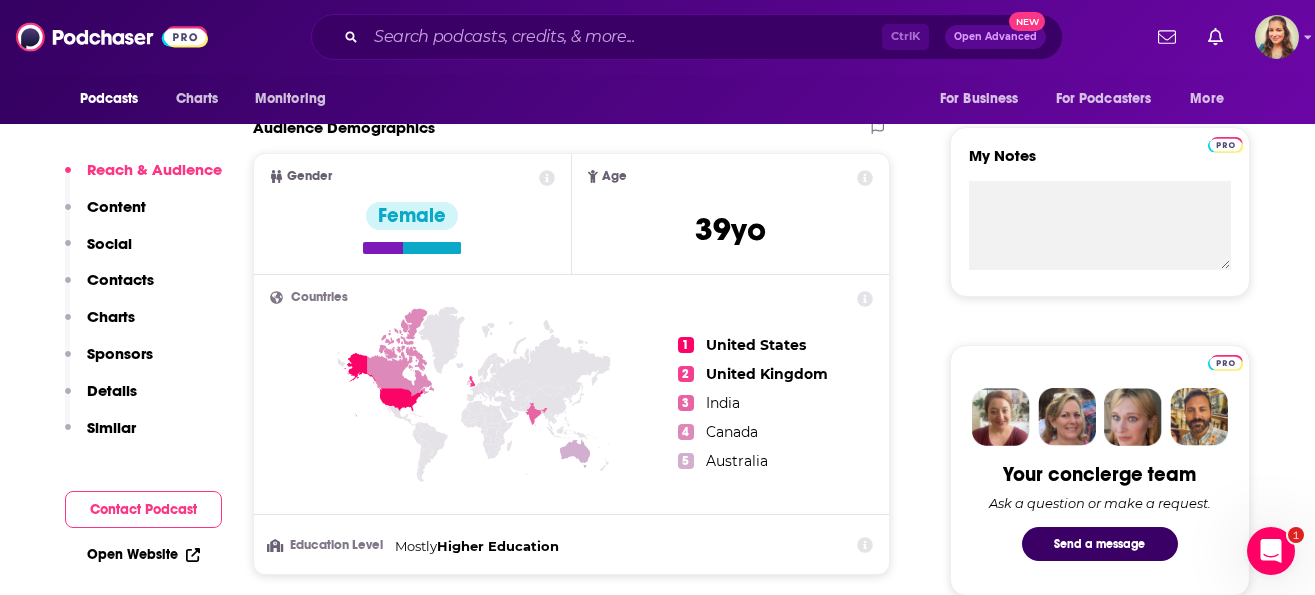 click on "Charts" at bounding box center [100, 325] 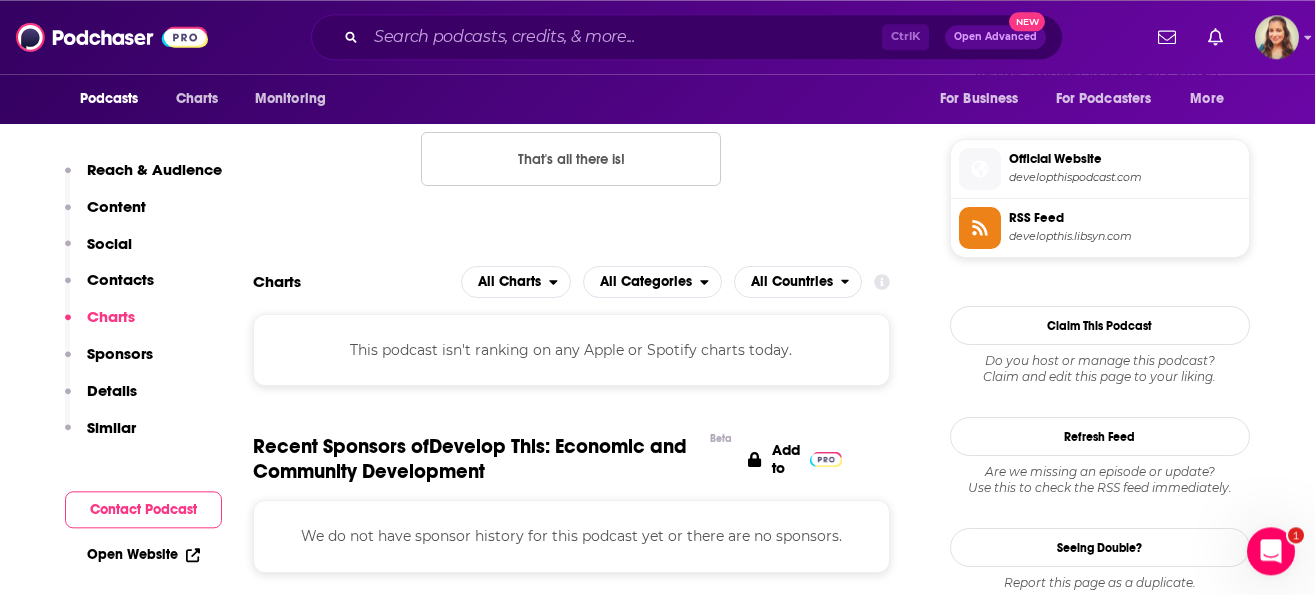 click on "Social" at bounding box center [98, 252] 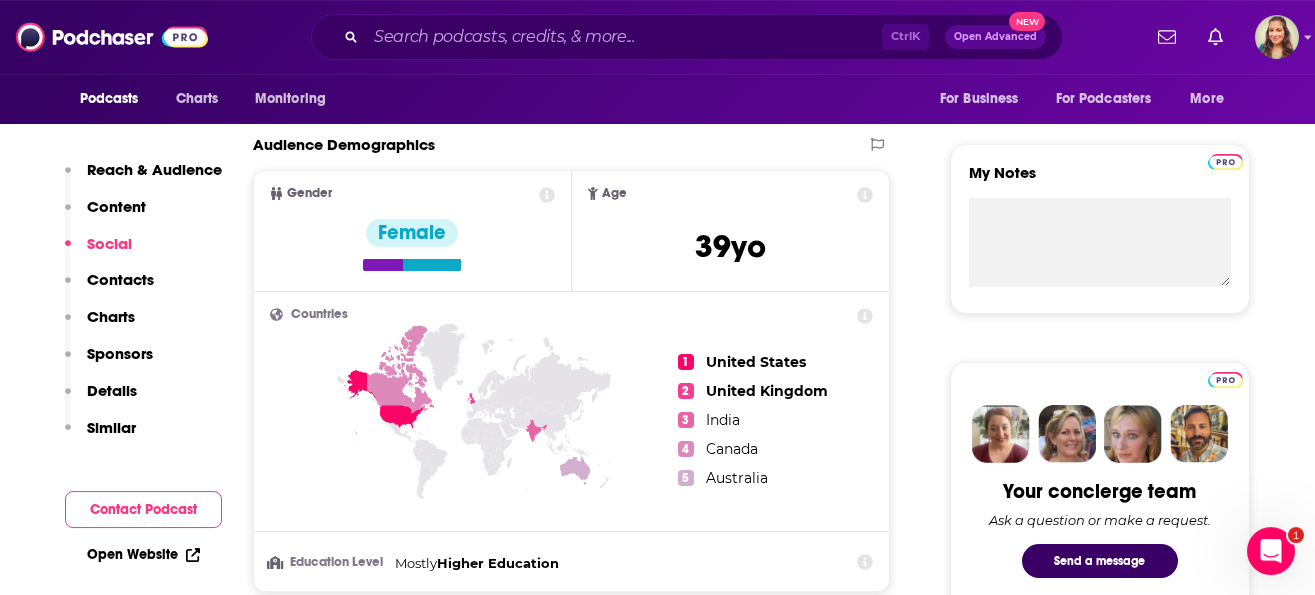scroll, scrollTop: 44, scrollLeft: 0, axis: vertical 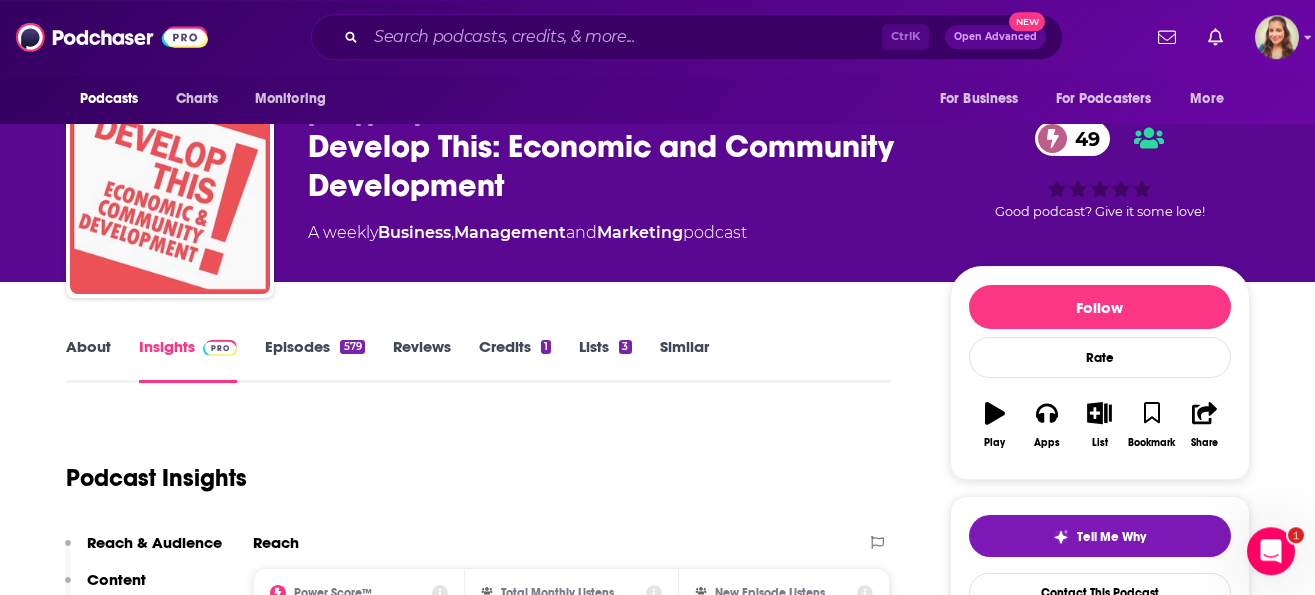 click at bounding box center [170, 194] 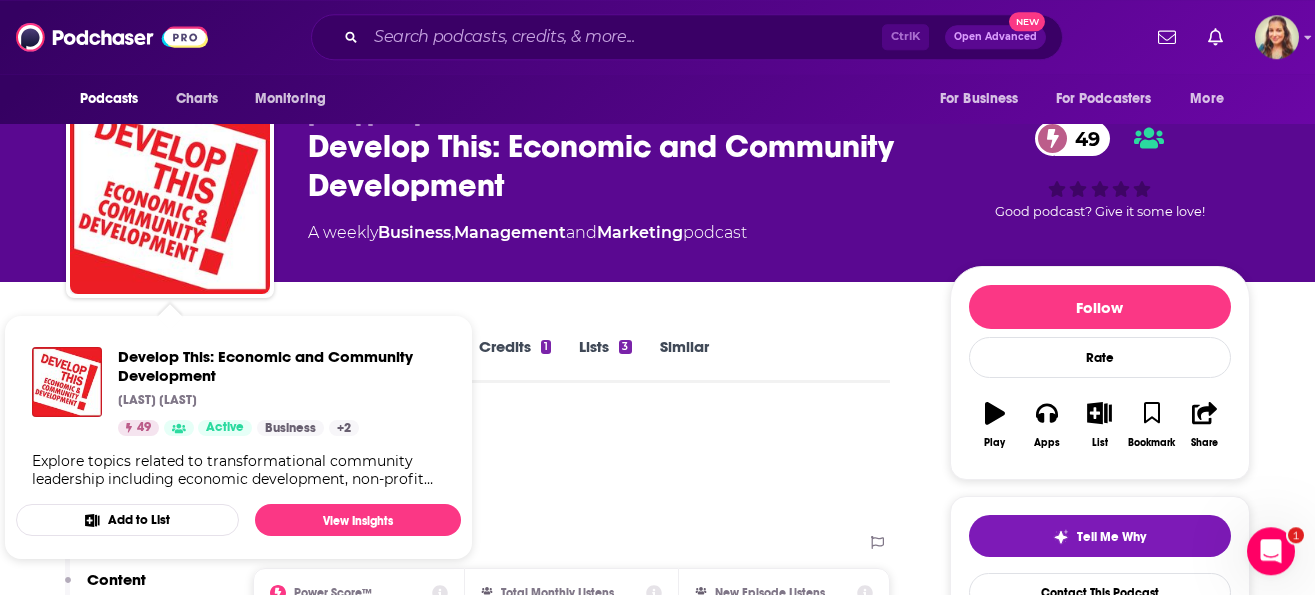 click on "Podcast Insights" at bounding box center (470, 466) 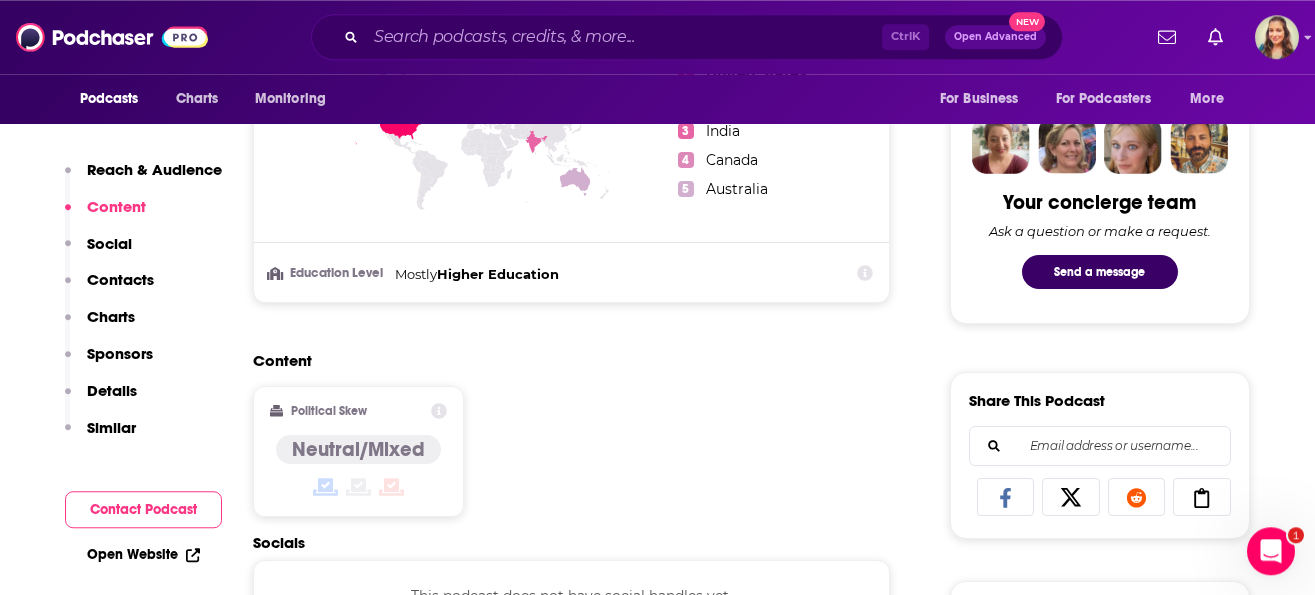click on "Contacts" at bounding box center (120, 279) 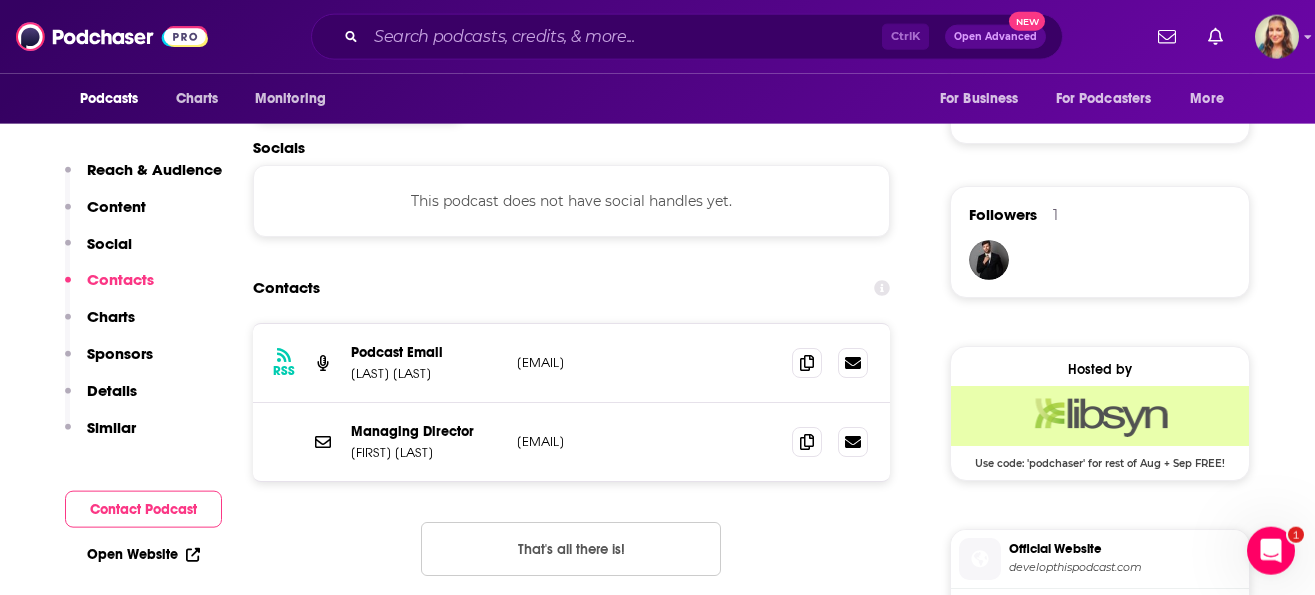 scroll, scrollTop: 1352, scrollLeft: 0, axis: vertical 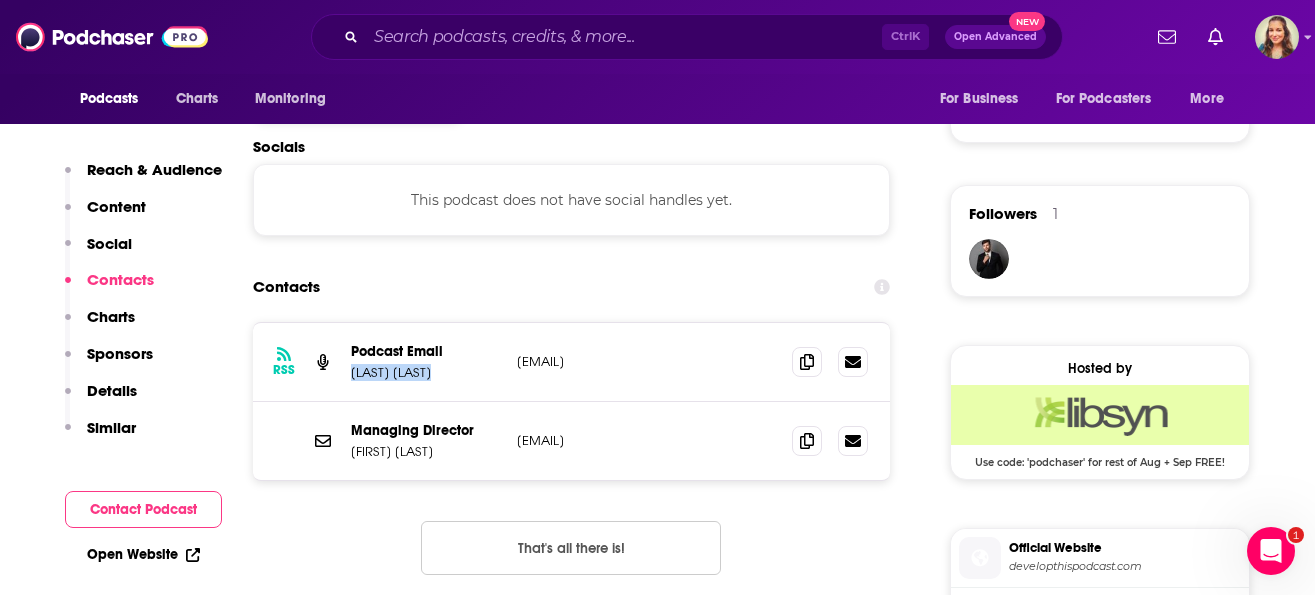 drag, startPoint x: 454, startPoint y: 389, endPoint x: 347, endPoint y: 388, distance: 107.00467 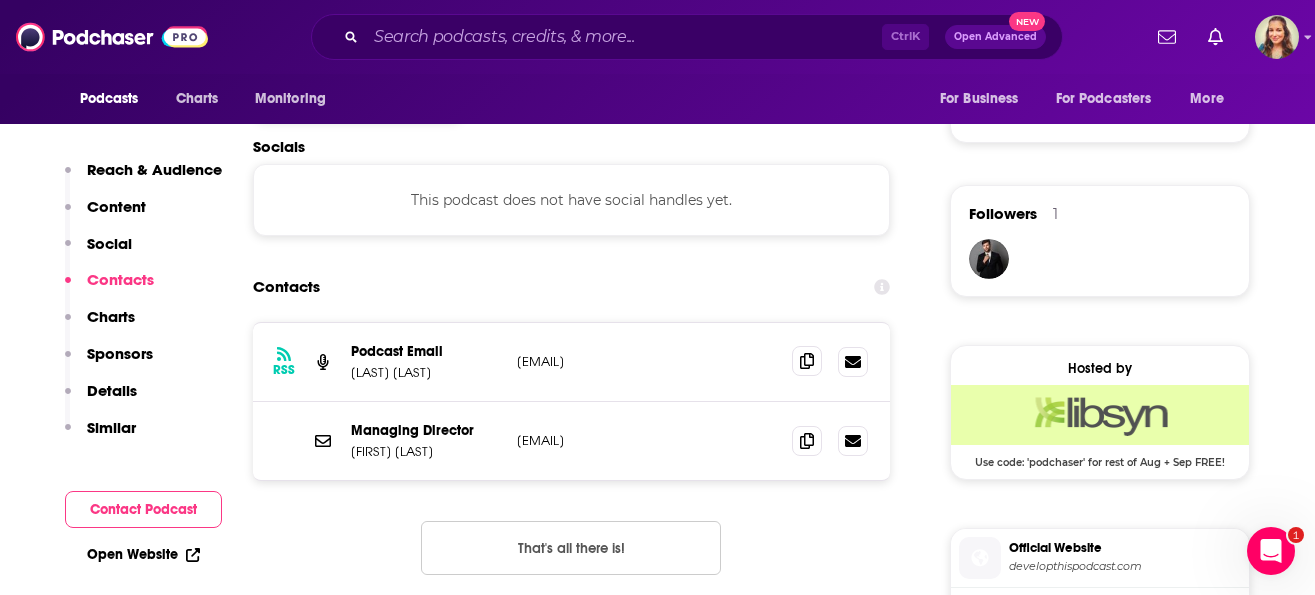 click 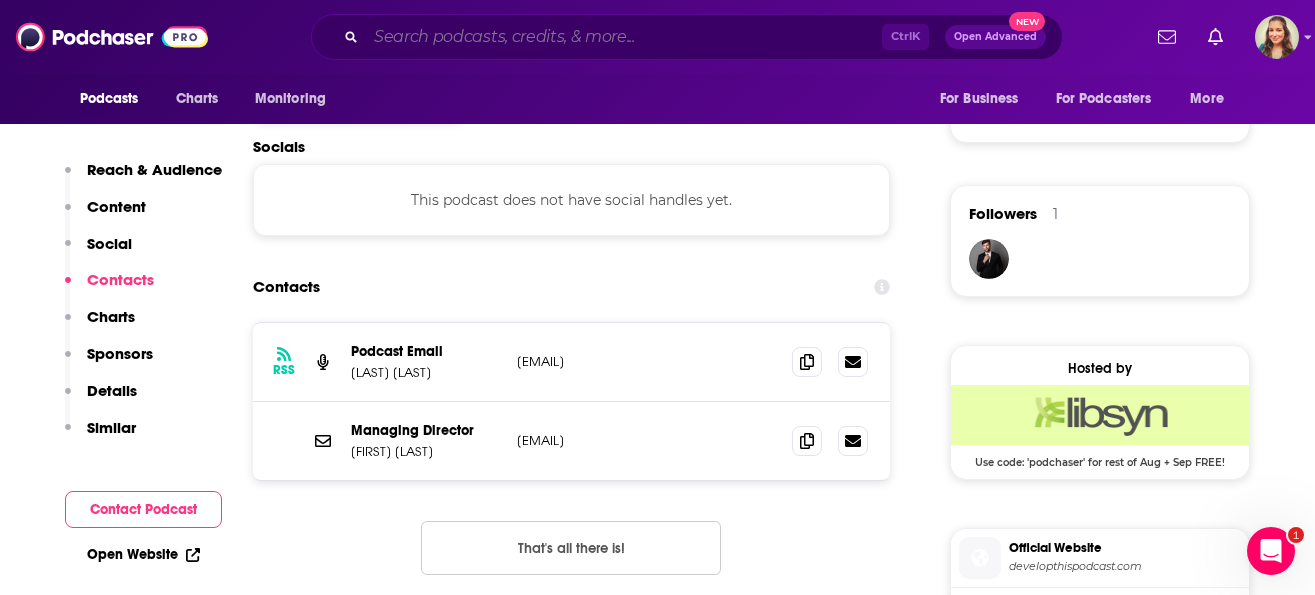 click at bounding box center [624, 37] 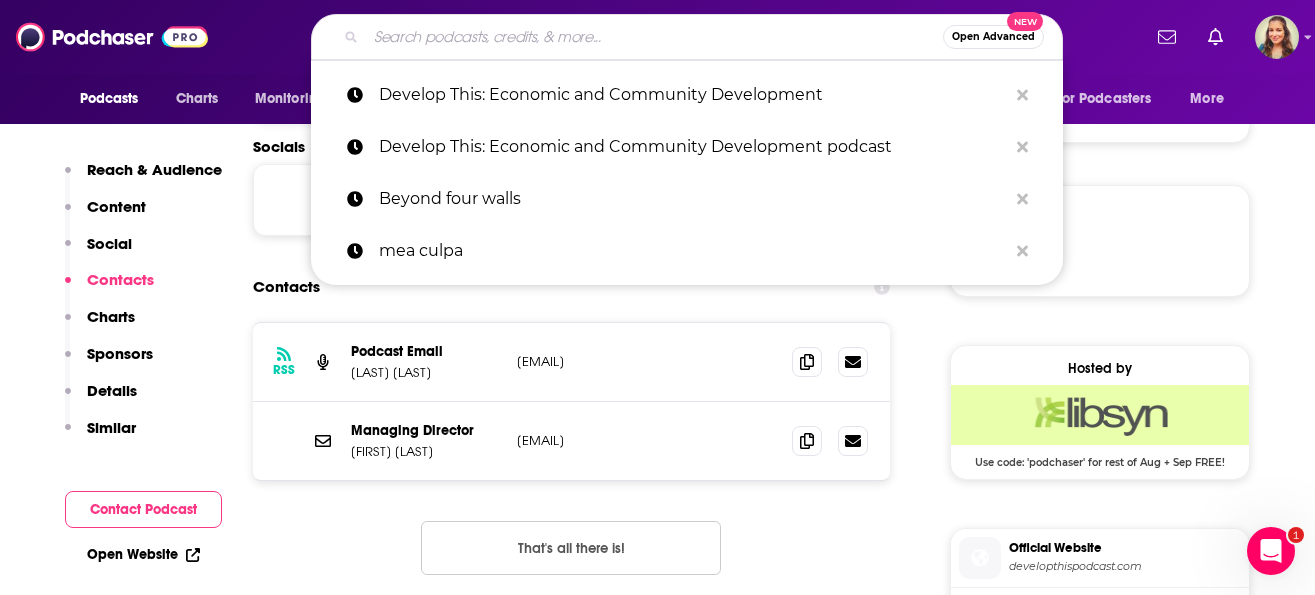 paste on "Community Capital Live" 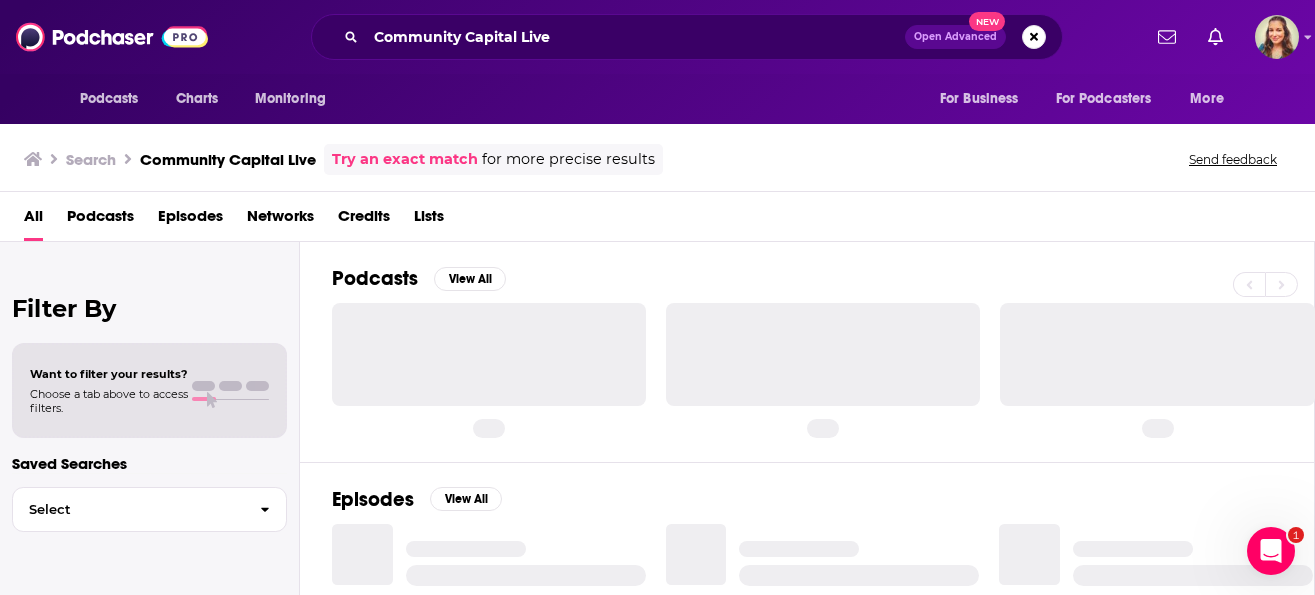 scroll, scrollTop: 0, scrollLeft: 0, axis: both 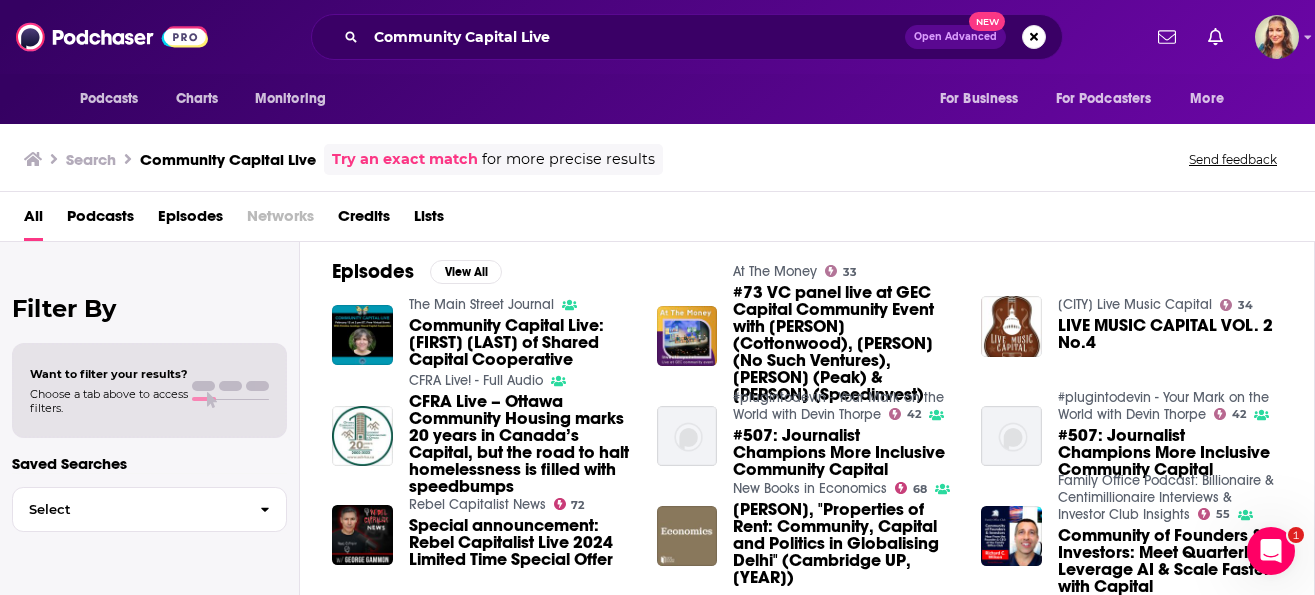 click on "Community Capital Live: [FIRST] [LAST] of Shared Capital Cooperative" at bounding box center (521, 342) 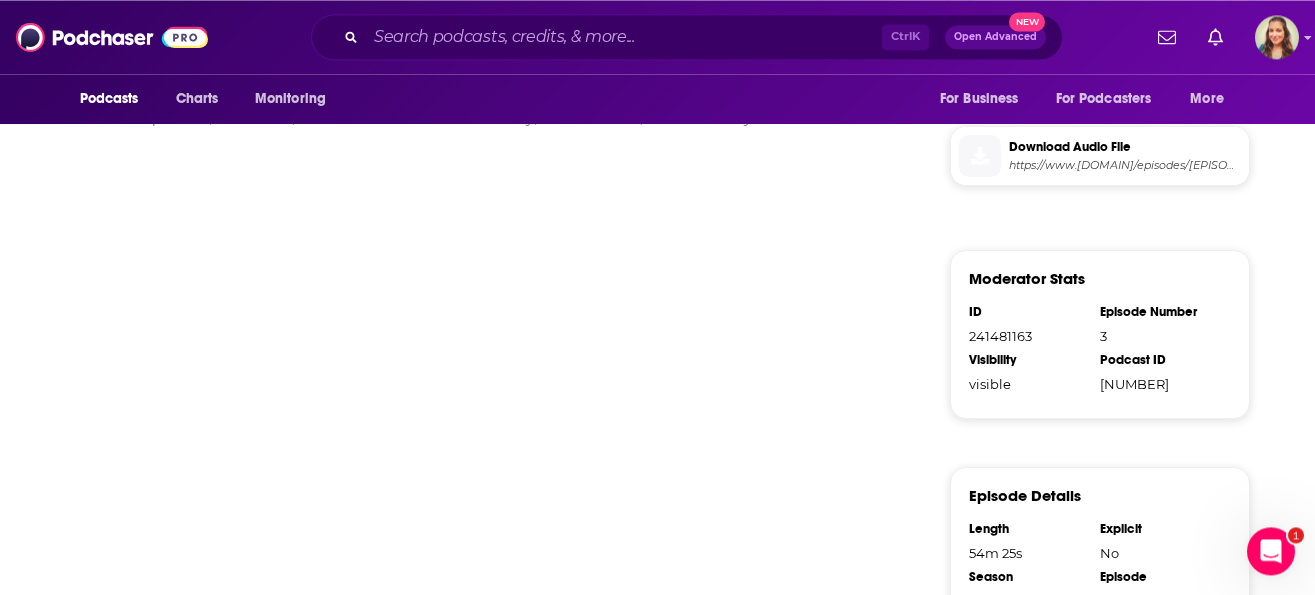 scroll, scrollTop: 1374, scrollLeft: 0, axis: vertical 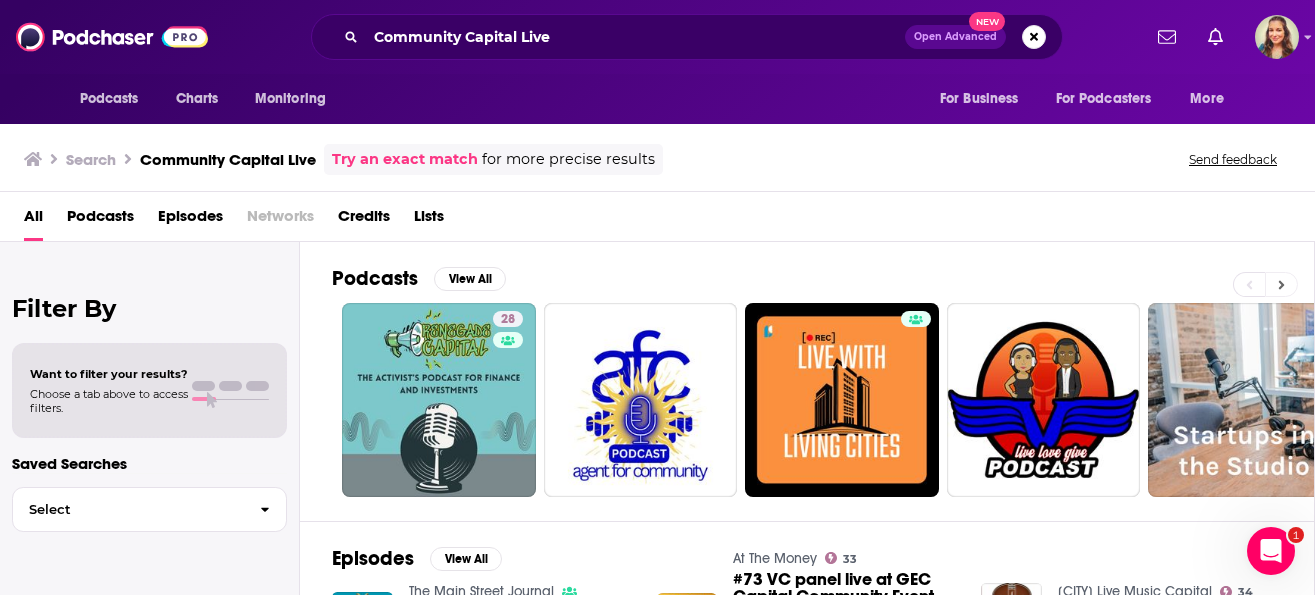 click 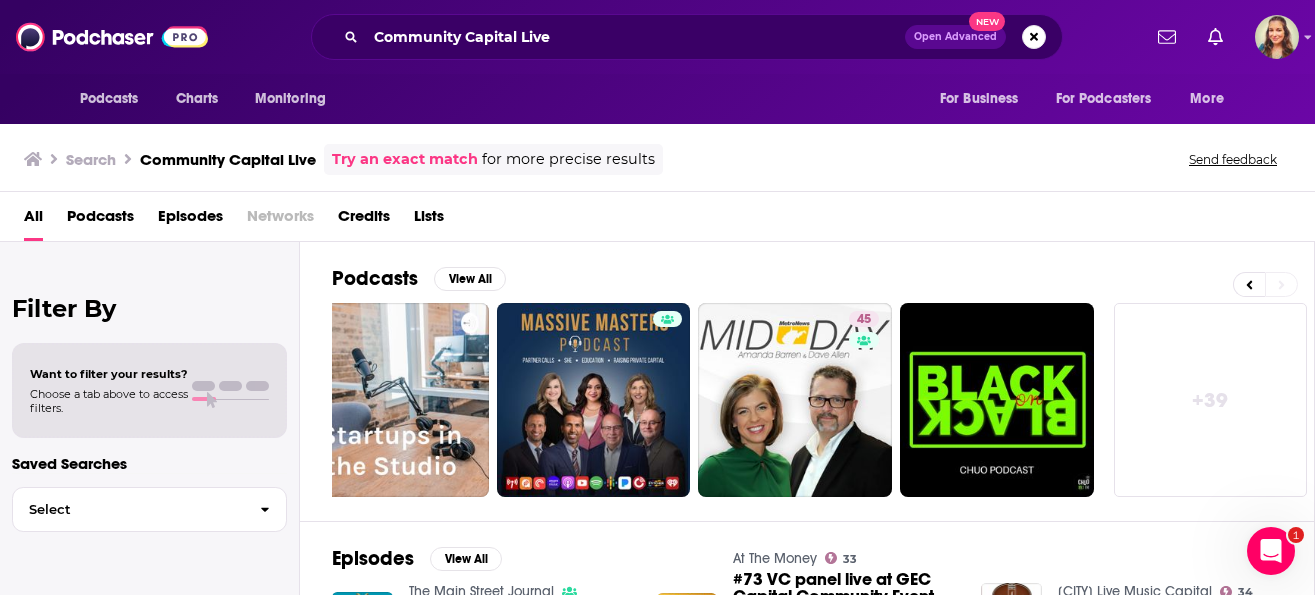 scroll, scrollTop: 0, scrollLeft: 854, axis: horizontal 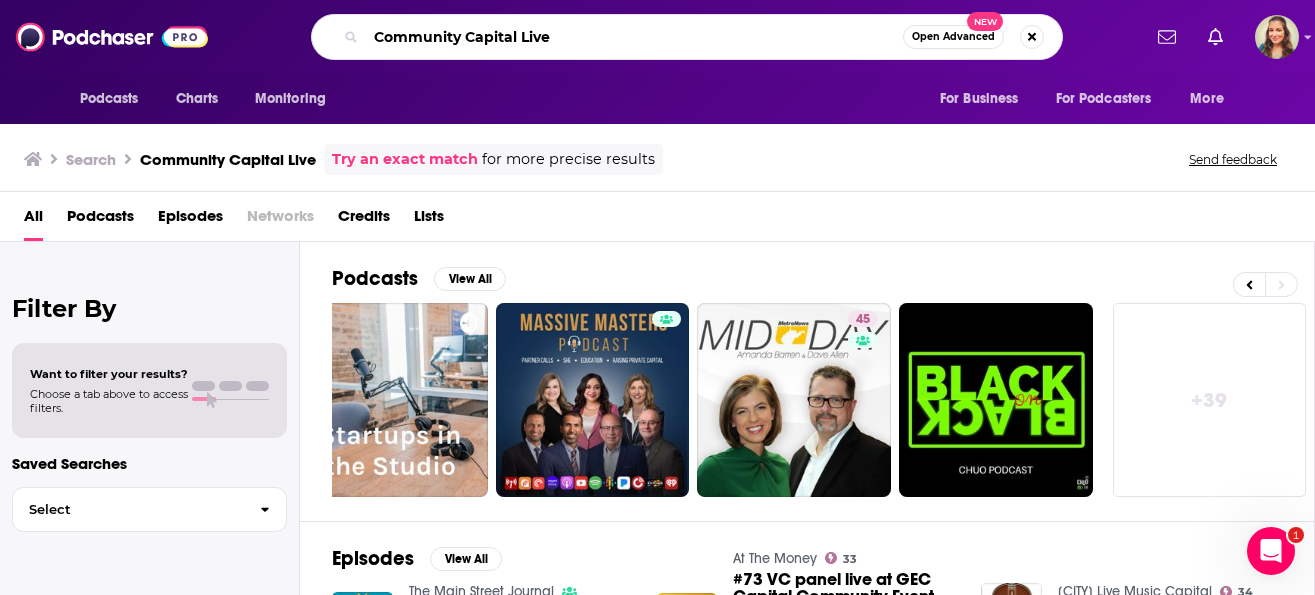 click on "Community Capital Live" at bounding box center (634, 37) 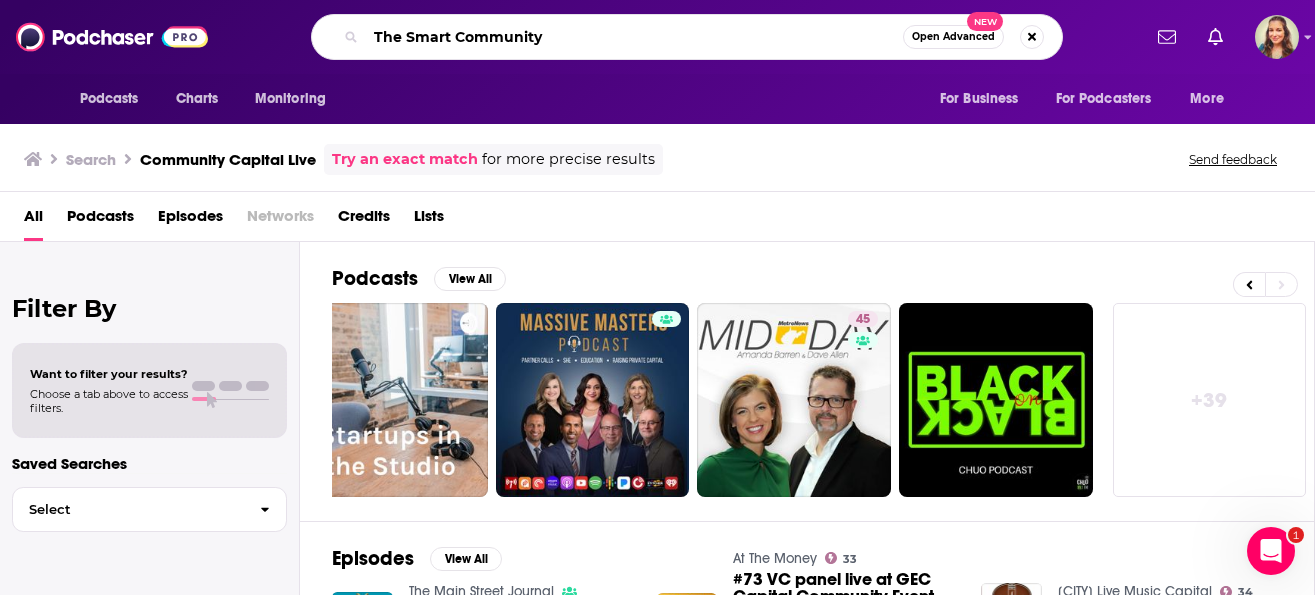 type on "The Smart Community" 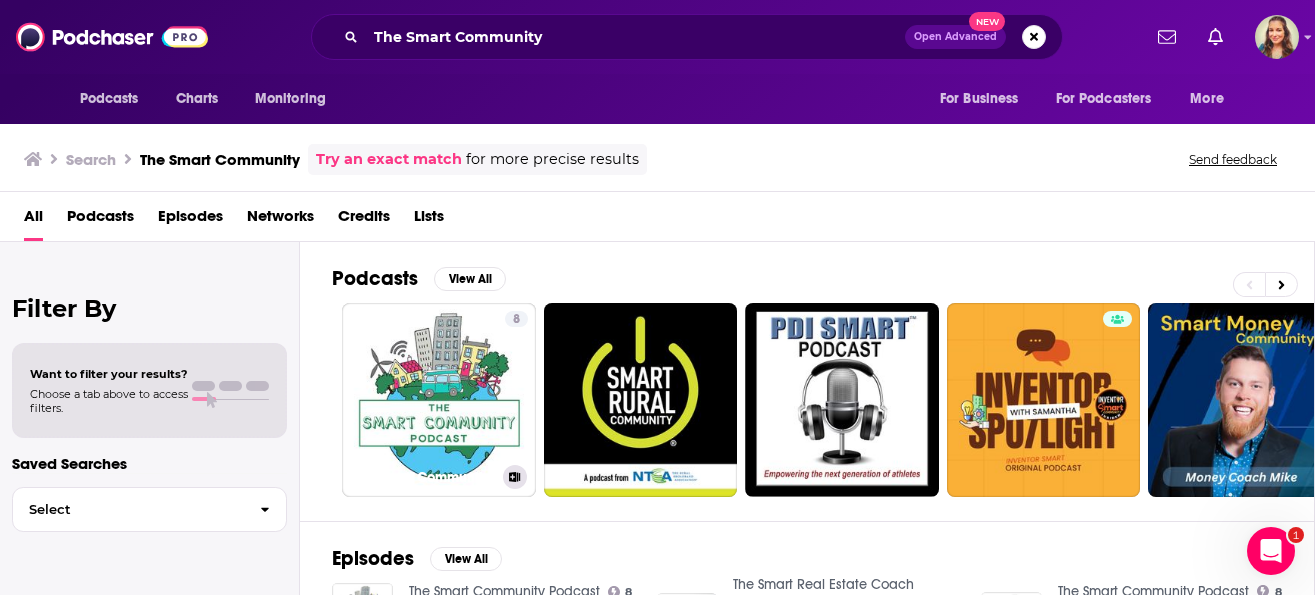click on "8 The Smart Community Podcast" at bounding box center [439, 400] 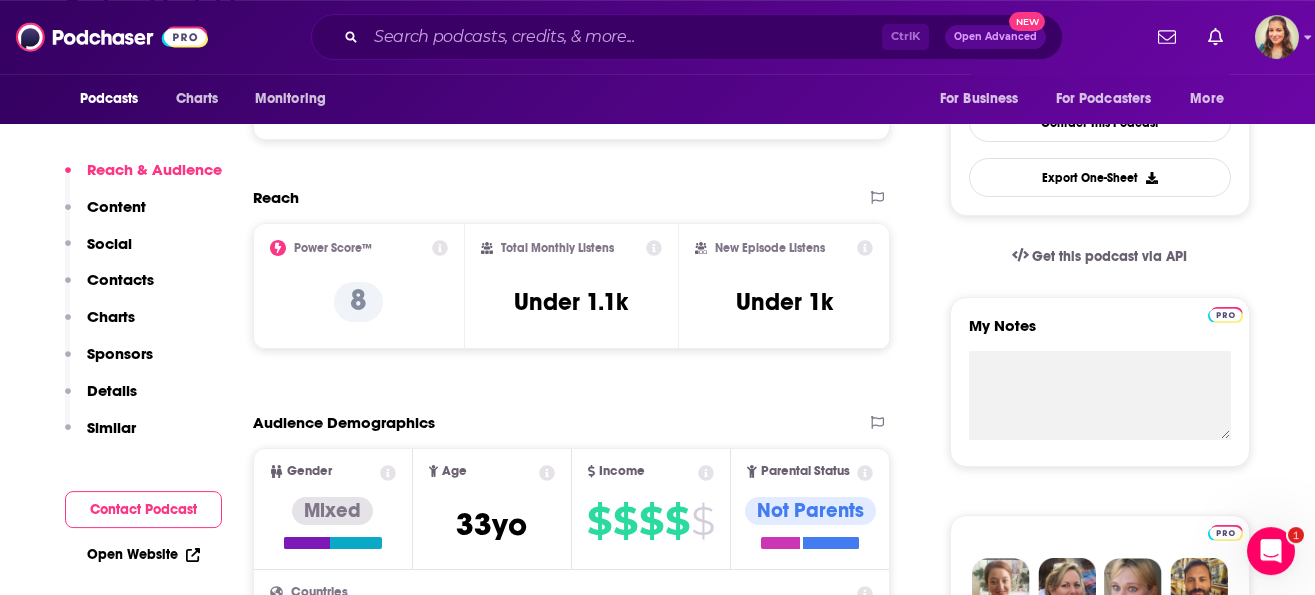 scroll, scrollTop: 456, scrollLeft: 0, axis: vertical 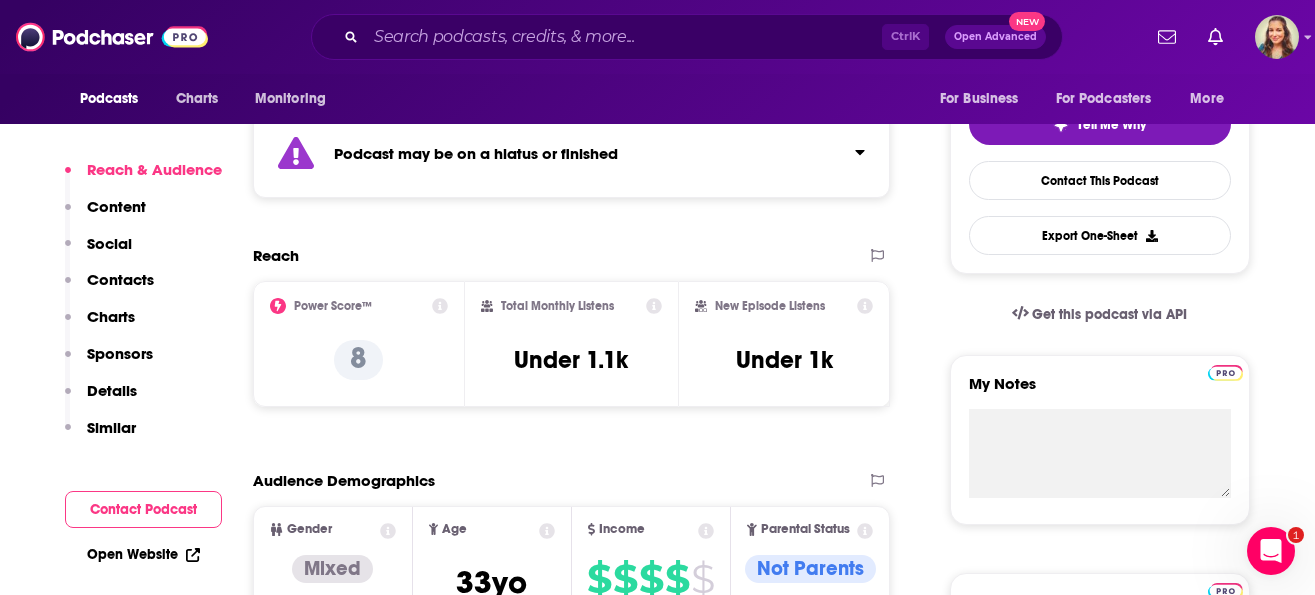 click on "Contacts" at bounding box center [120, 279] 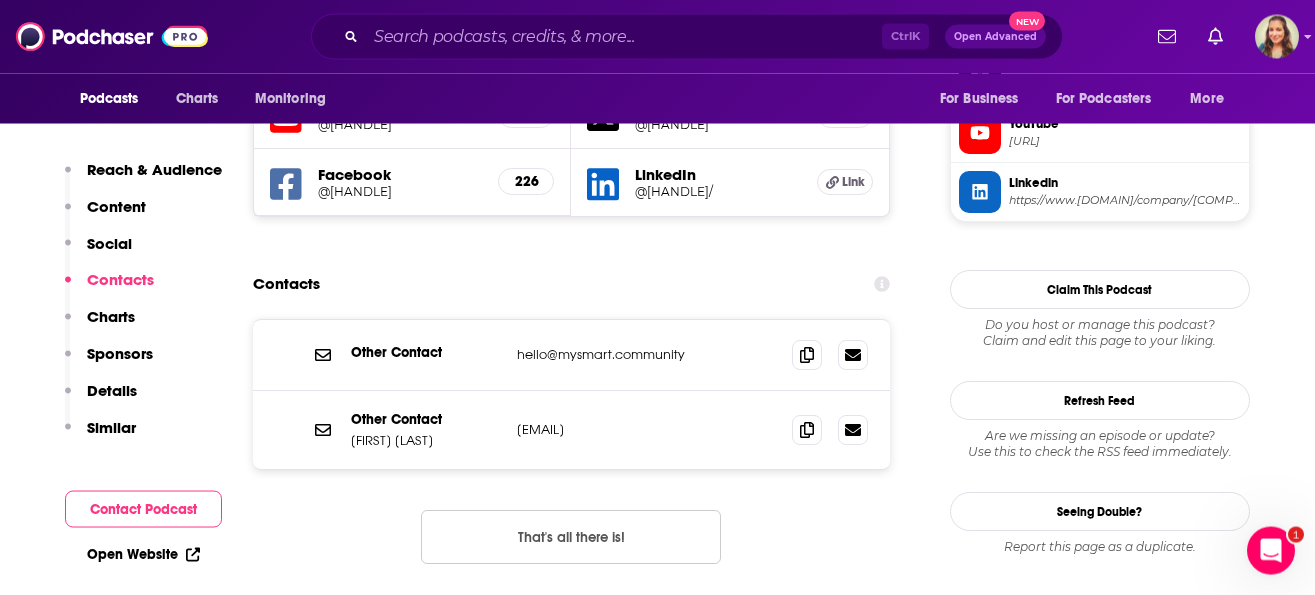 scroll, scrollTop: 1831, scrollLeft: 0, axis: vertical 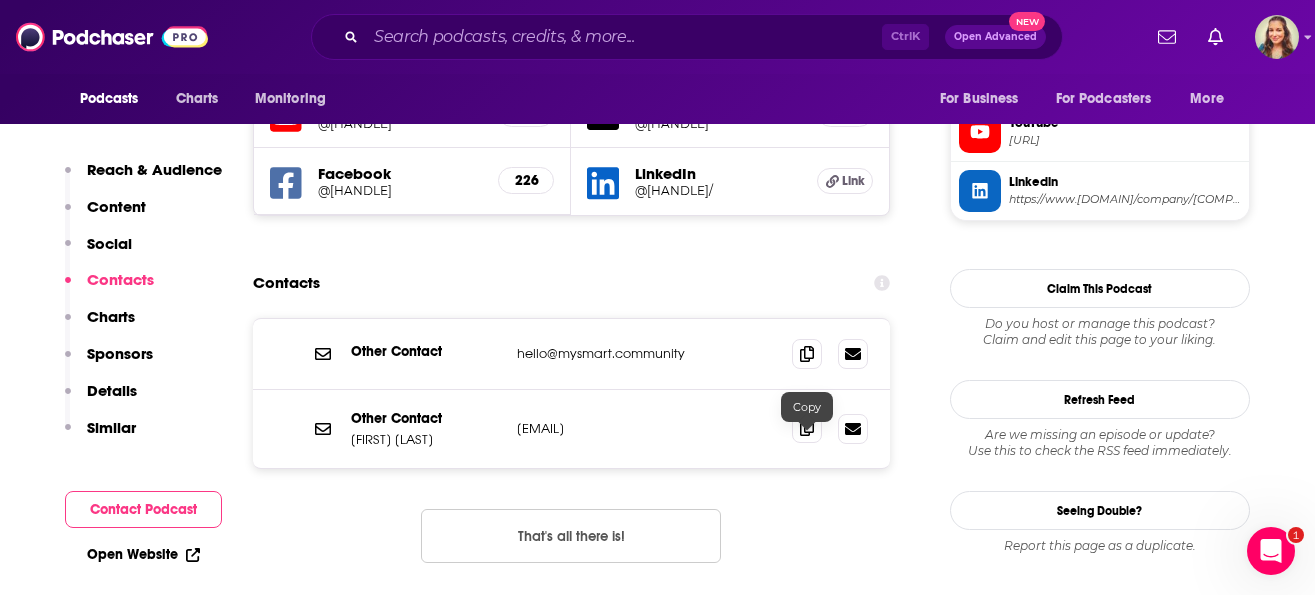 click at bounding box center [807, 428] 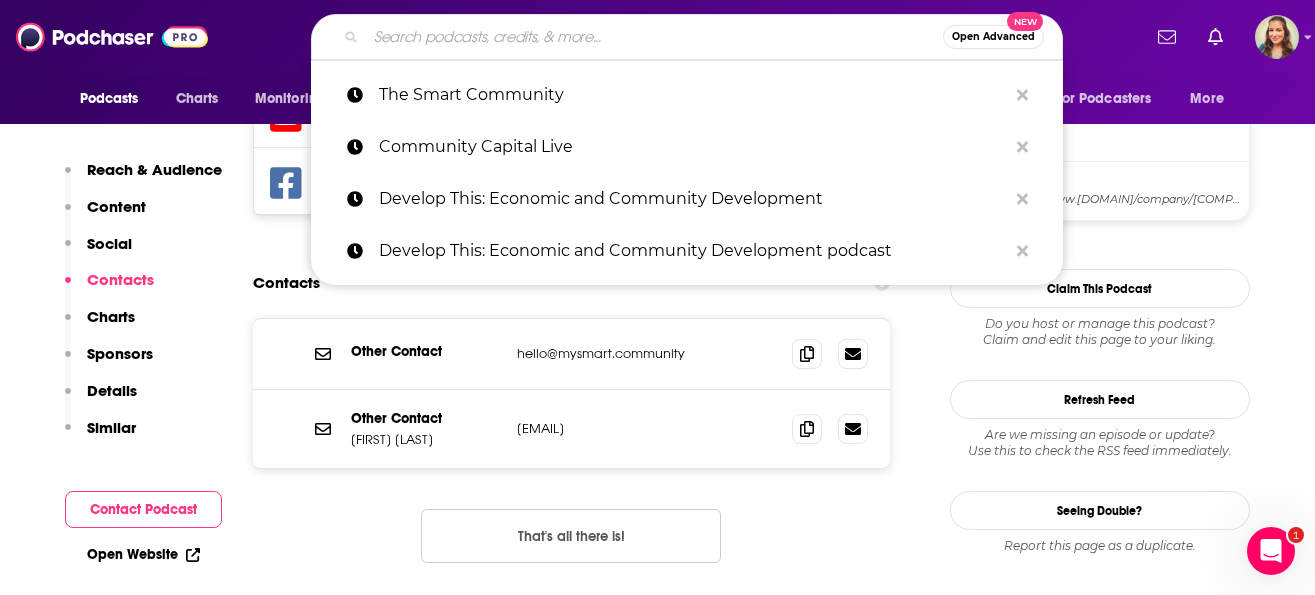 click at bounding box center (654, 37) 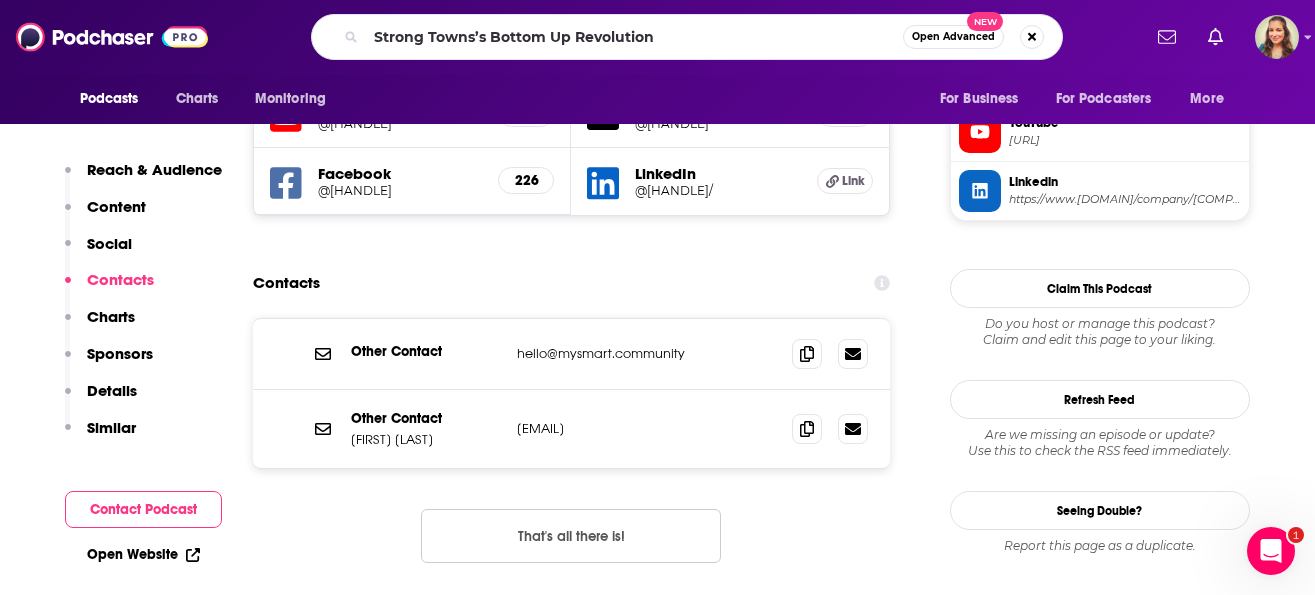 scroll, scrollTop: 0, scrollLeft: 0, axis: both 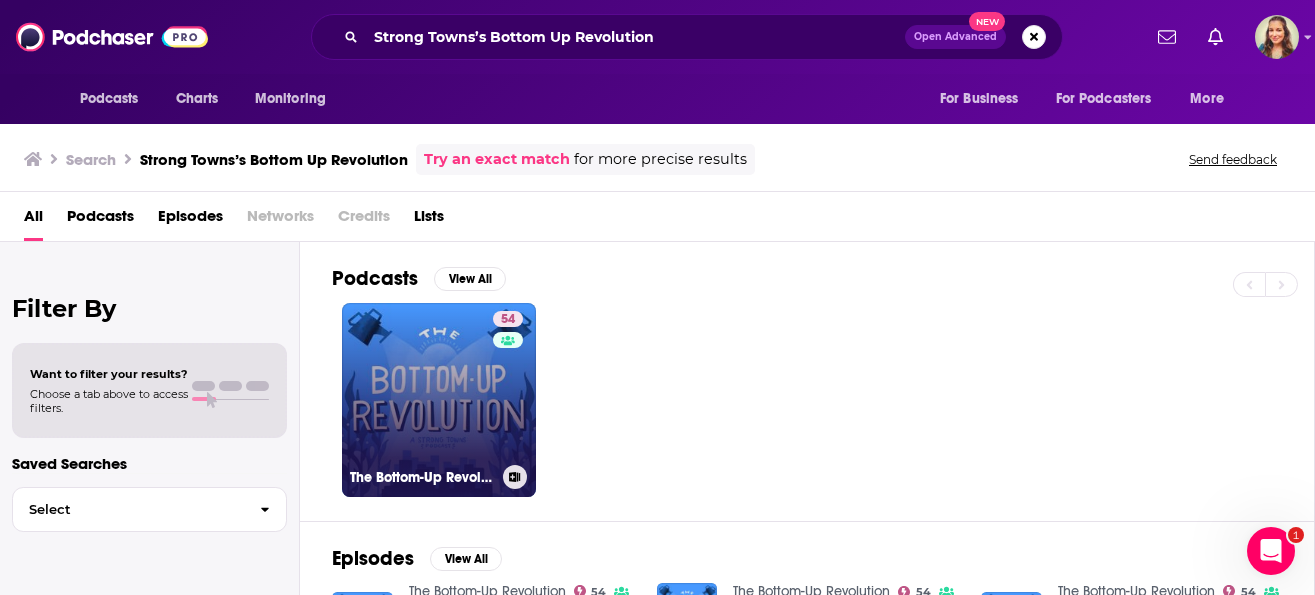 click on "54 The Bottom-Up Revolution" at bounding box center [439, 400] 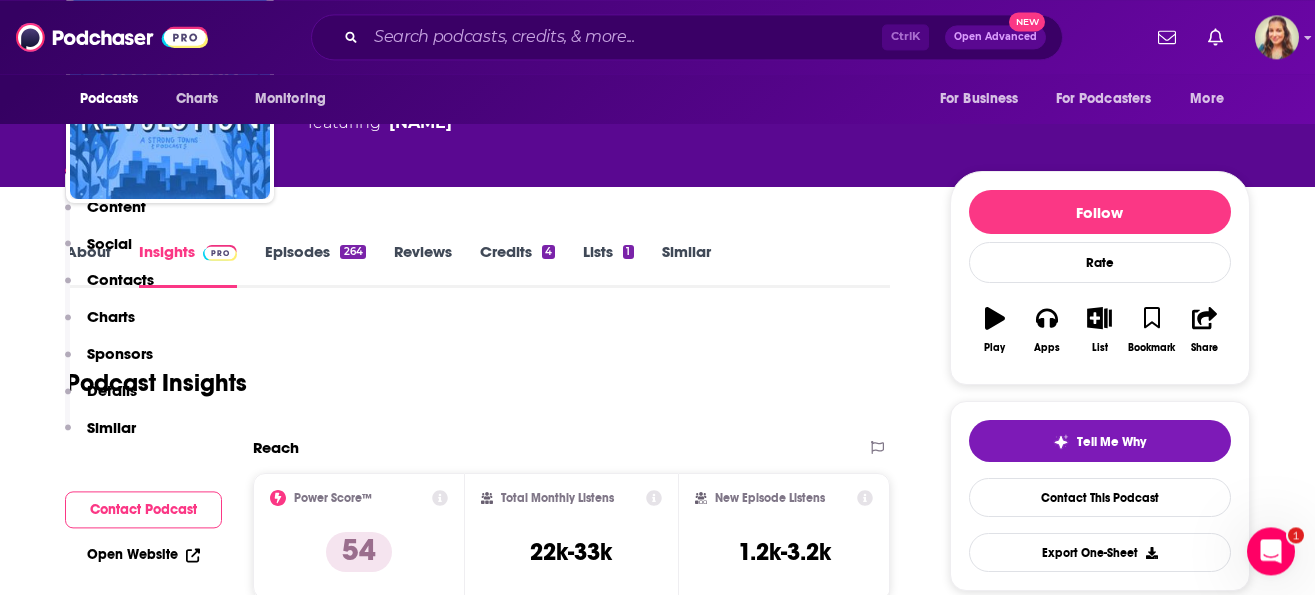 scroll, scrollTop: 456, scrollLeft: 0, axis: vertical 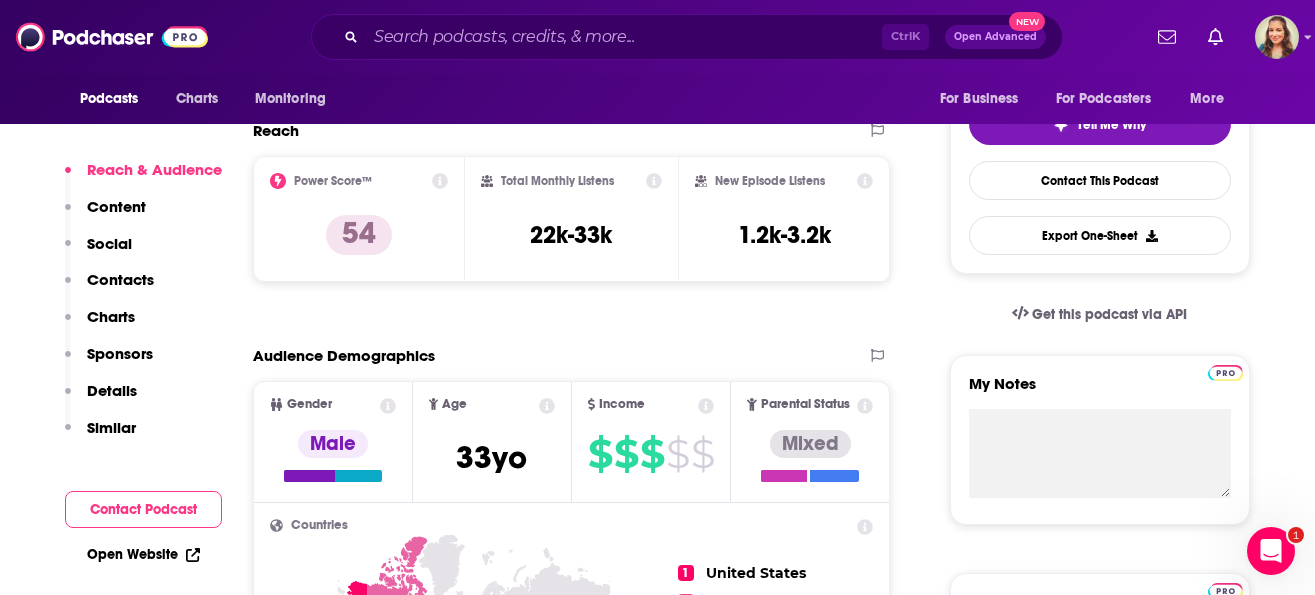 click on "Contacts" at bounding box center [120, 279] 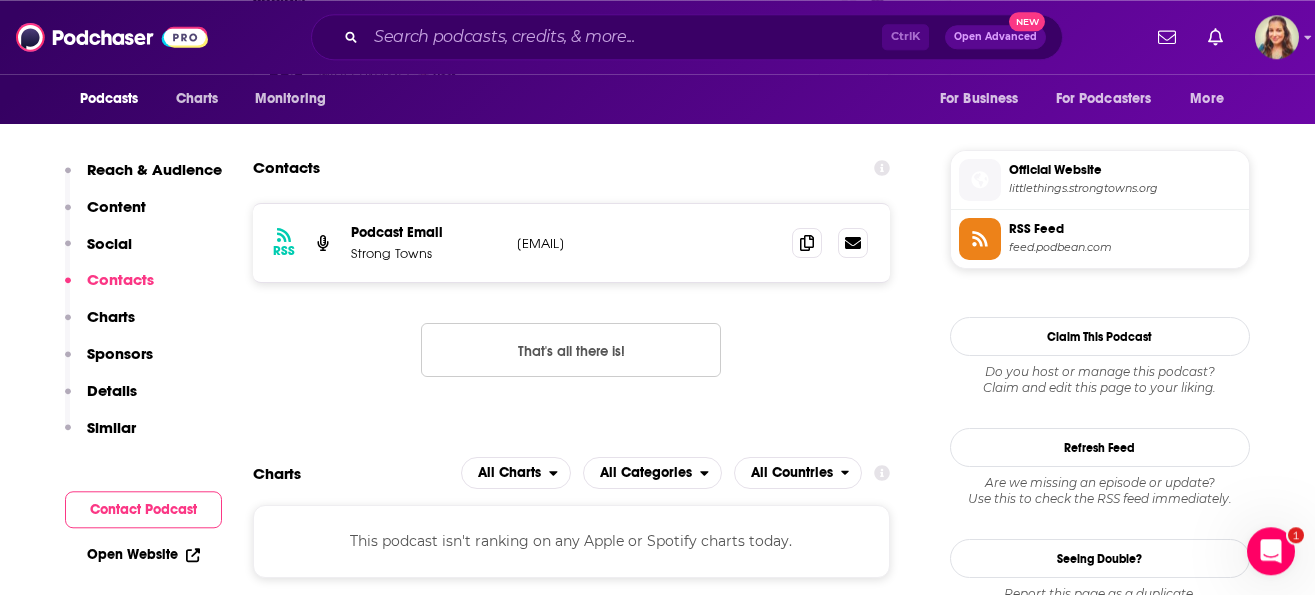 scroll, scrollTop: 1843, scrollLeft: 0, axis: vertical 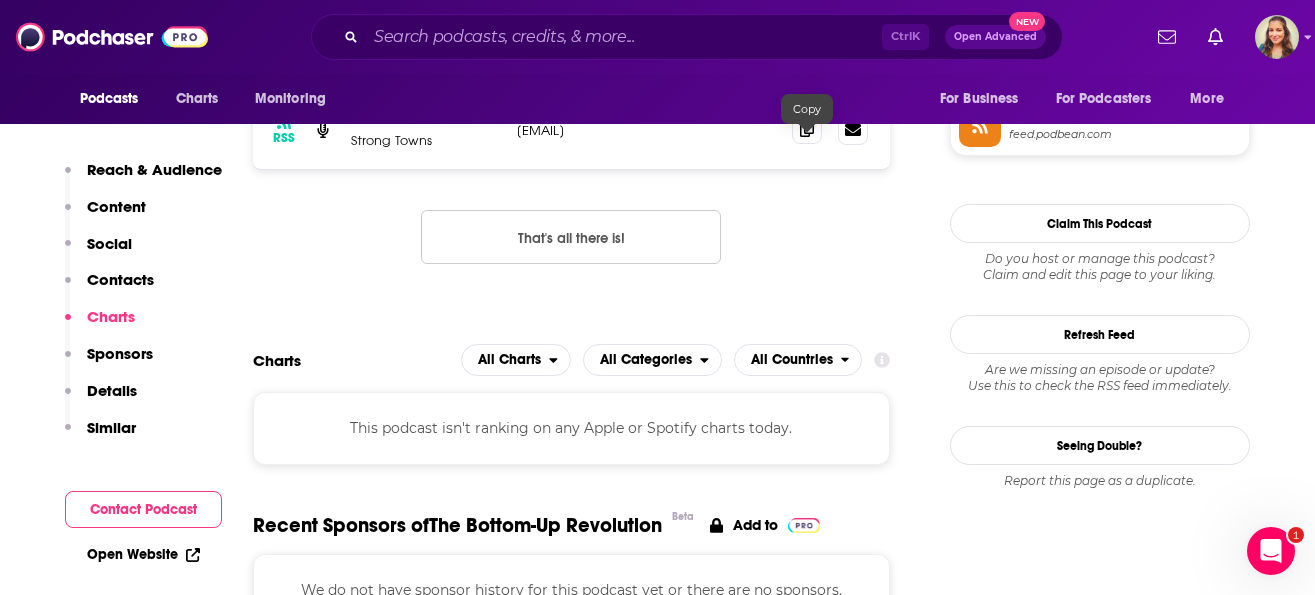 click 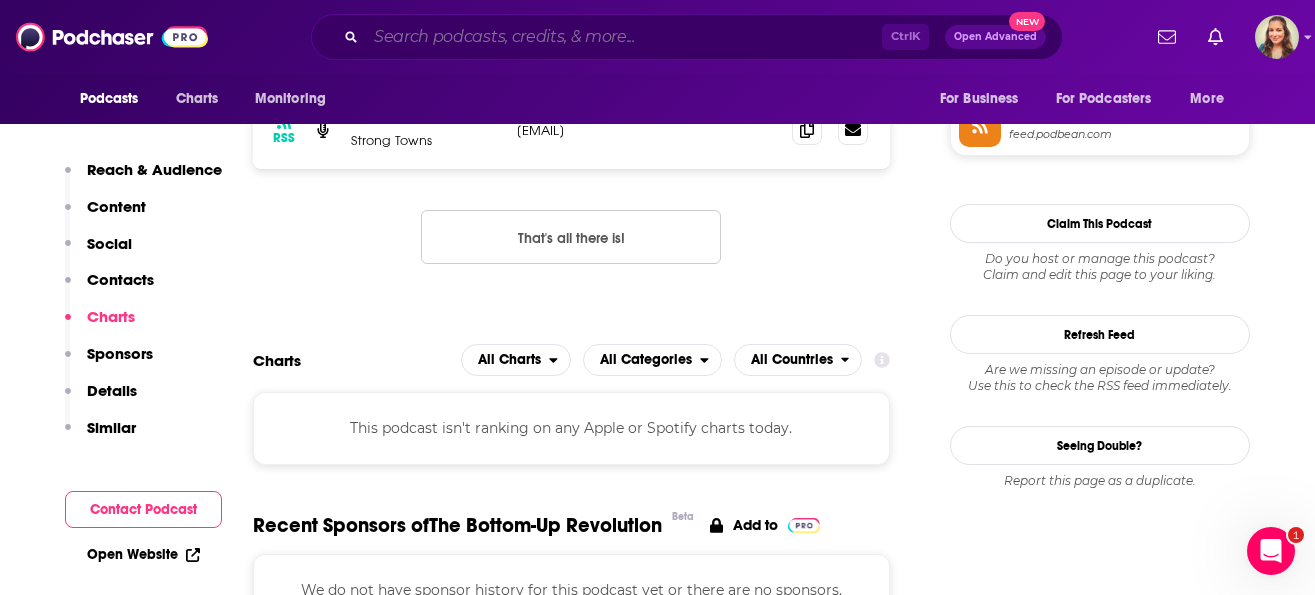 click at bounding box center [624, 37] 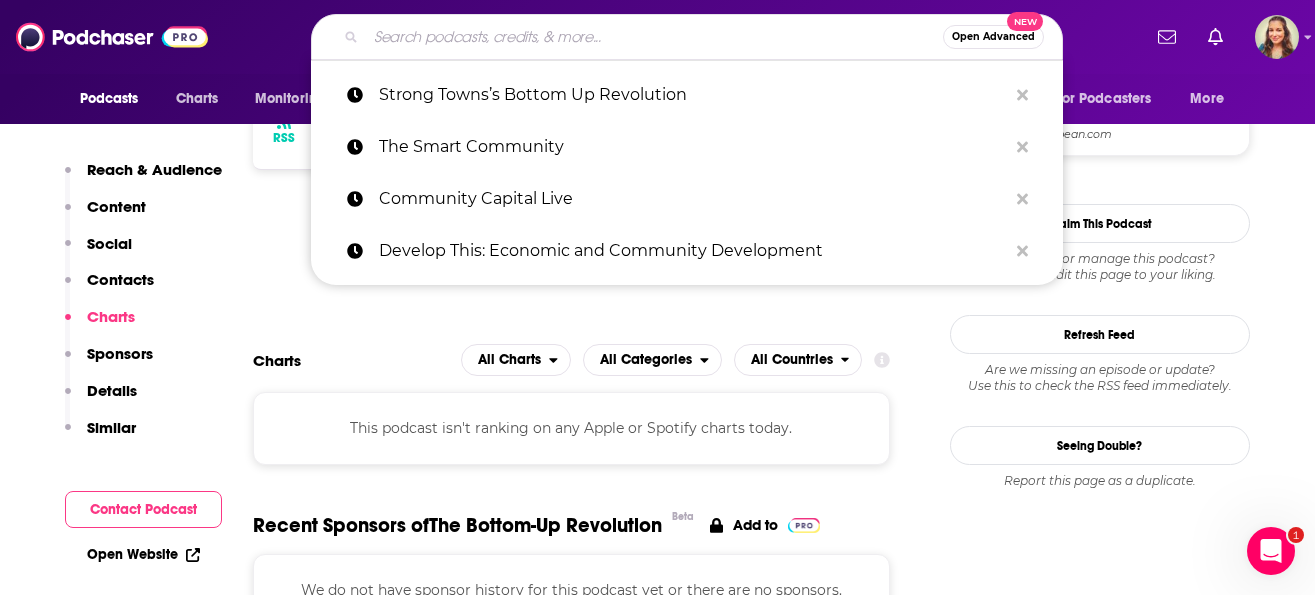 click at bounding box center [654, 37] 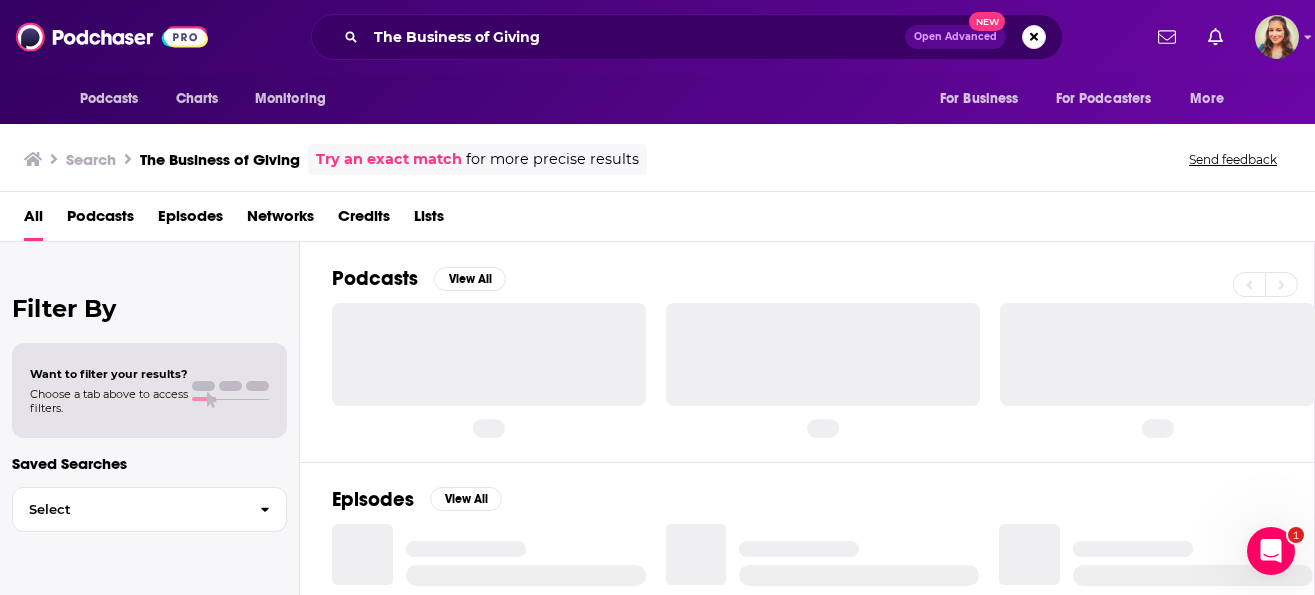 scroll, scrollTop: 0, scrollLeft: 0, axis: both 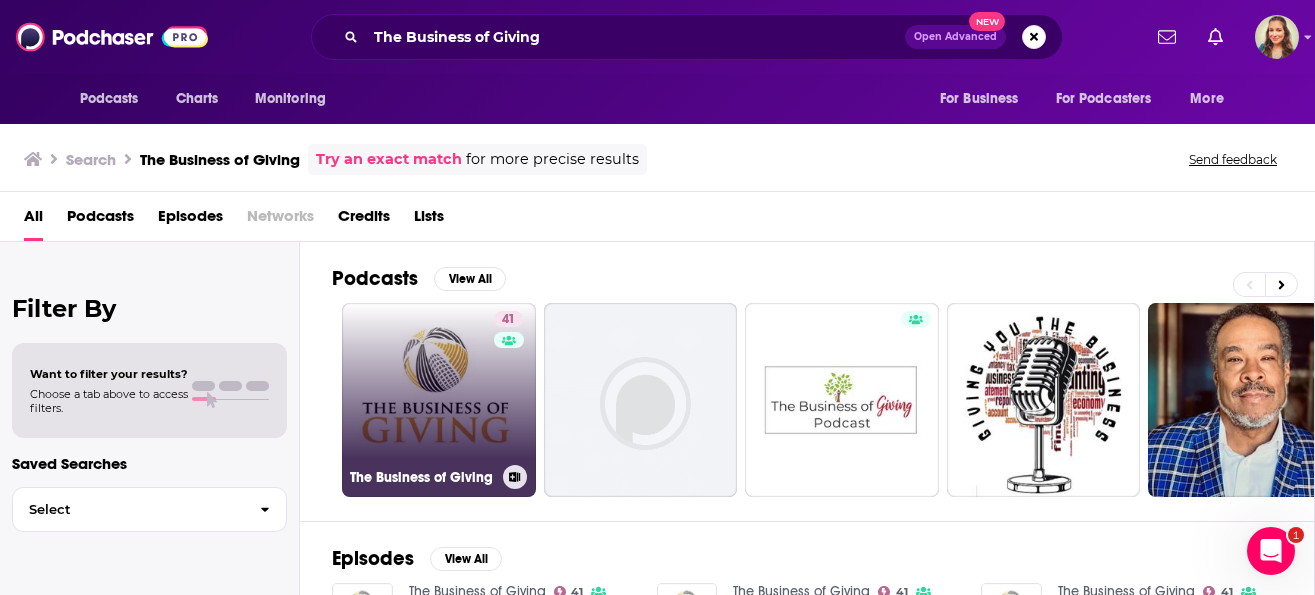 click on "41 The Business of Giving" at bounding box center (439, 400) 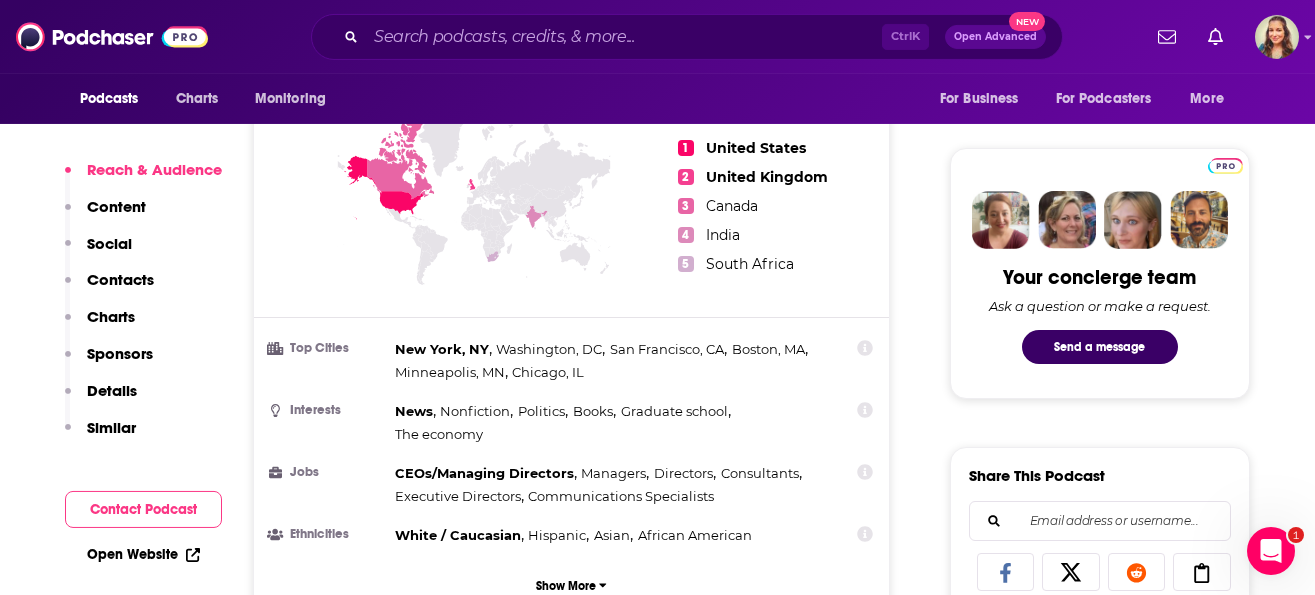scroll, scrollTop: 912, scrollLeft: 0, axis: vertical 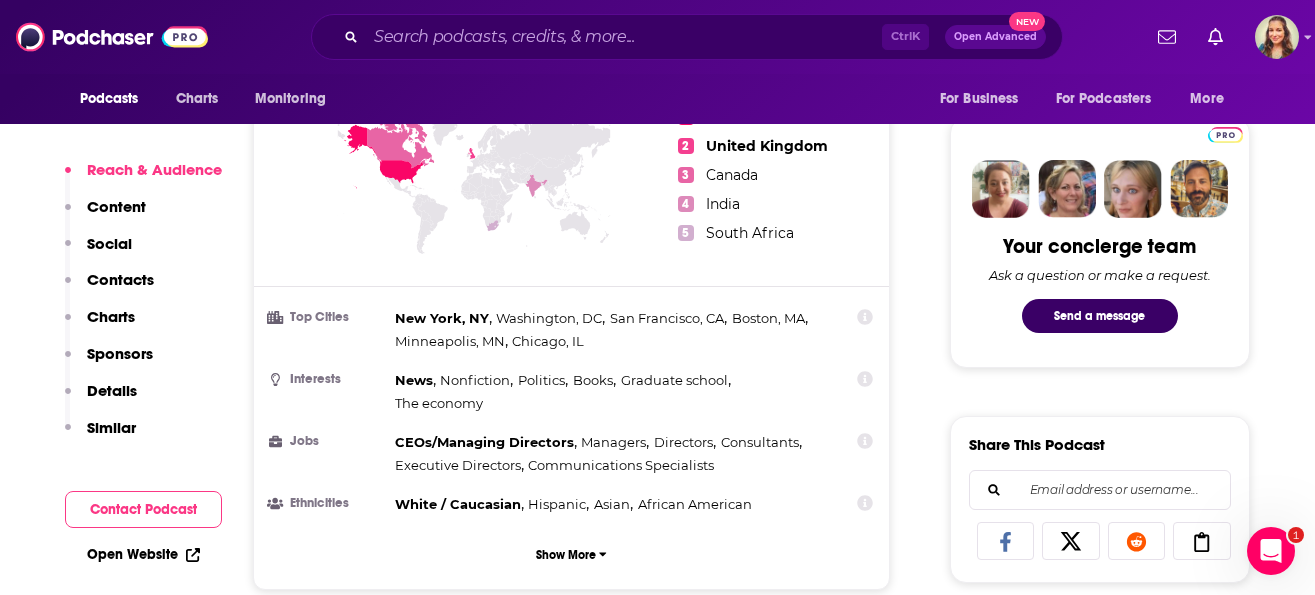 click on "Sponsors" at bounding box center [120, 353] 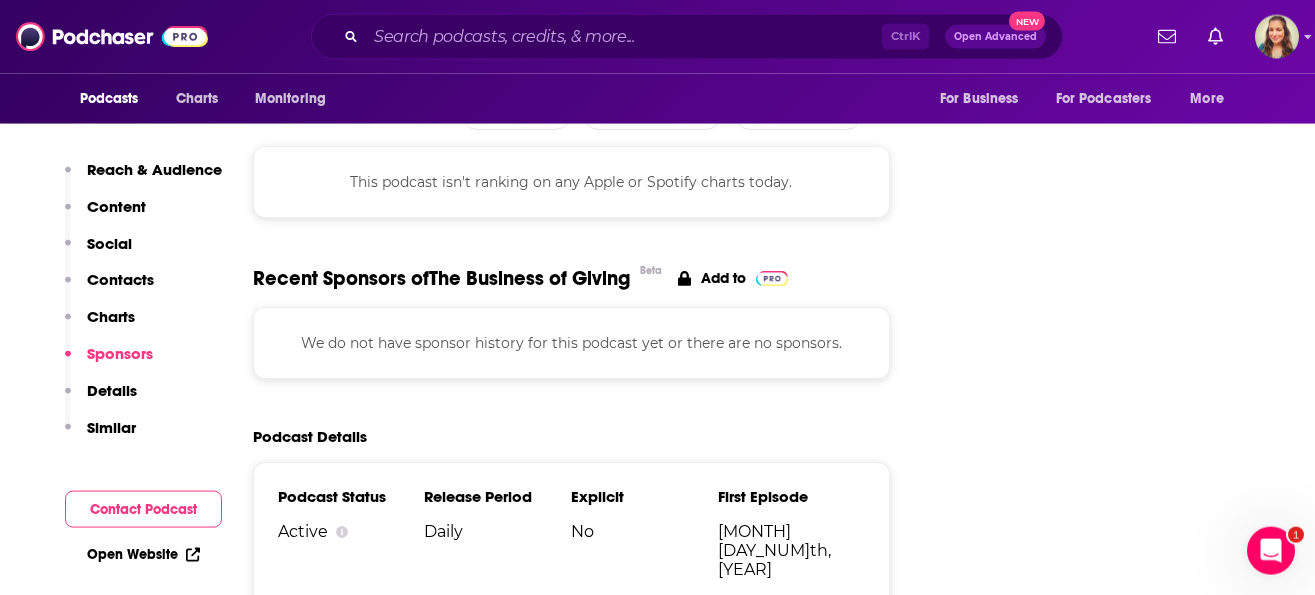 click on "Reach & Audience Content Social Contacts Charts Sponsors Details Similar" at bounding box center (143, 307) 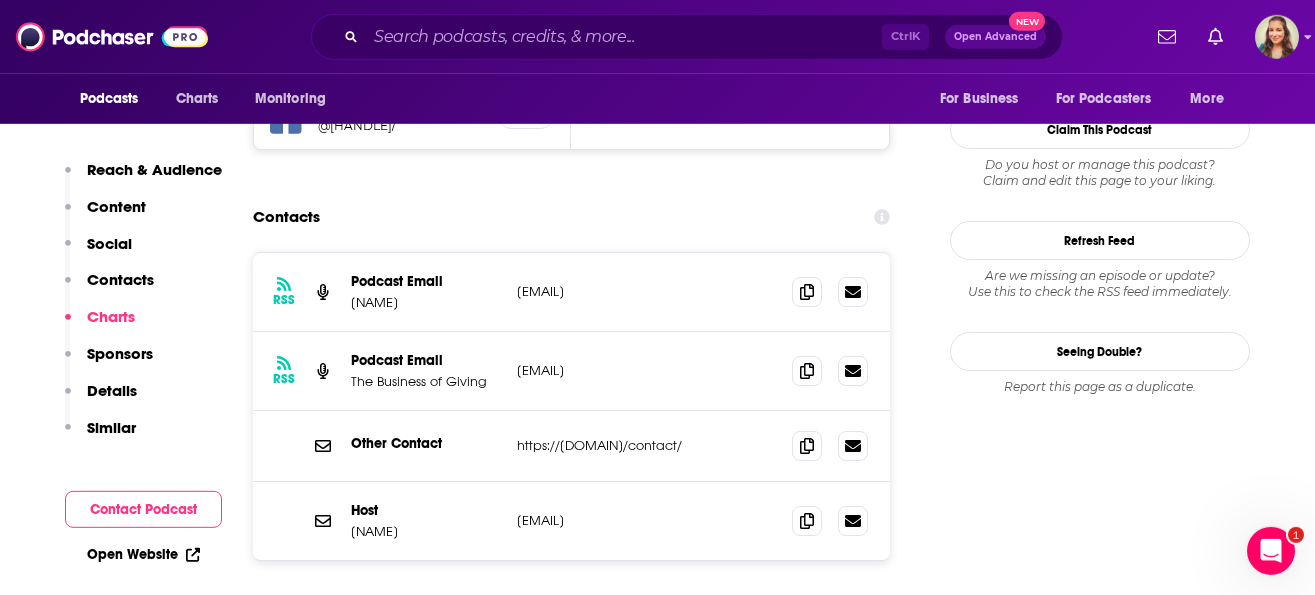 scroll, scrollTop: 1705, scrollLeft: 0, axis: vertical 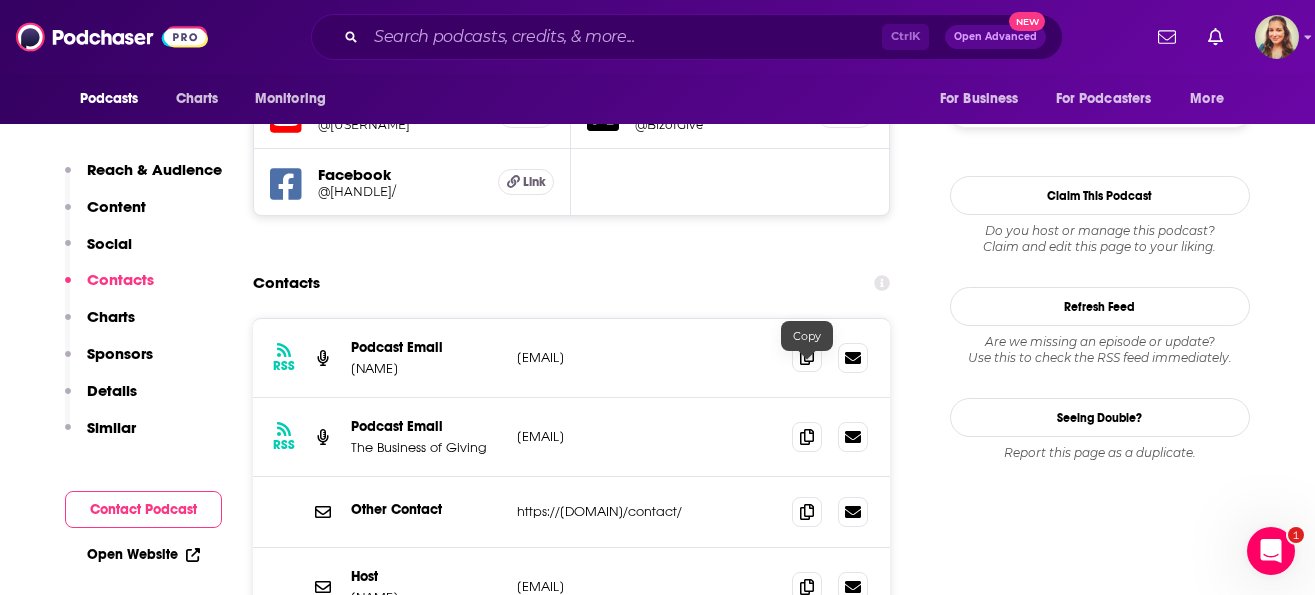 click 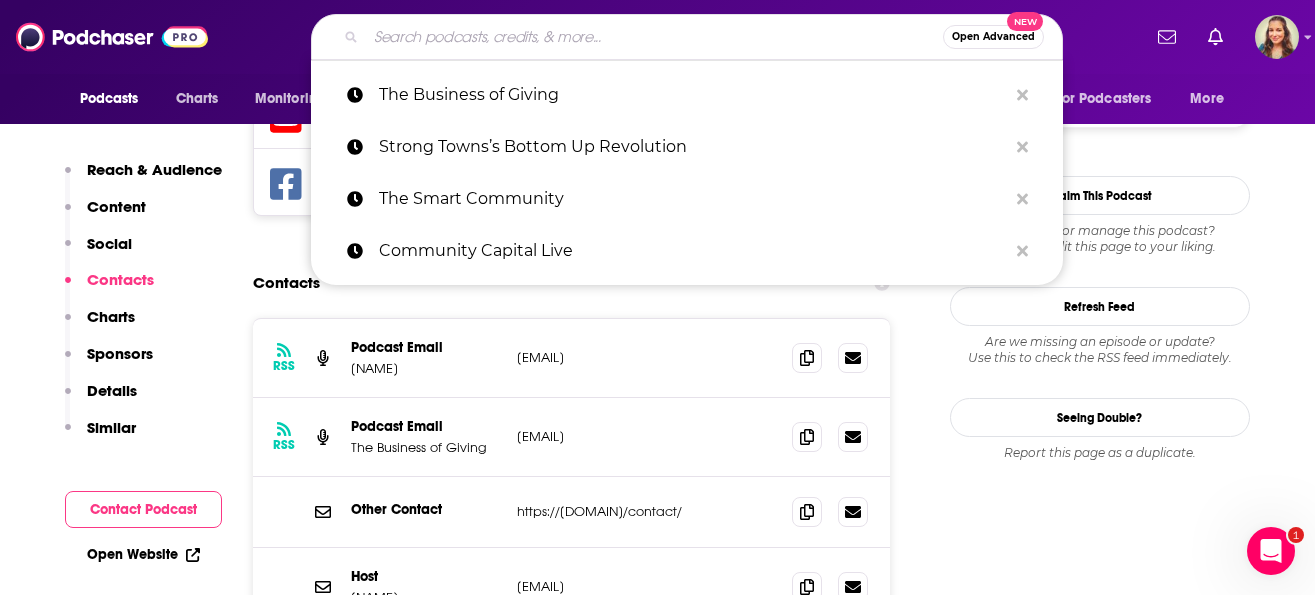 click at bounding box center [654, 37] 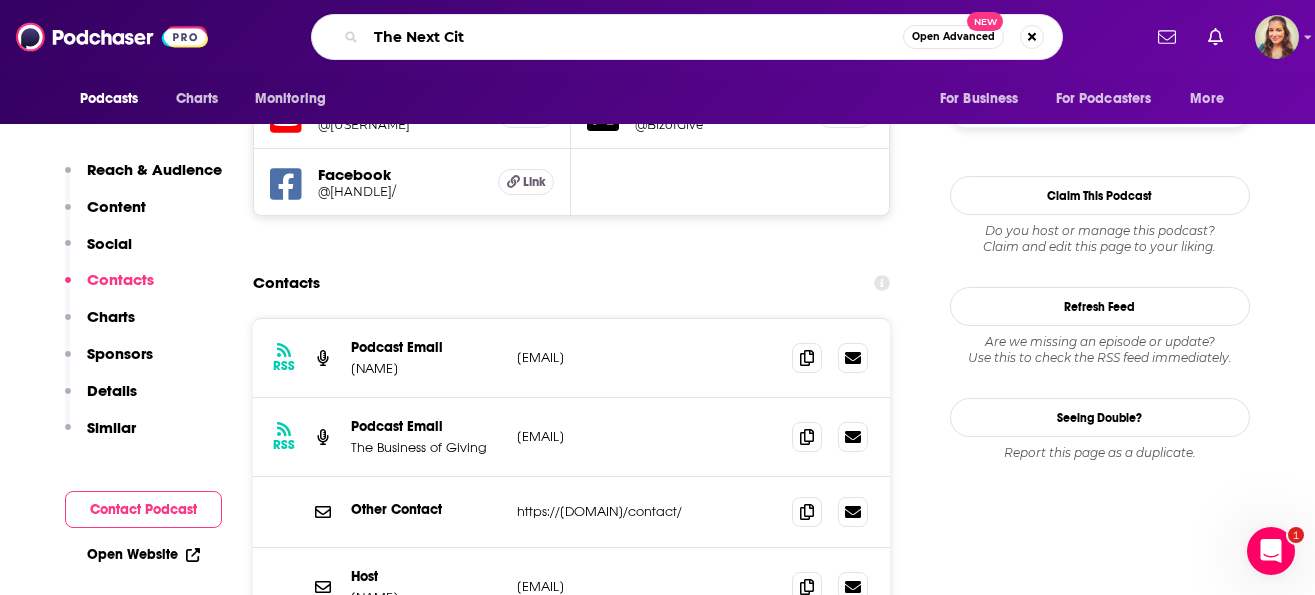 type on "The Next City" 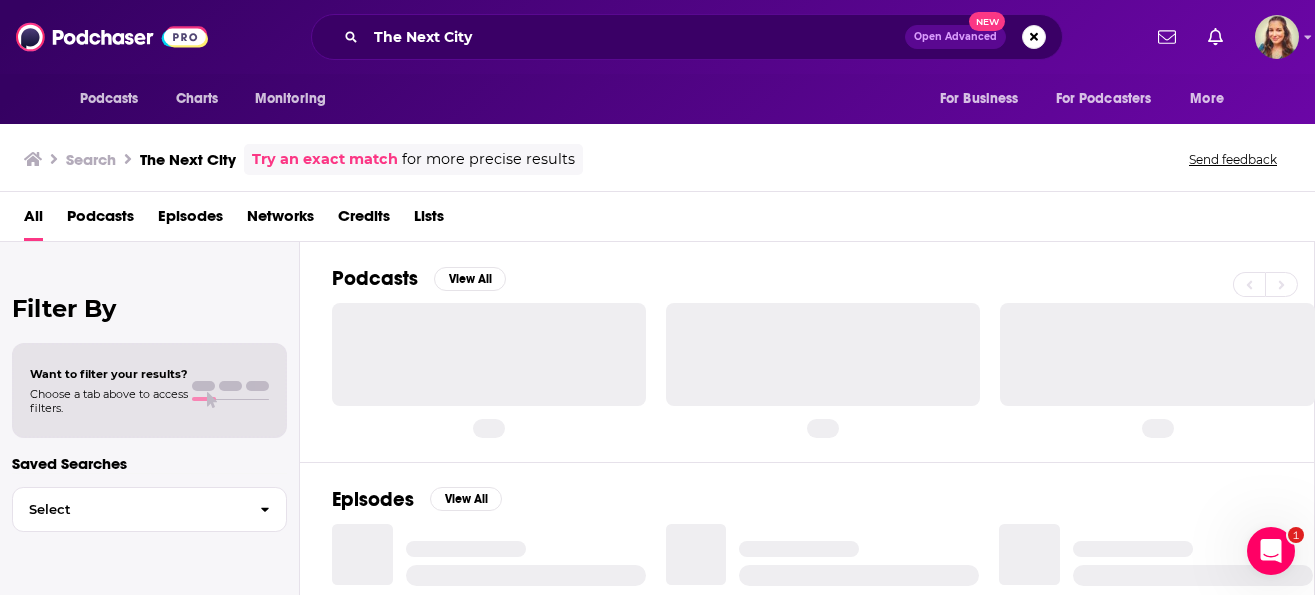 scroll, scrollTop: 0, scrollLeft: 0, axis: both 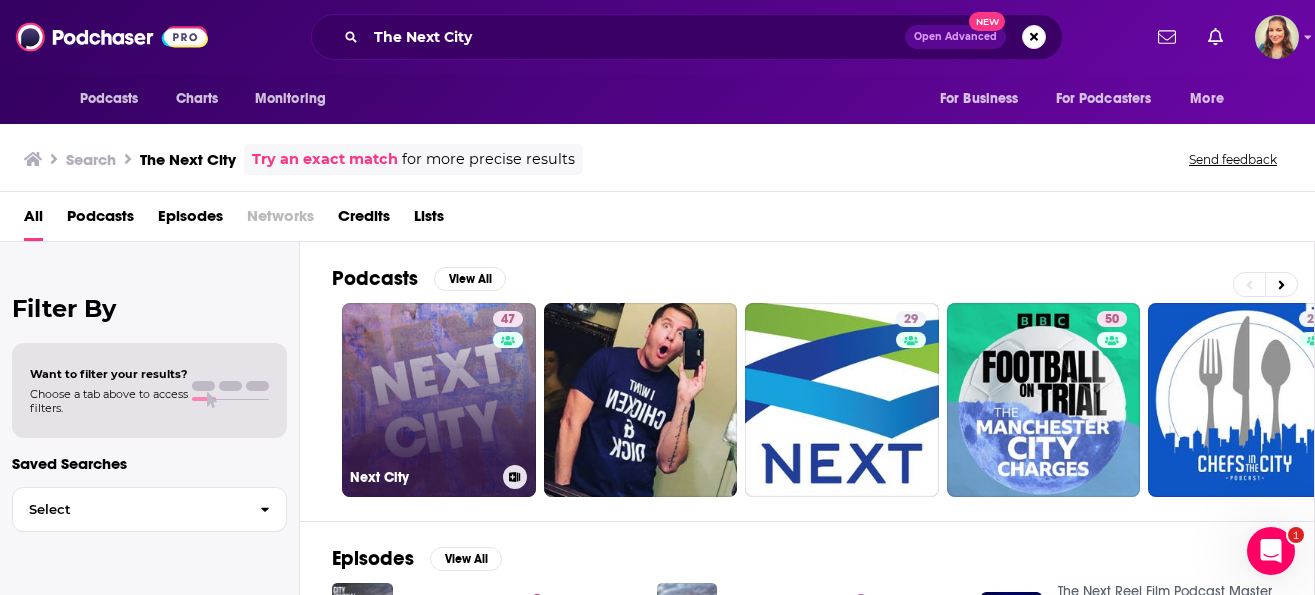 click on "47 [CITY_NAME]" at bounding box center (439, 400) 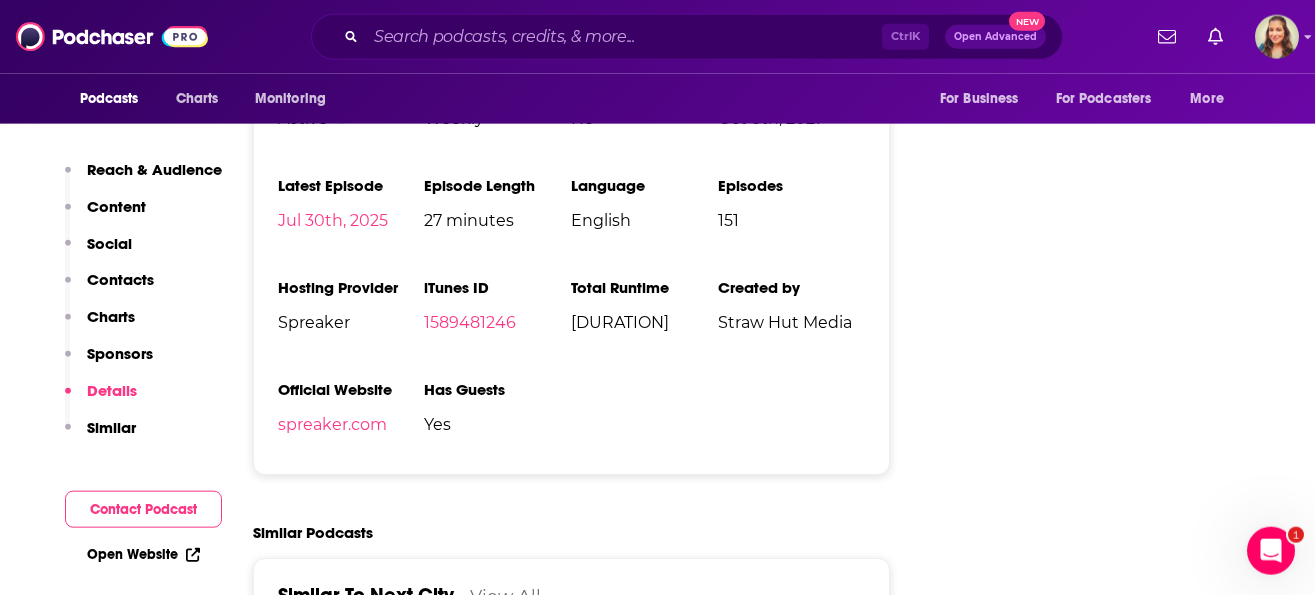 scroll, scrollTop: 2394, scrollLeft: 0, axis: vertical 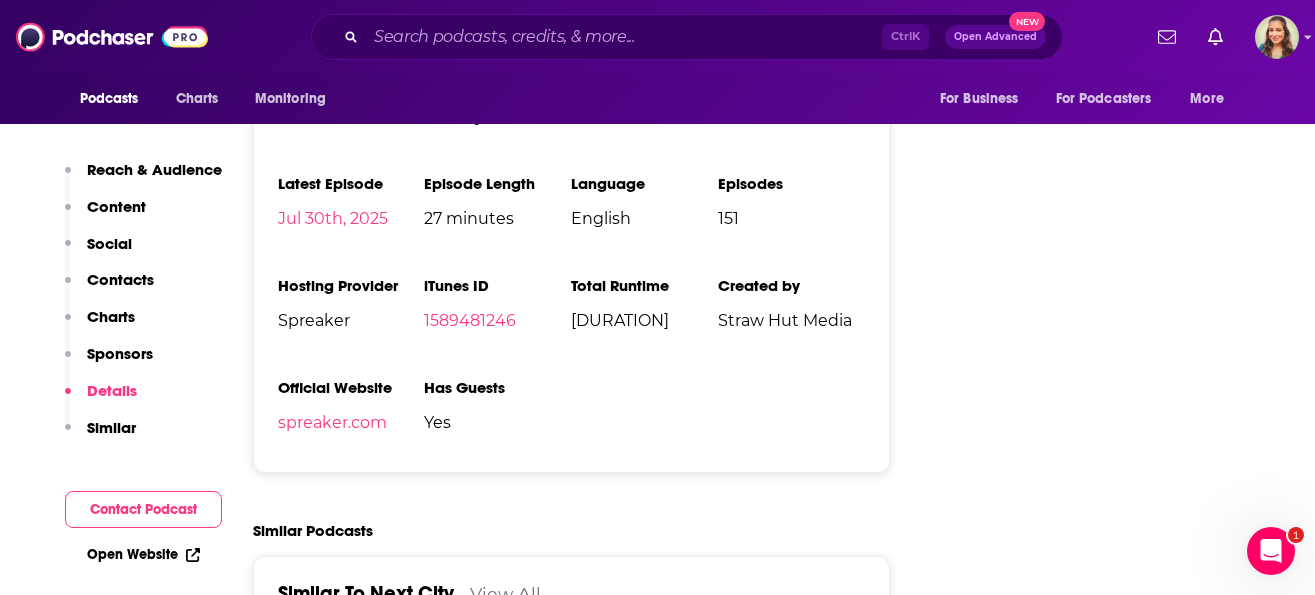 click on "Contacts" at bounding box center (120, 279) 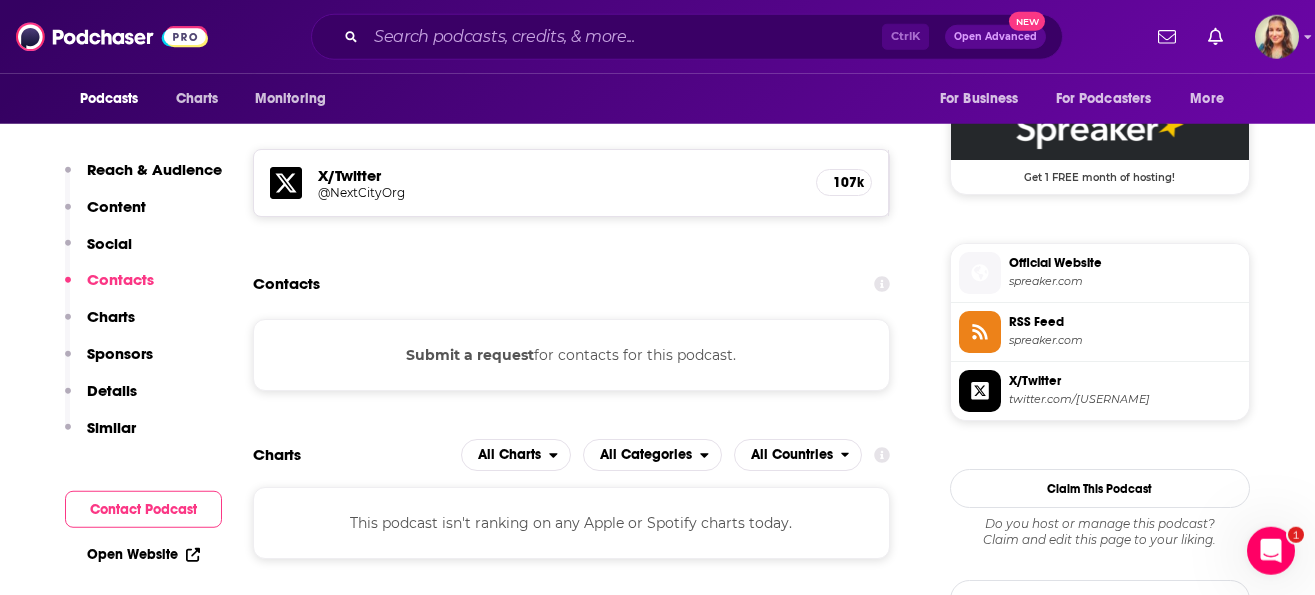 scroll, scrollTop: 1636, scrollLeft: 0, axis: vertical 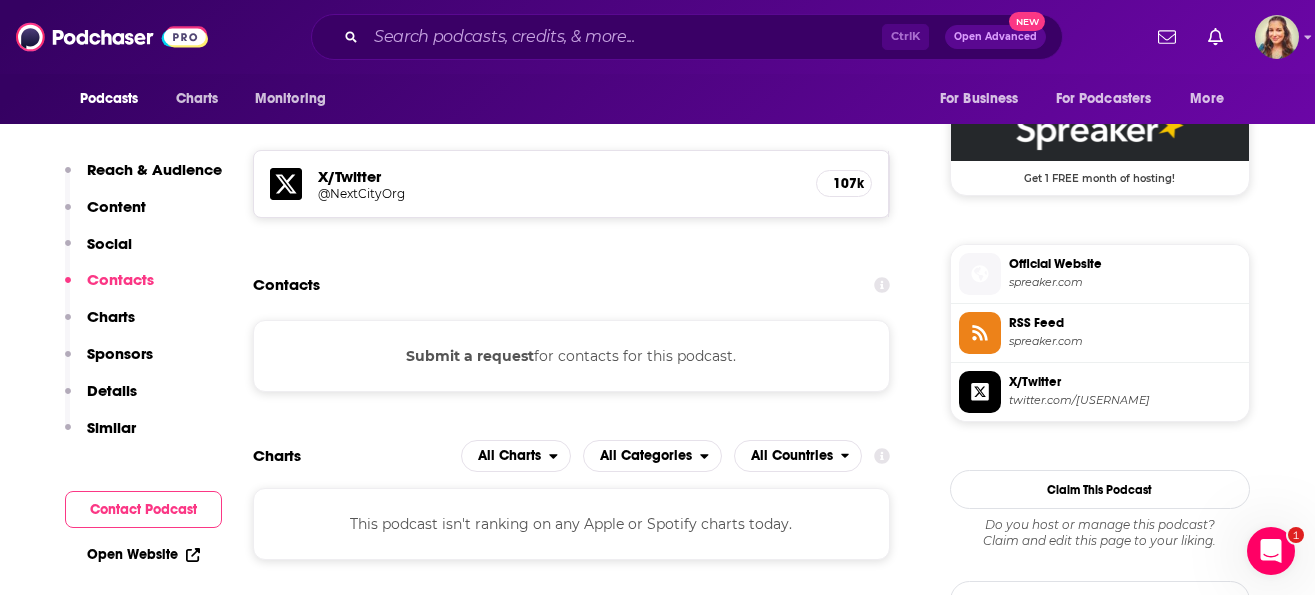 drag, startPoint x: 471, startPoint y: 369, endPoint x: 622, endPoint y: 221, distance: 211.43556 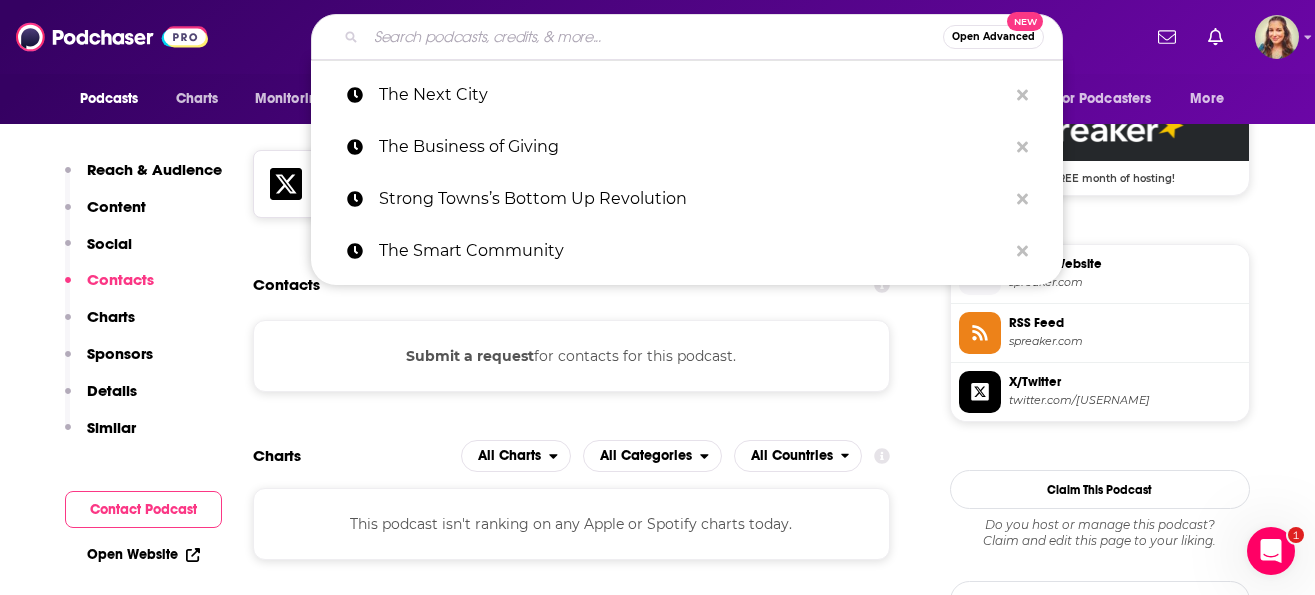 click at bounding box center [654, 37] 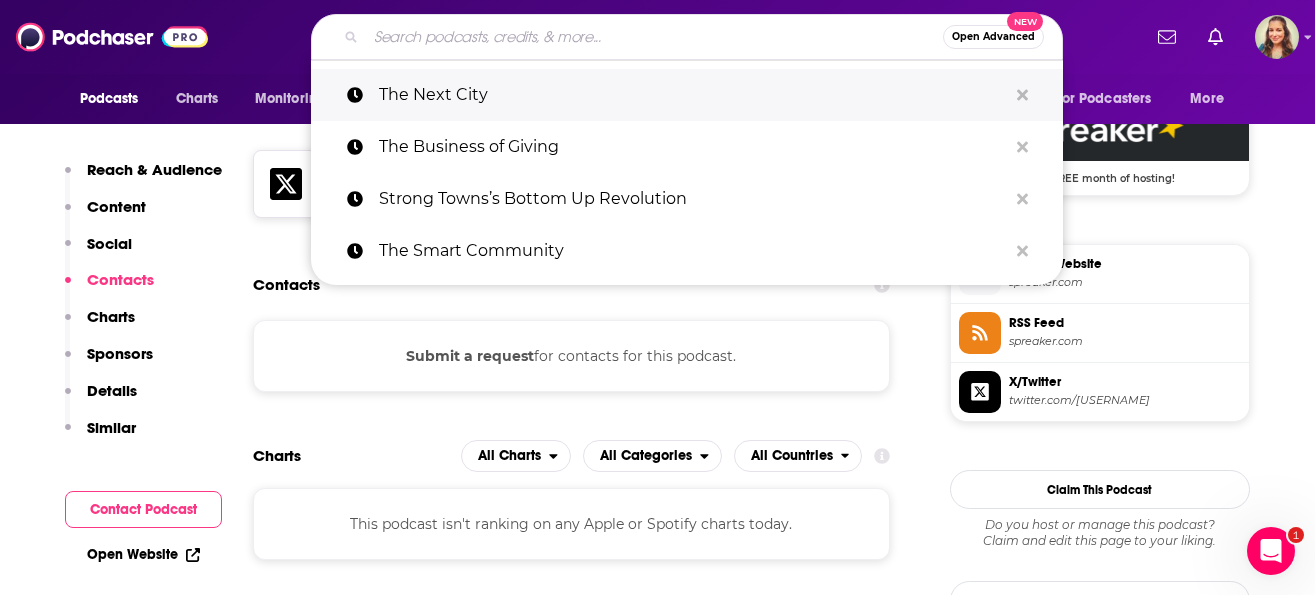 paste on "HousingWire’s Power House Podcast Boston University’s Is Business Broken" 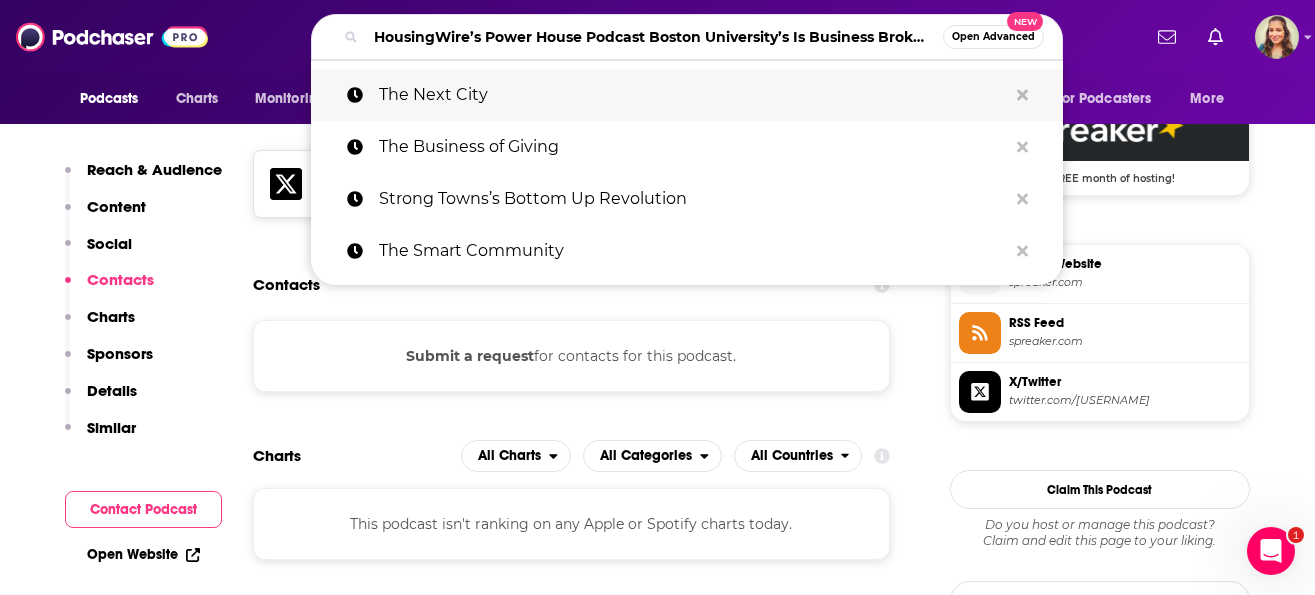 scroll, scrollTop: 0, scrollLeft: 38, axis: horizontal 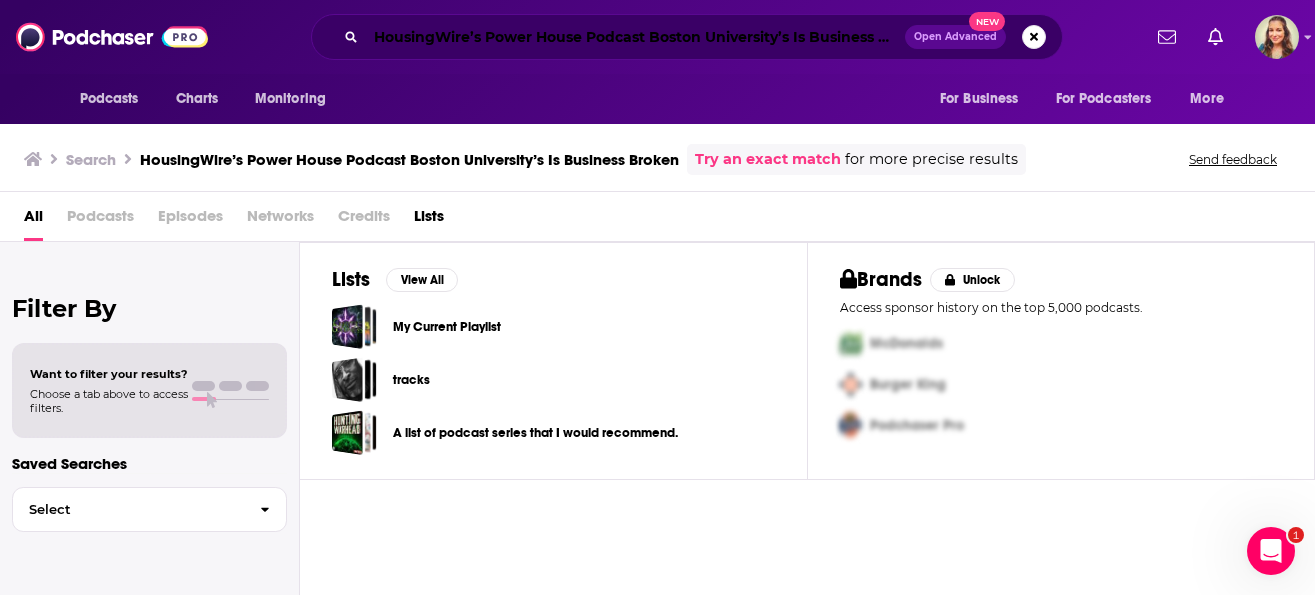 click on "HousingWire’s Power House Podcast Boston University’s Is Business Broken" at bounding box center [635, 37] 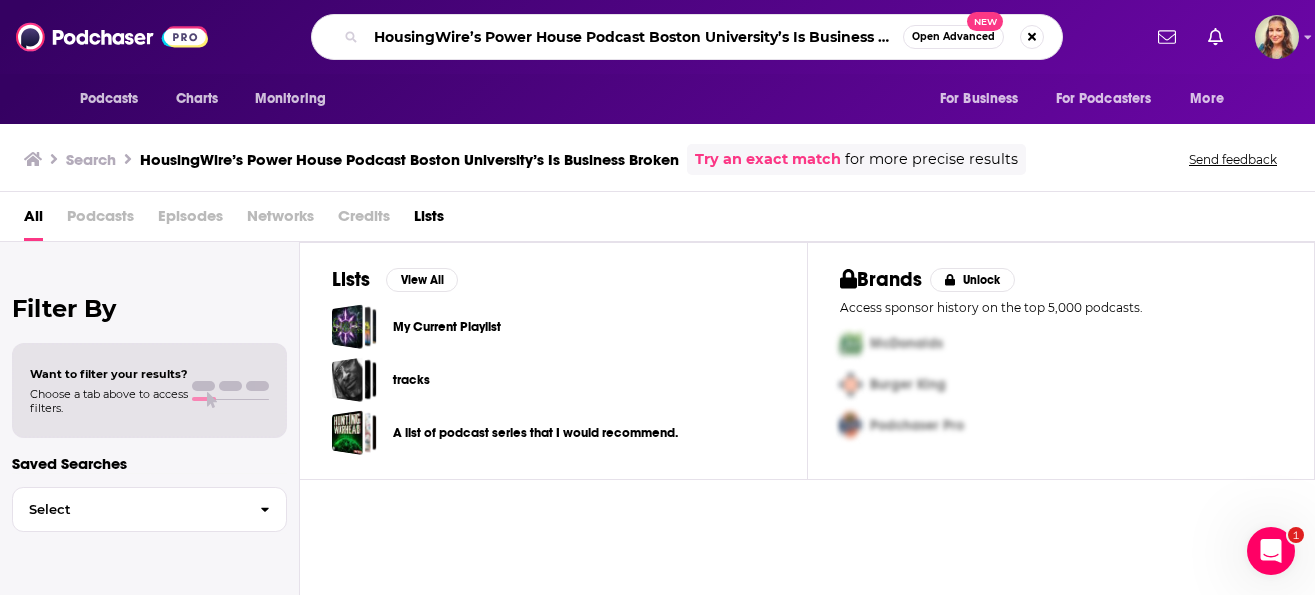 paste 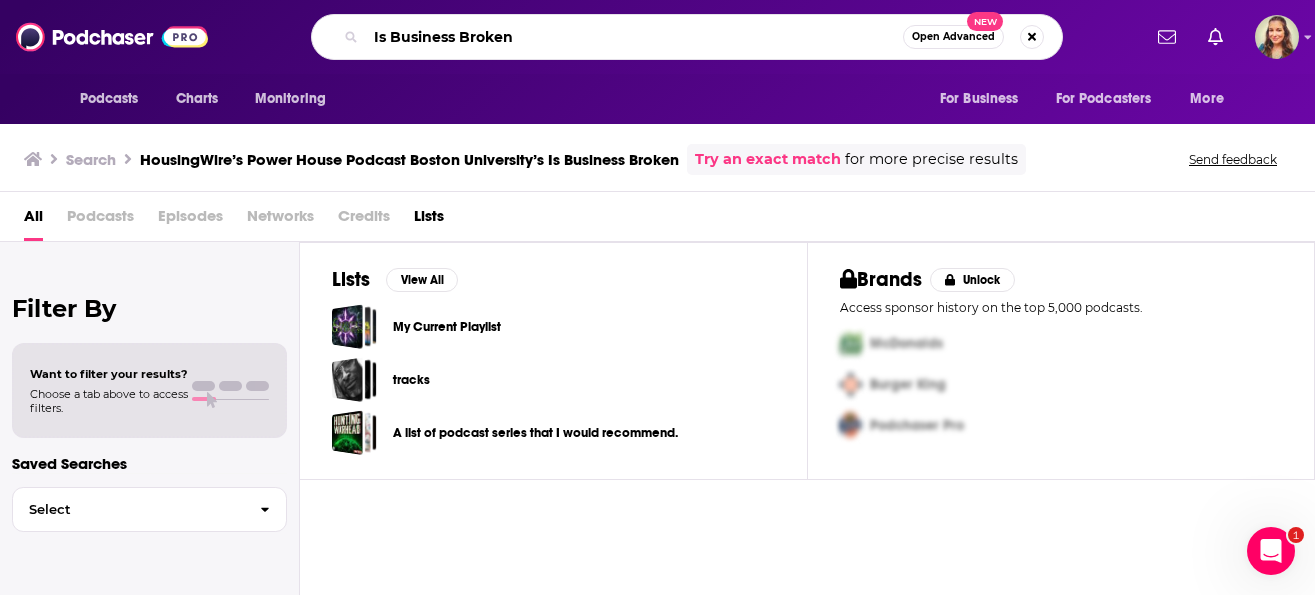 type on "Is Business Broken" 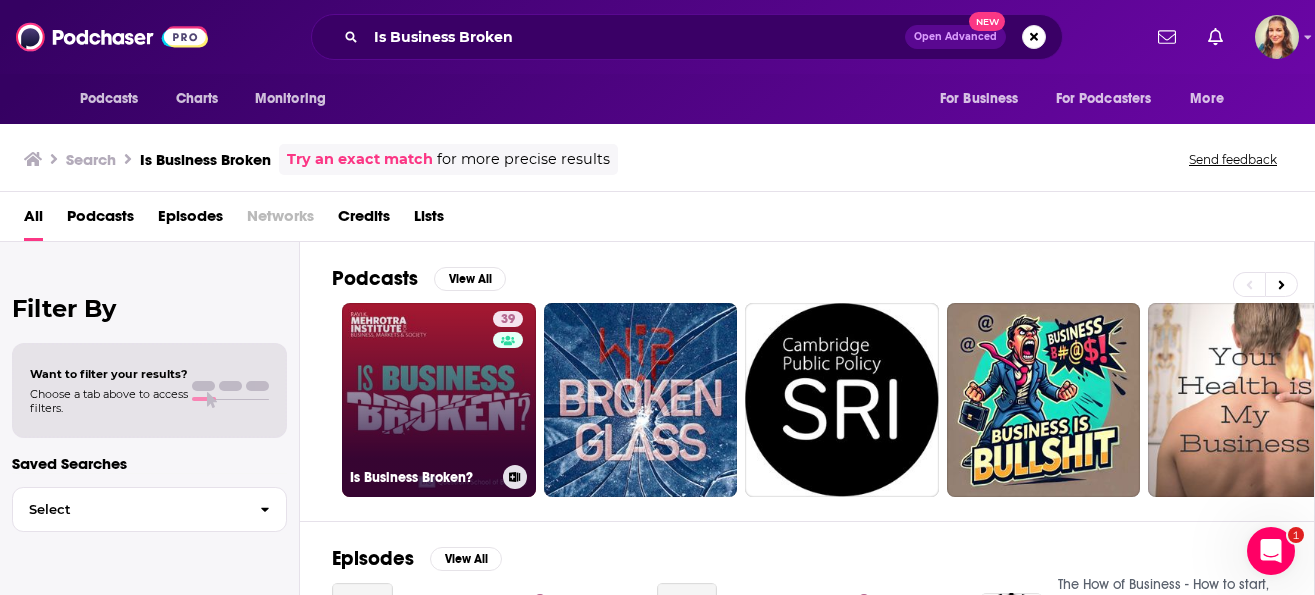 click on "39 Is Business Broken?" at bounding box center (439, 400) 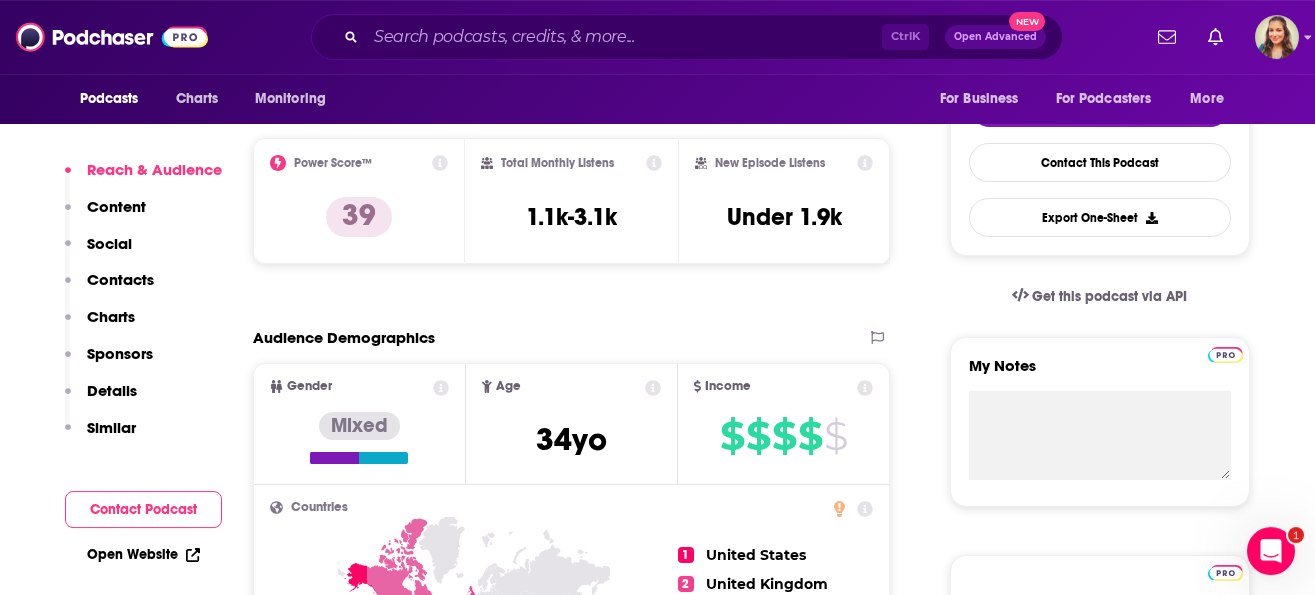 scroll, scrollTop: 684, scrollLeft: 0, axis: vertical 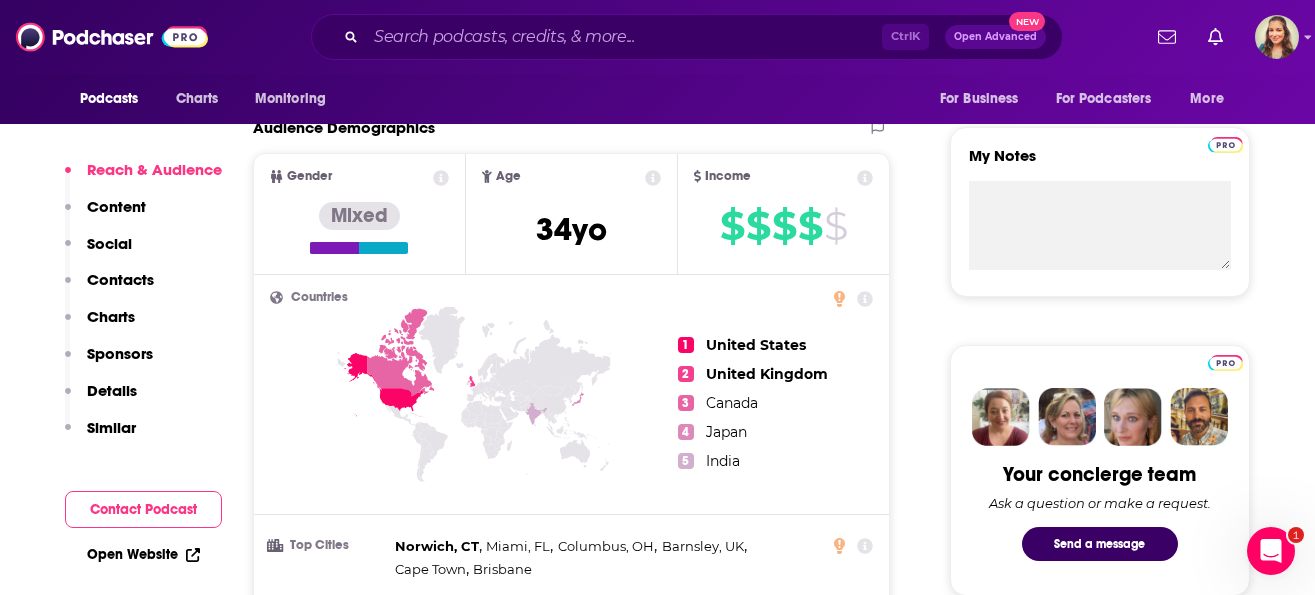 click on "Contacts" at bounding box center [120, 279] 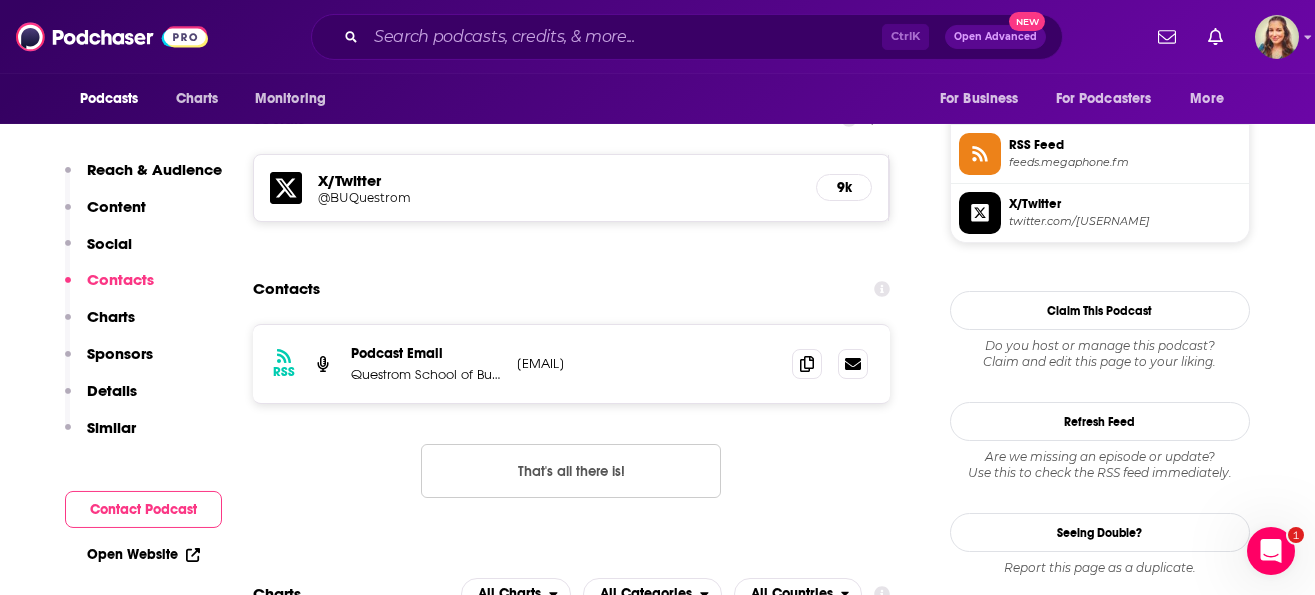 scroll, scrollTop: 1636, scrollLeft: 0, axis: vertical 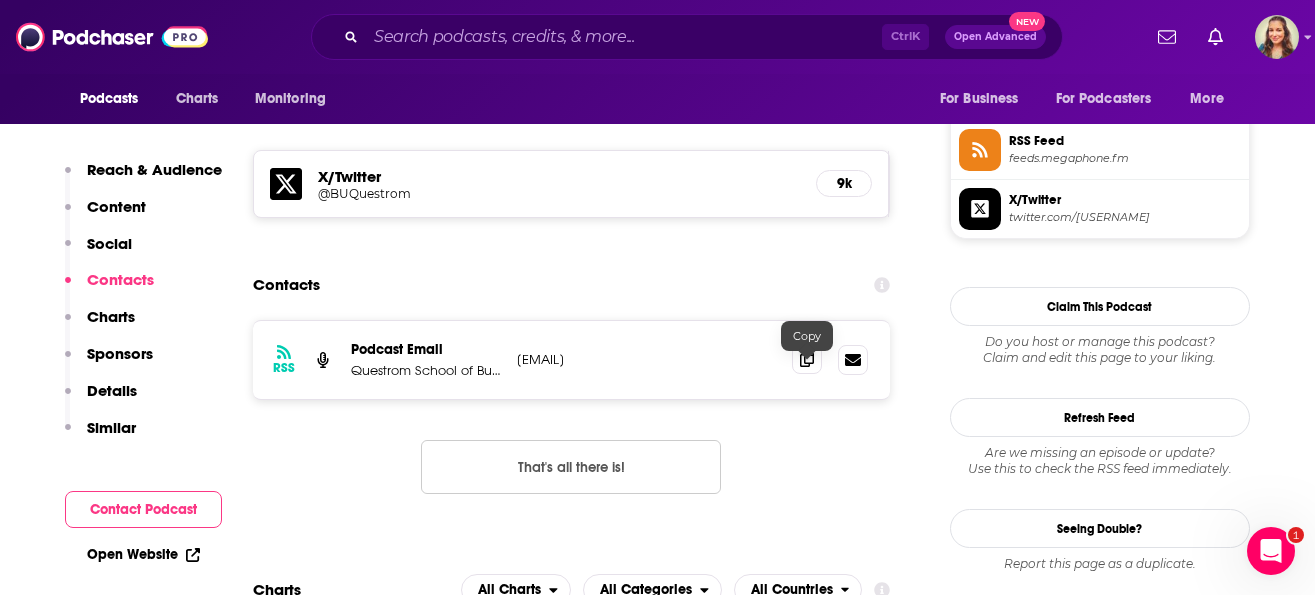 click 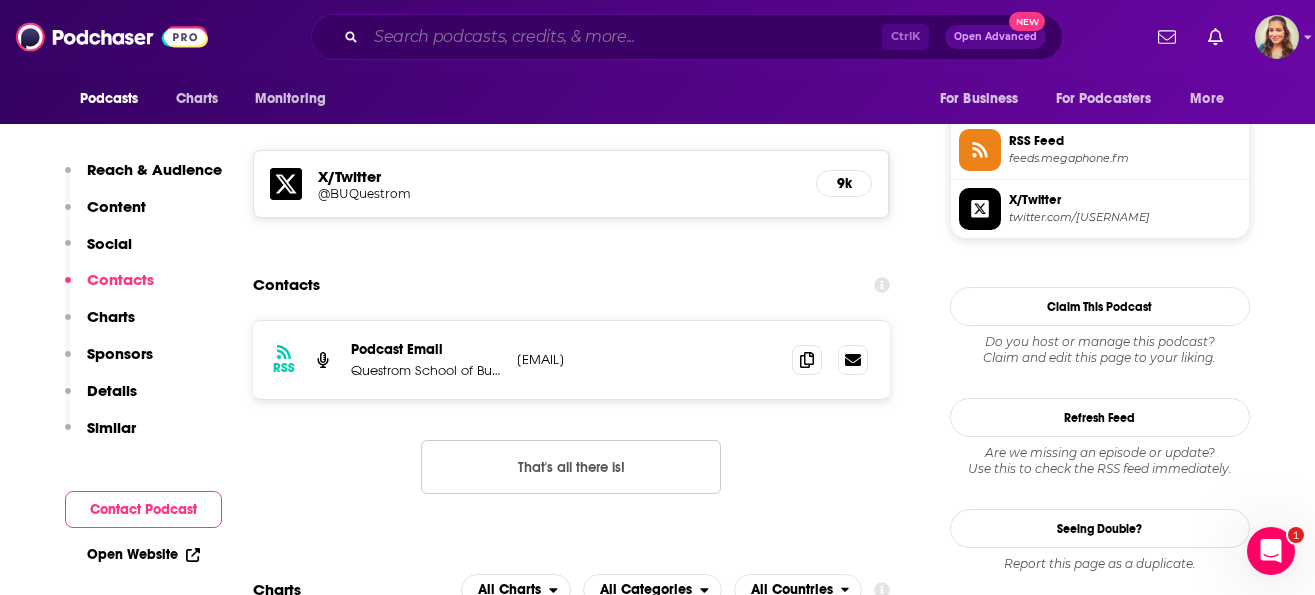 click at bounding box center [624, 37] 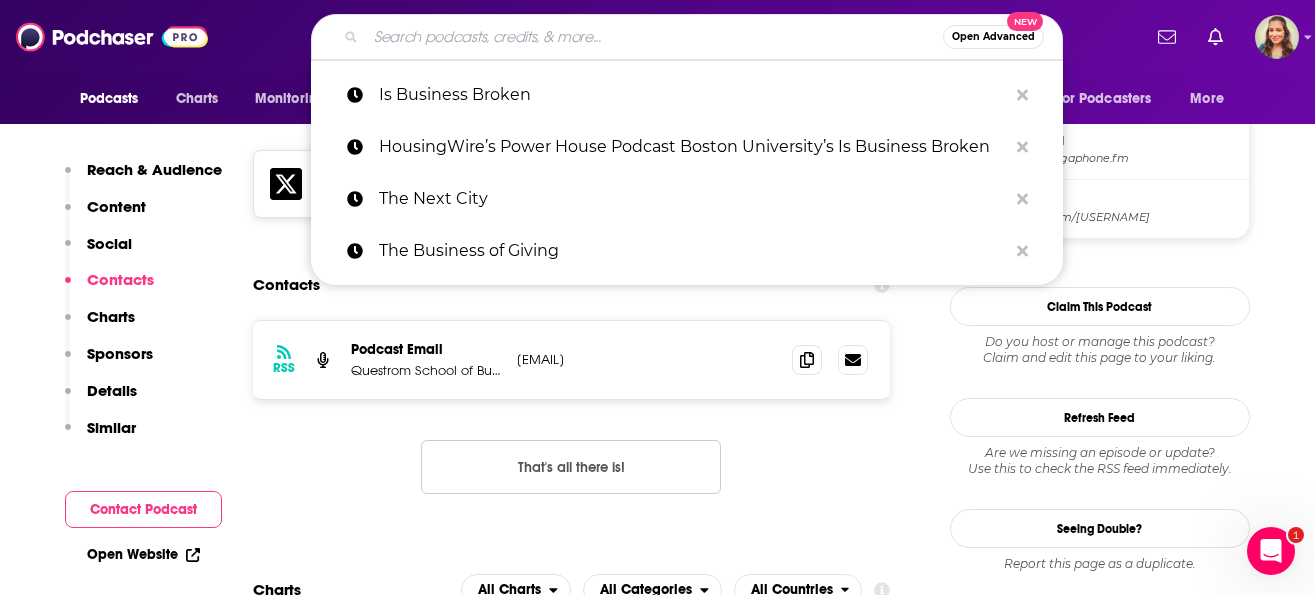 paste on "From Problems to Possibilities" 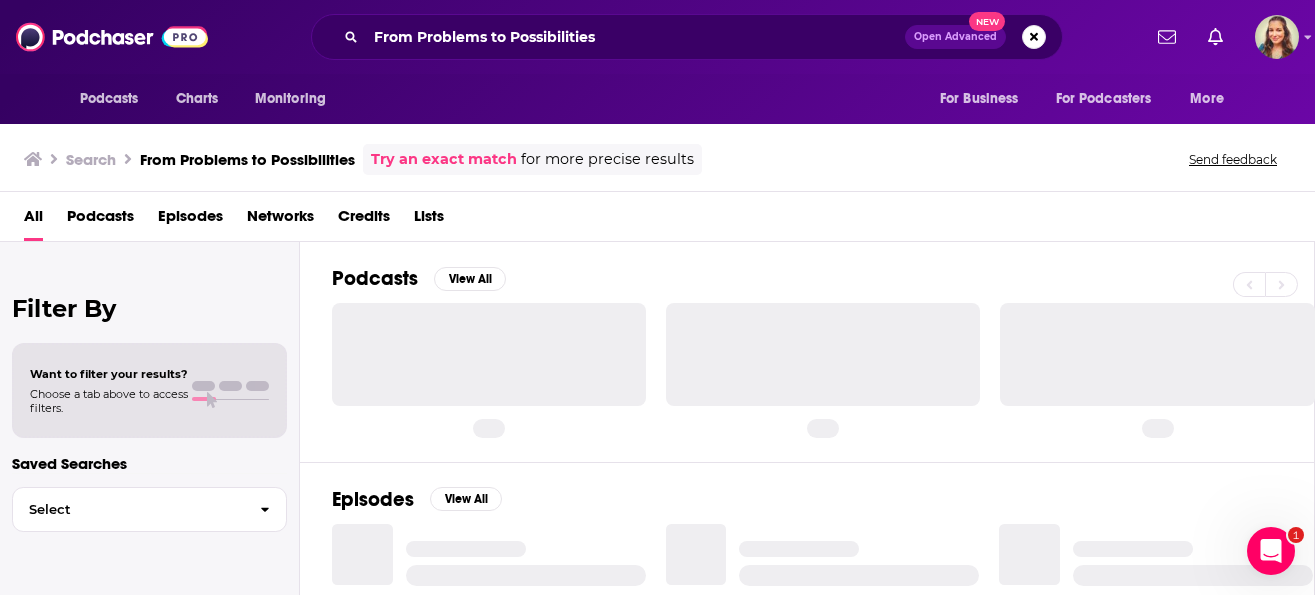 scroll, scrollTop: 0, scrollLeft: 0, axis: both 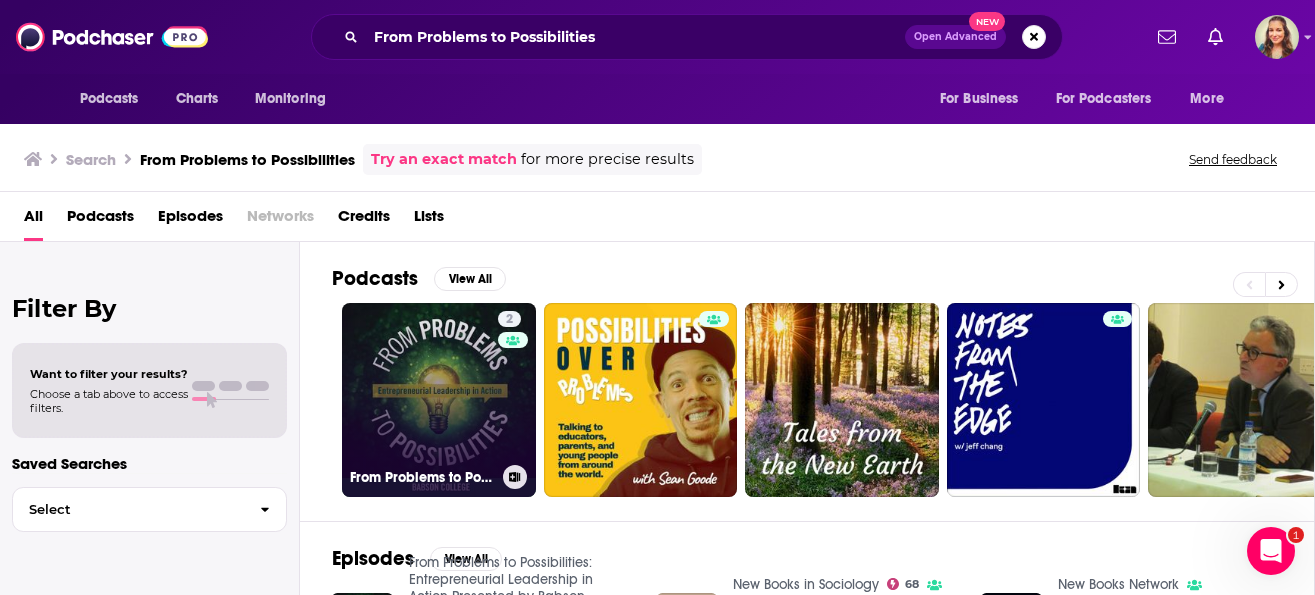 click on "2 From Problems to Possibilities: Entrepreneurial Leadership in Action Presented by Babson College" at bounding box center (439, 400) 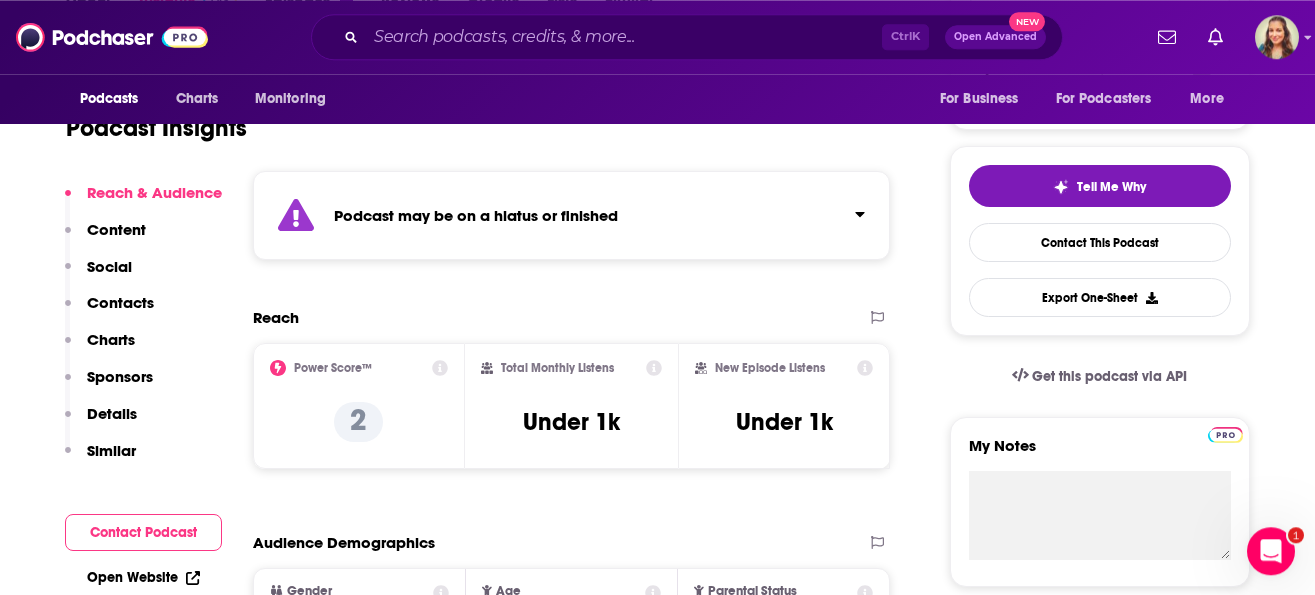 scroll, scrollTop: 456, scrollLeft: 0, axis: vertical 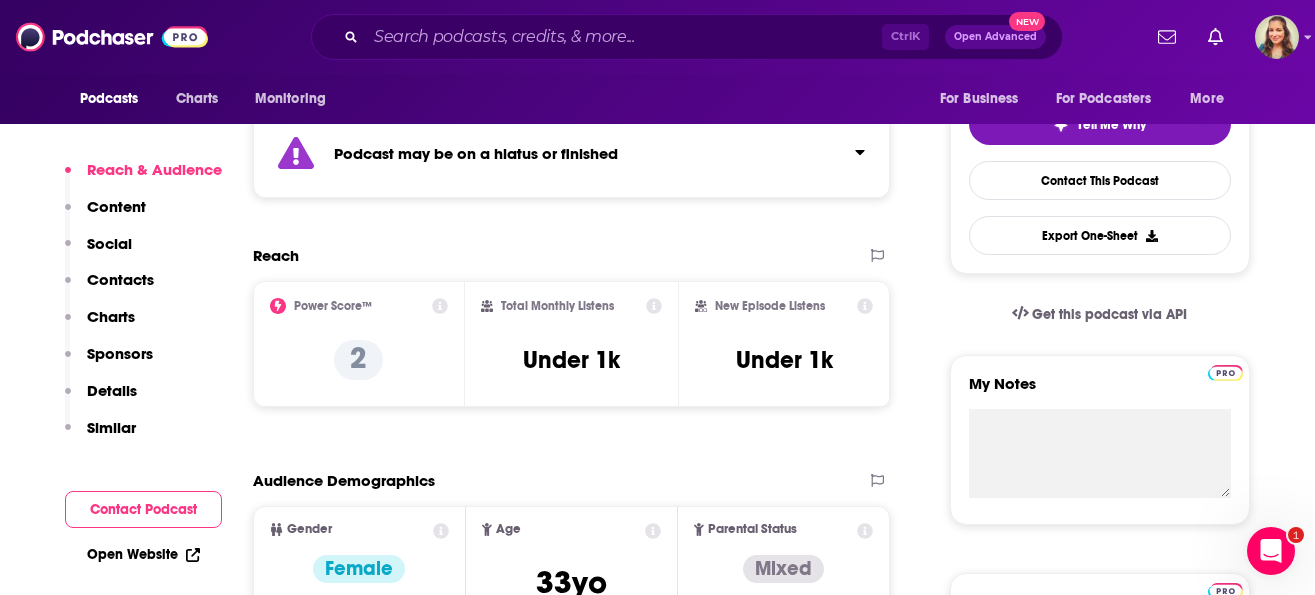 click on "Contacts" at bounding box center (120, 279) 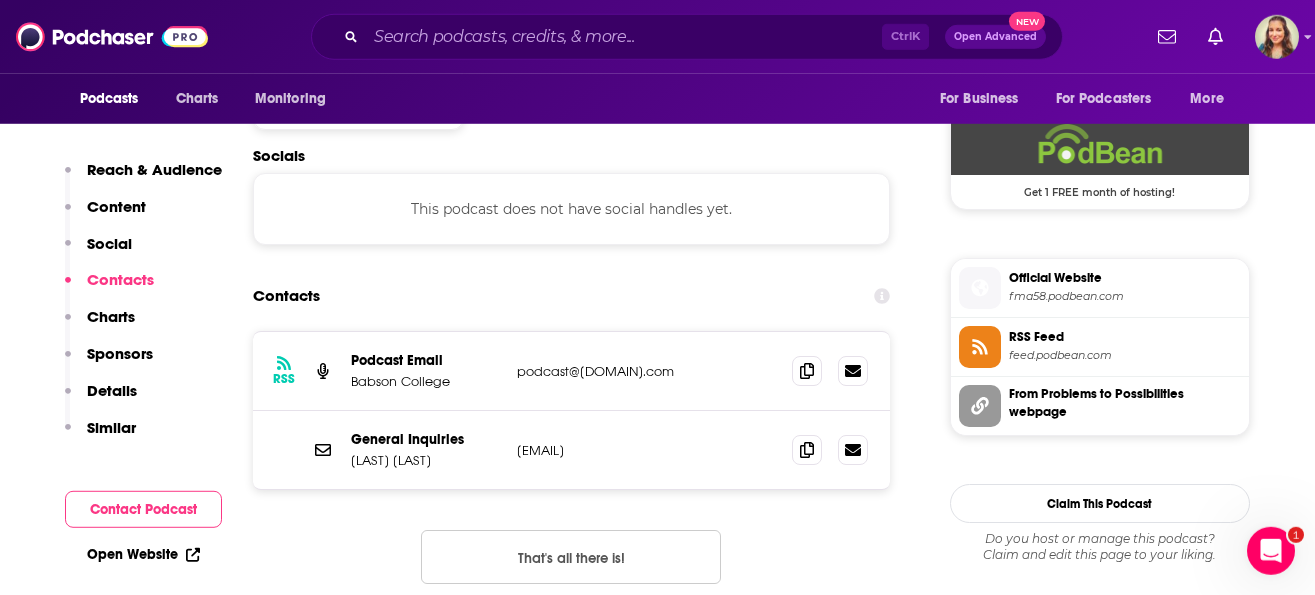scroll, scrollTop: 1471, scrollLeft: 0, axis: vertical 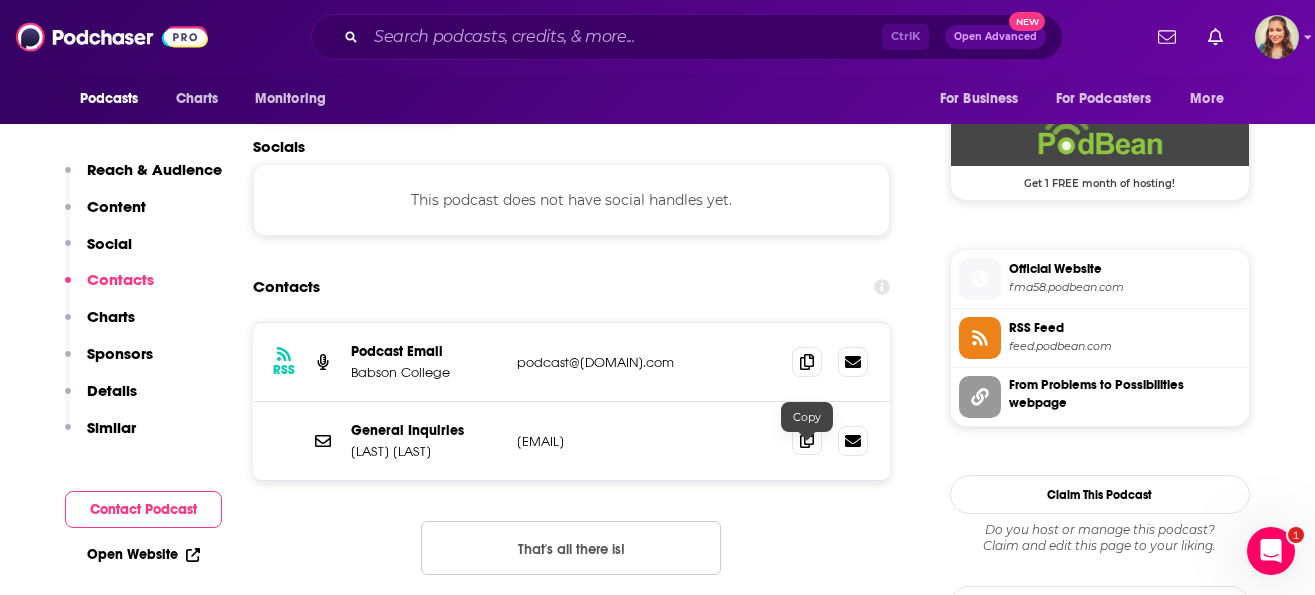 click at bounding box center (807, 440) 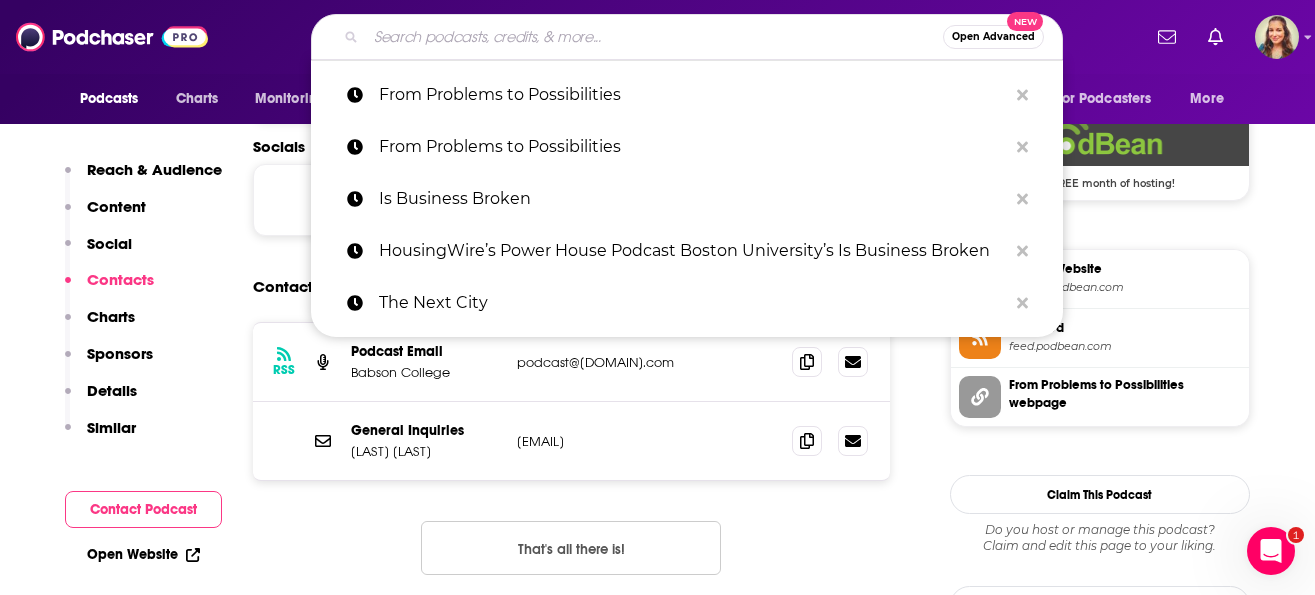 click at bounding box center (654, 37) 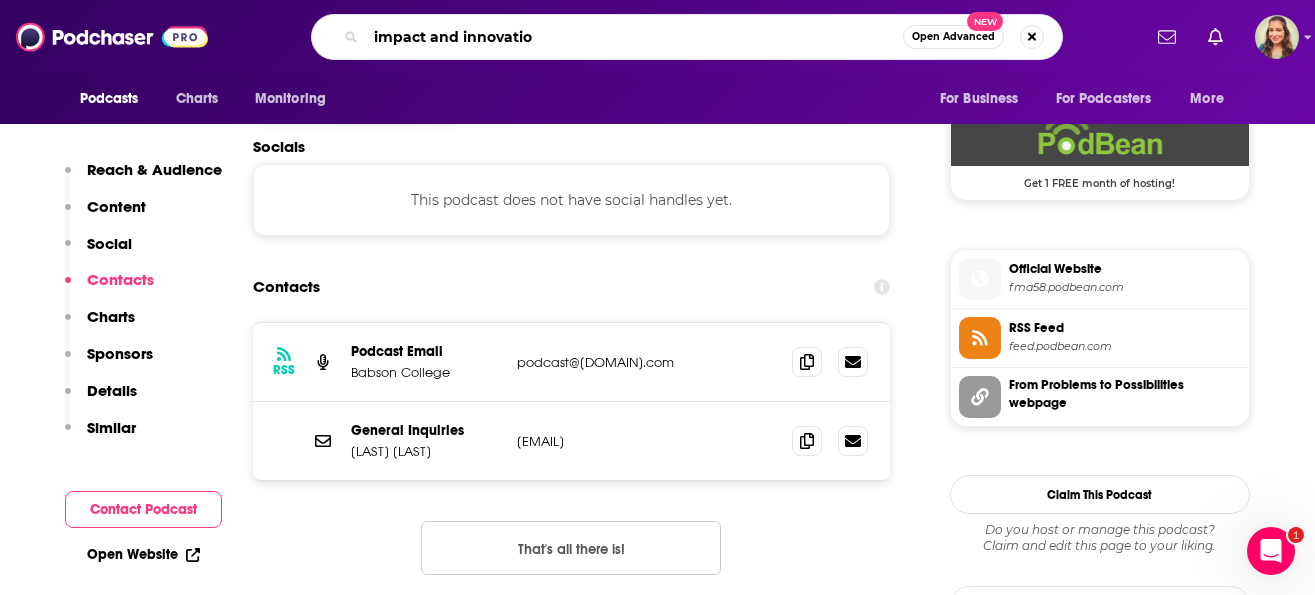 type on "impact and innovation" 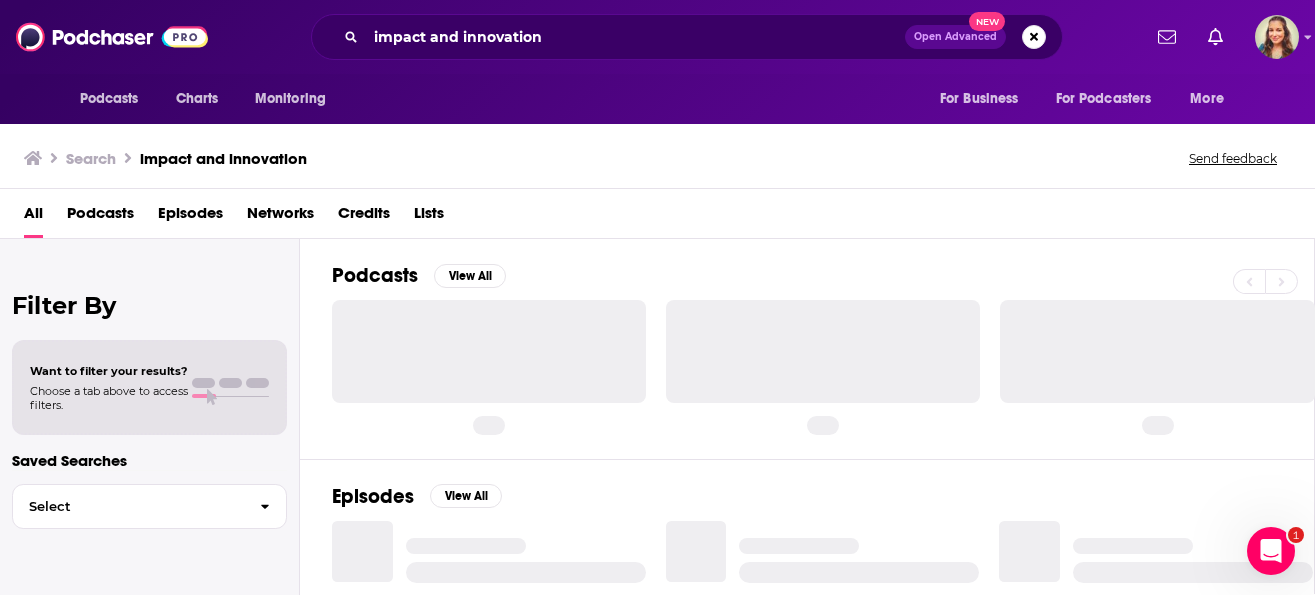 scroll, scrollTop: 0, scrollLeft: 0, axis: both 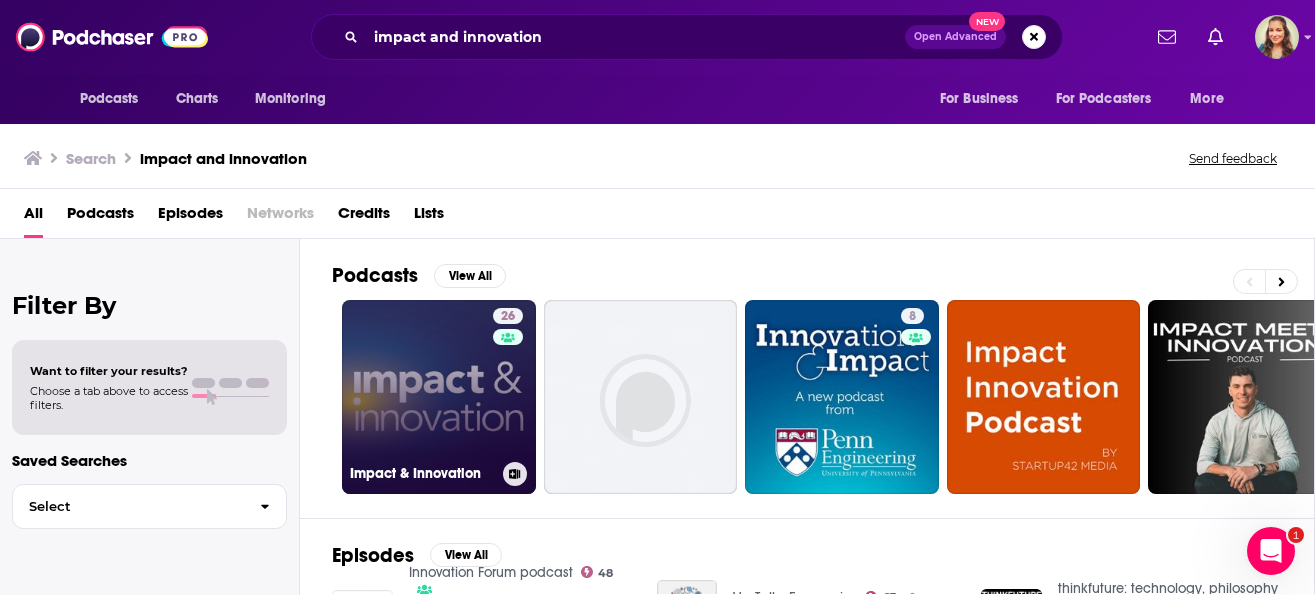 click on "26 Impact & Innovation" at bounding box center [439, 397] 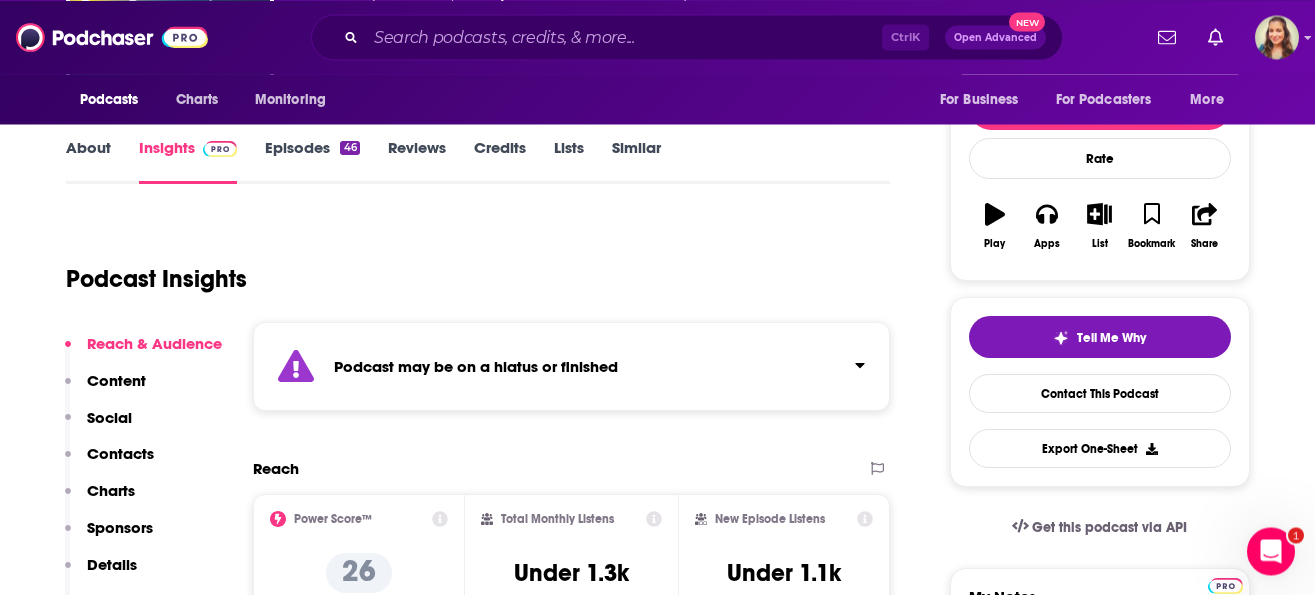 scroll, scrollTop: 342, scrollLeft: 0, axis: vertical 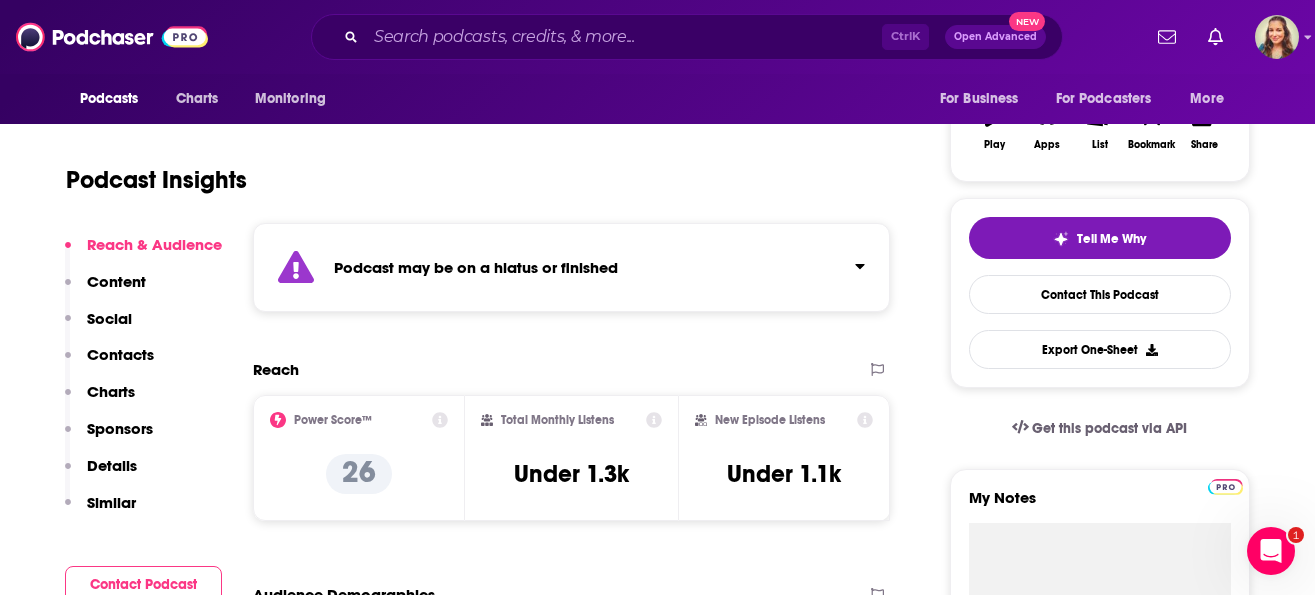 click on "Contacts" at bounding box center (120, 354) 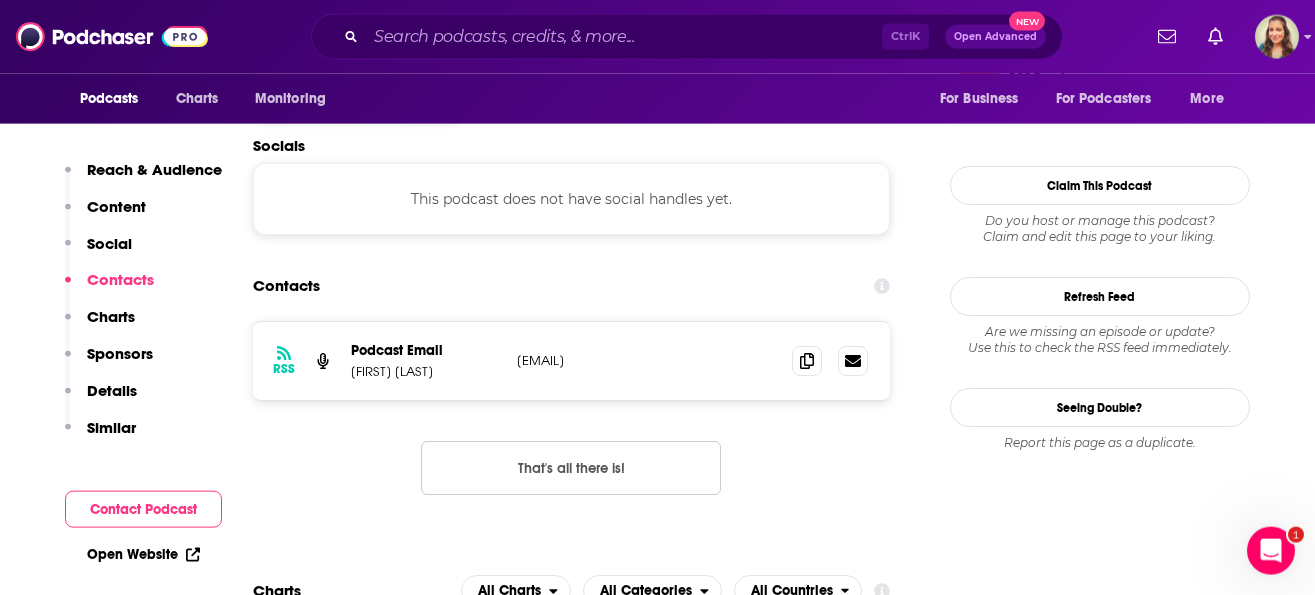 scroll, scrollTop: 1722, scrollLeft: 0, axis: vertical 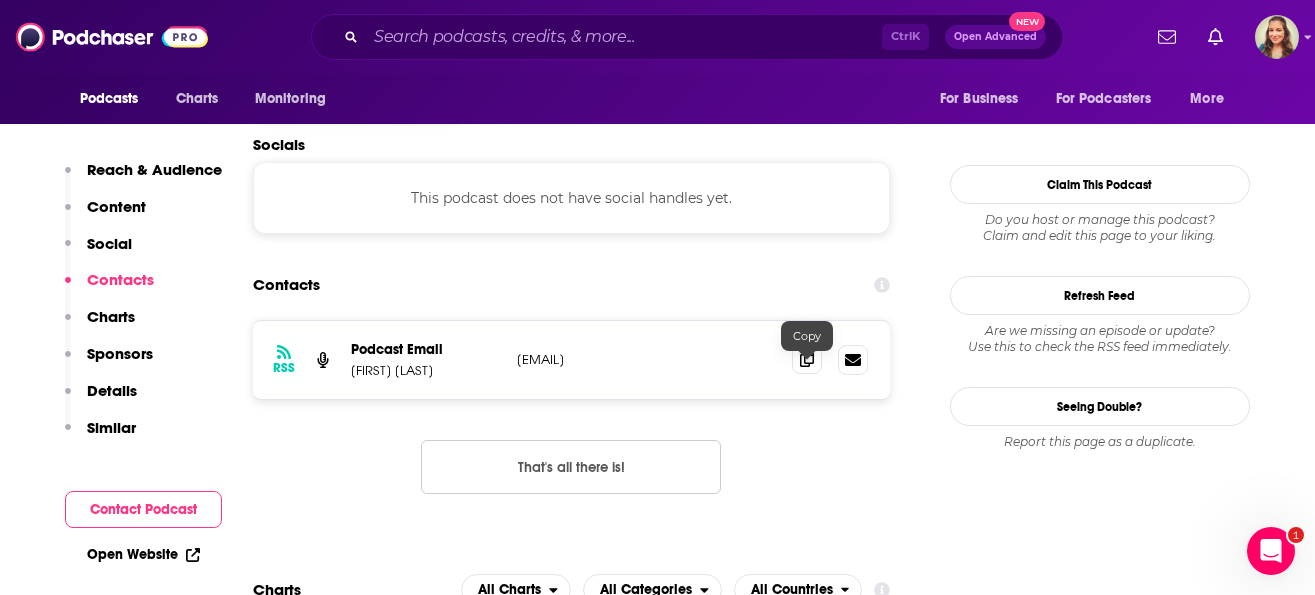 click 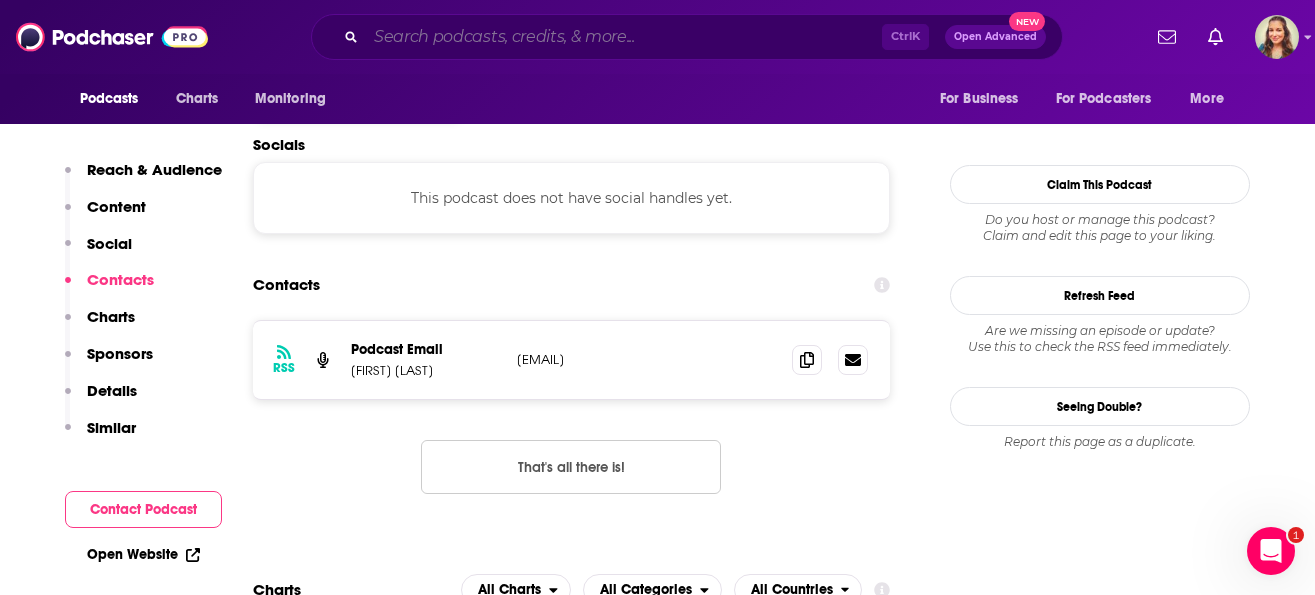 click at bounding box center (624, 37) 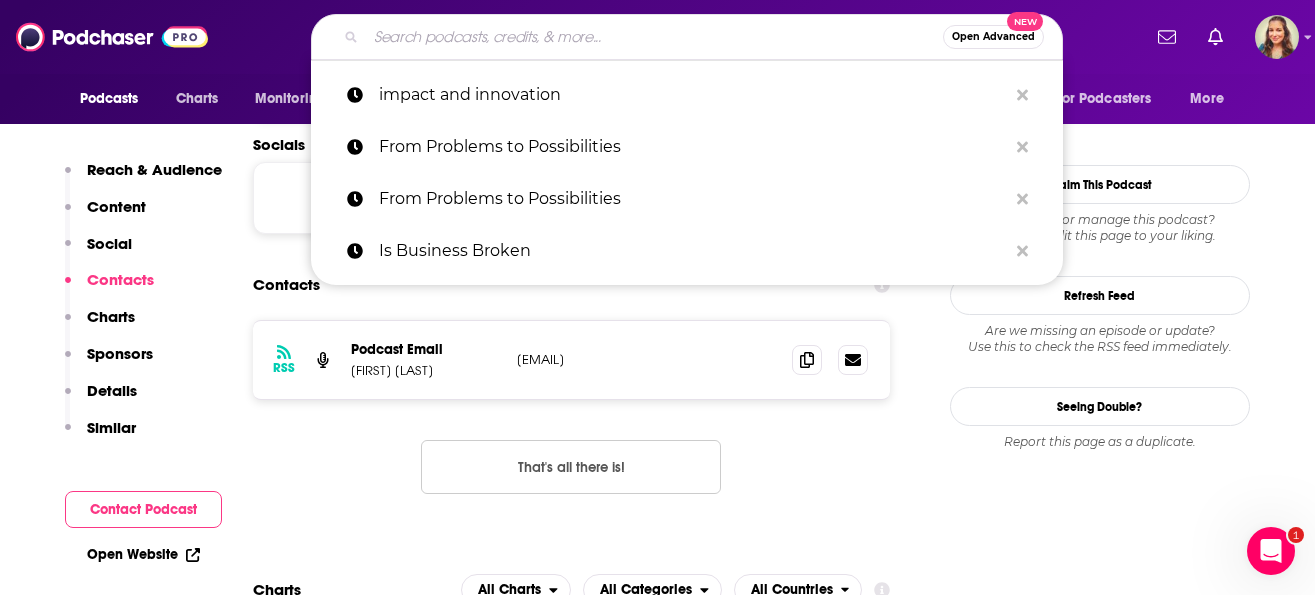 paste on "Thinking Like a Region" 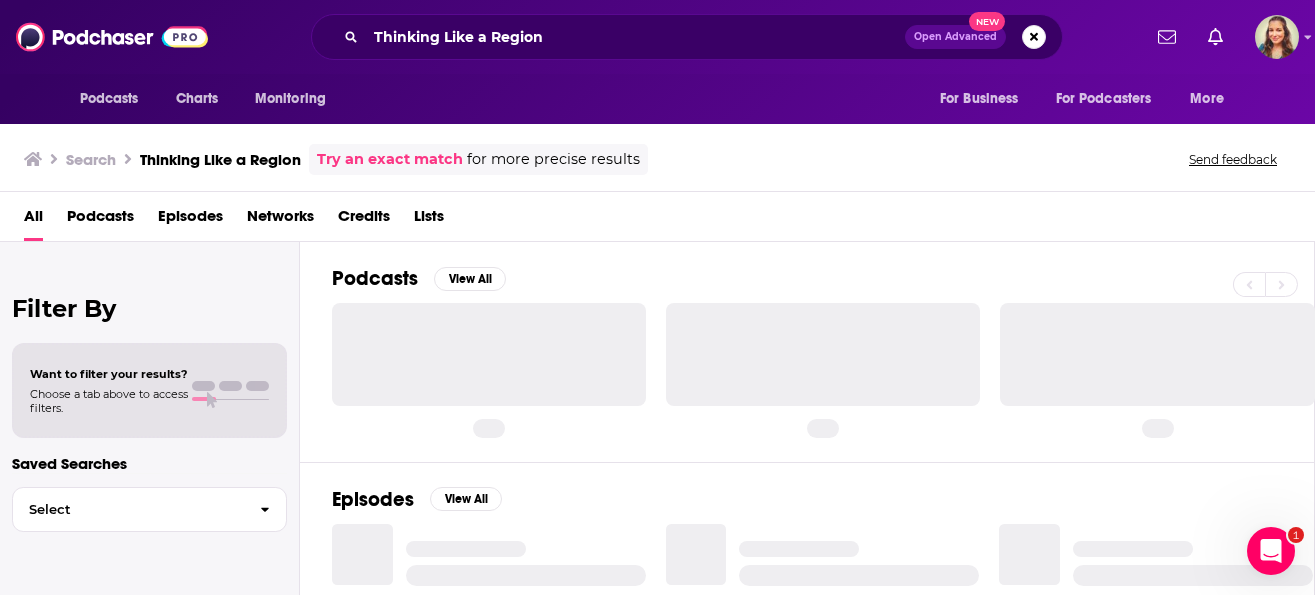 scroll, scrollTop: 0, scrollLeft: 0, axis: both 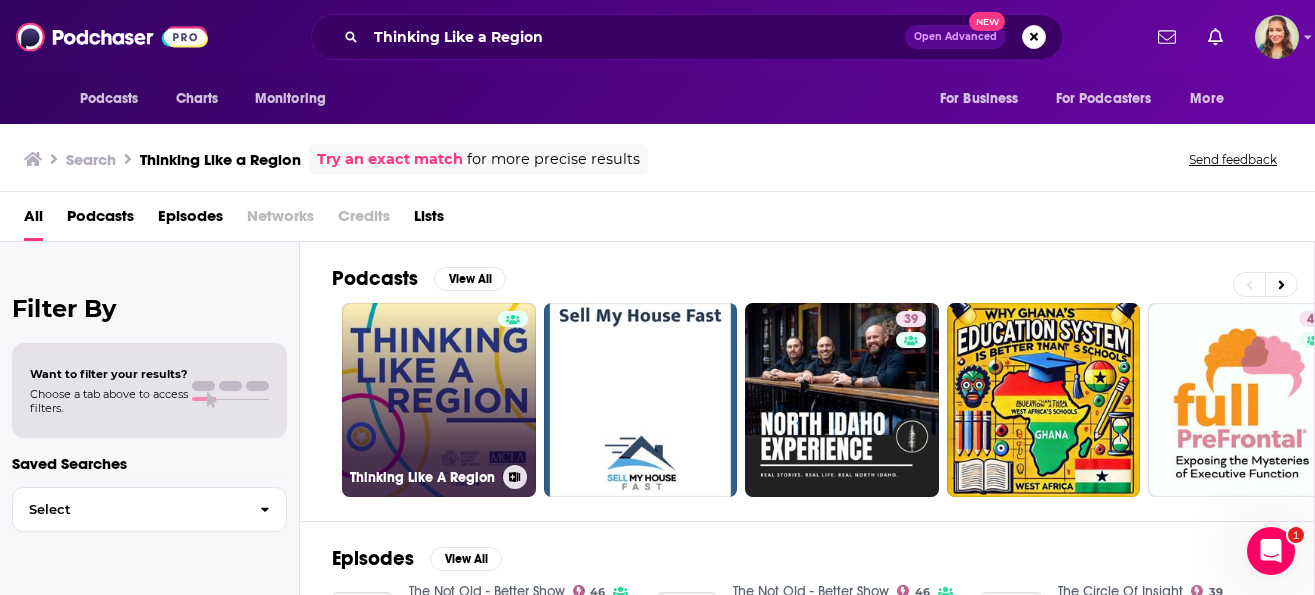click on "Thinking Like A Region" at bounding box center [439, 400] 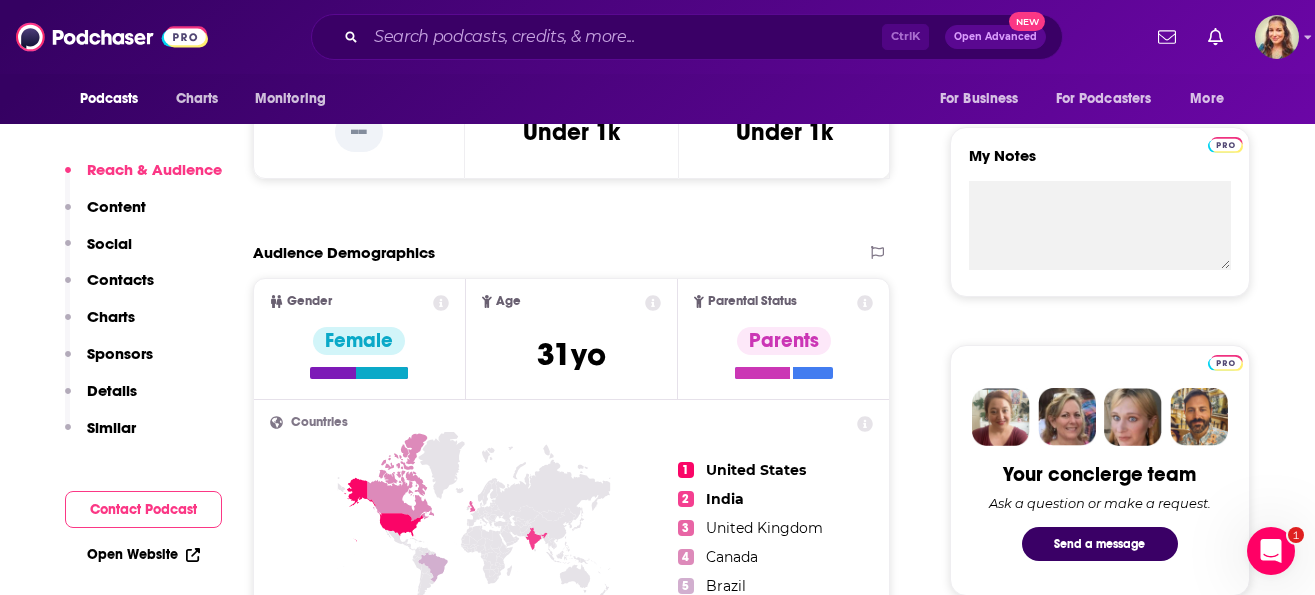 scroll, scrollTop: 228, scrollLeft: 0, axis: vertical 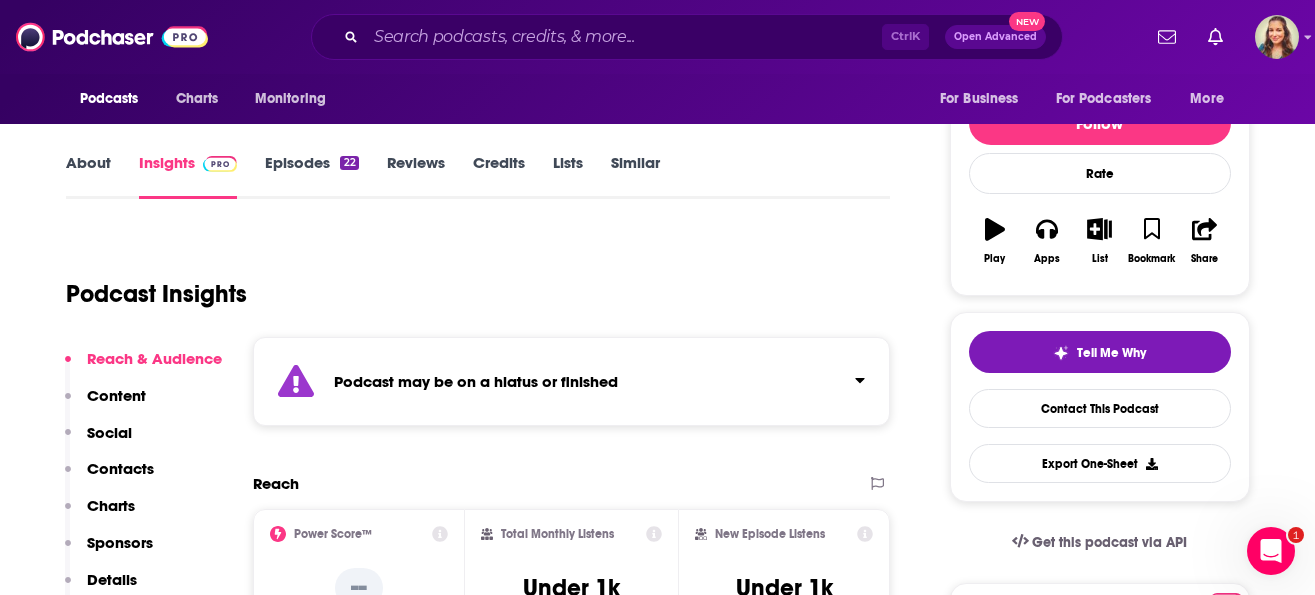 click on "Contacts" at bounding box center [120, 468] 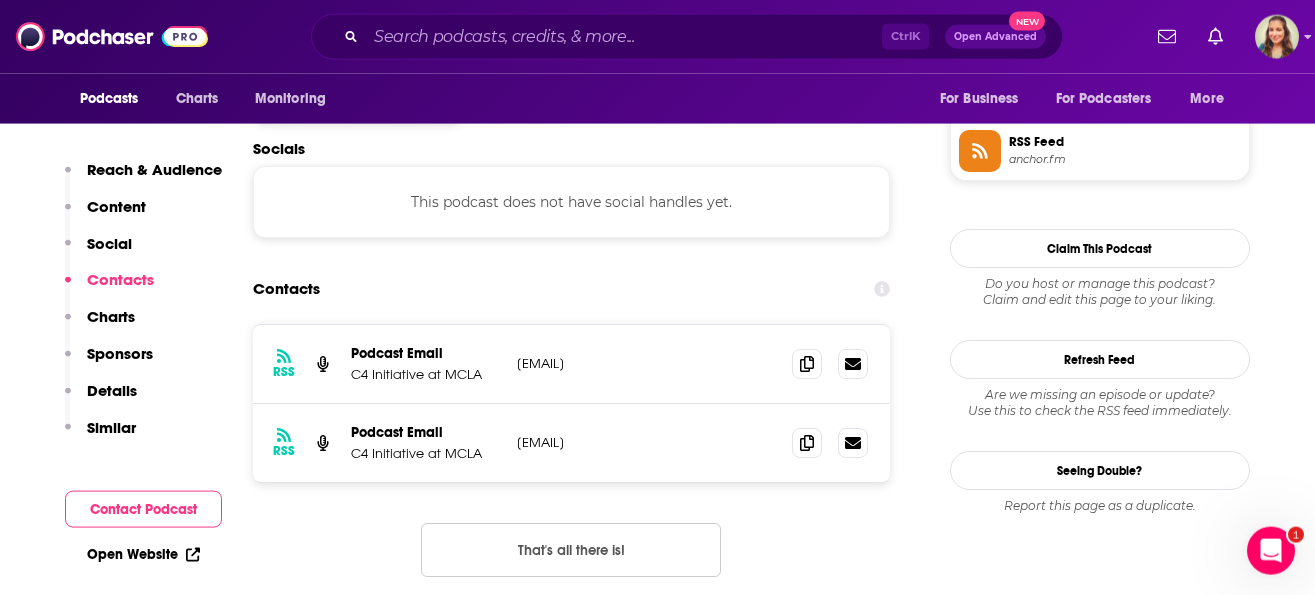 scroll, scrollTop: 1477, scrollLeft: 0, axis: vertical 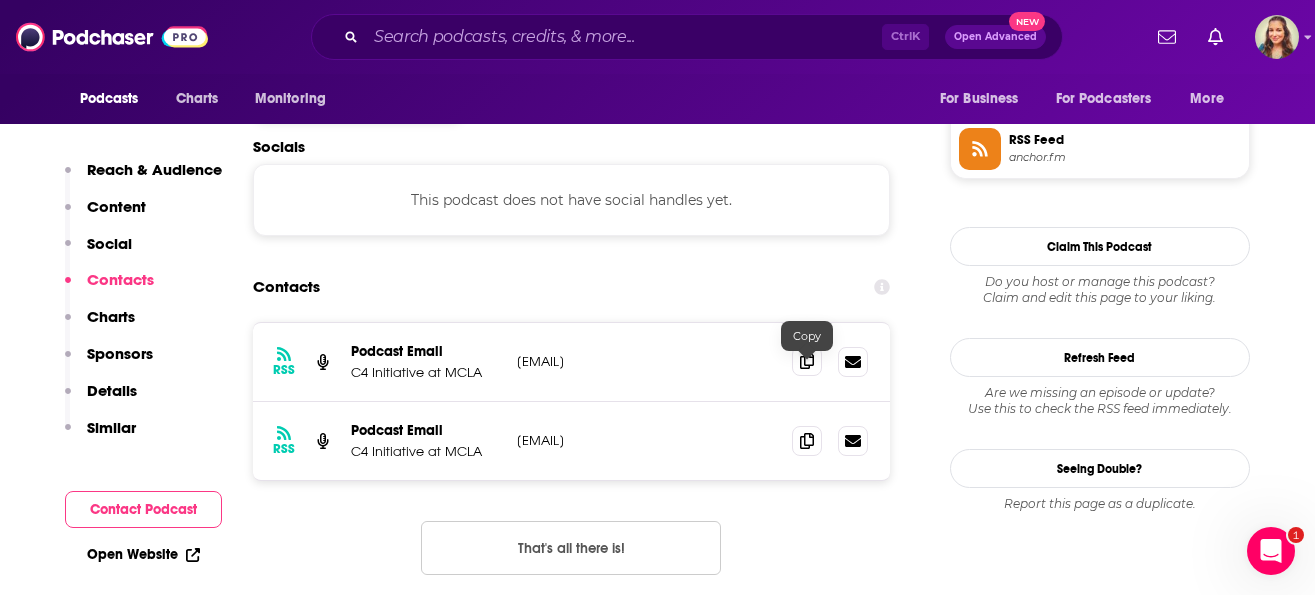 click 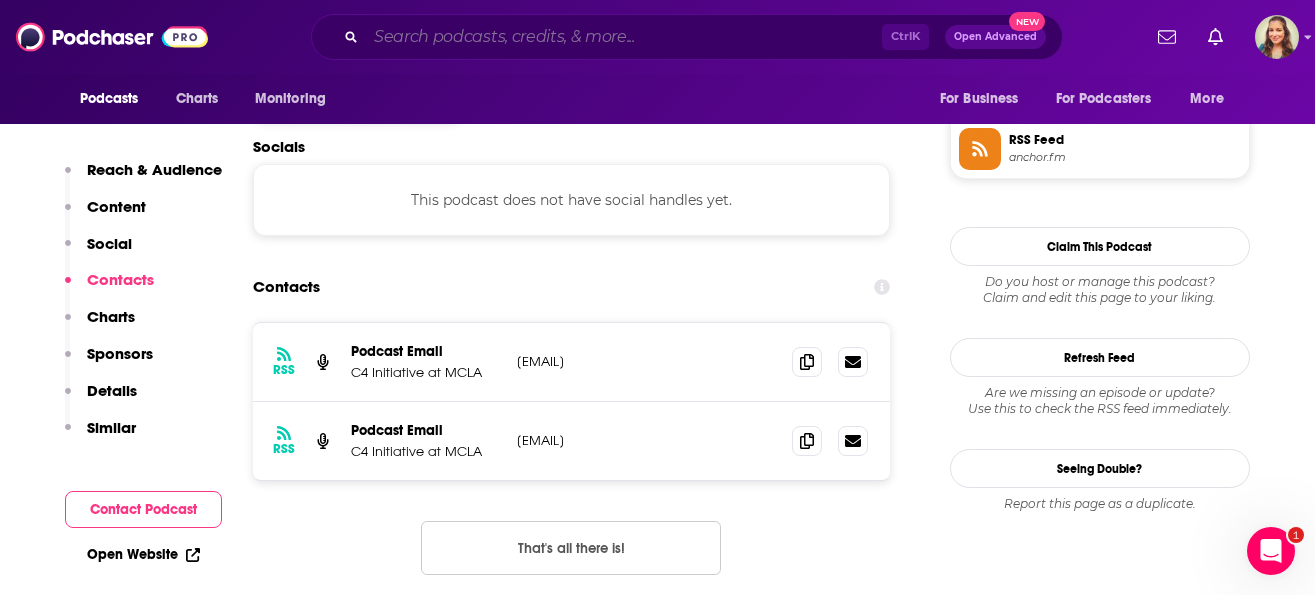 click at bounding box center [624, 37] 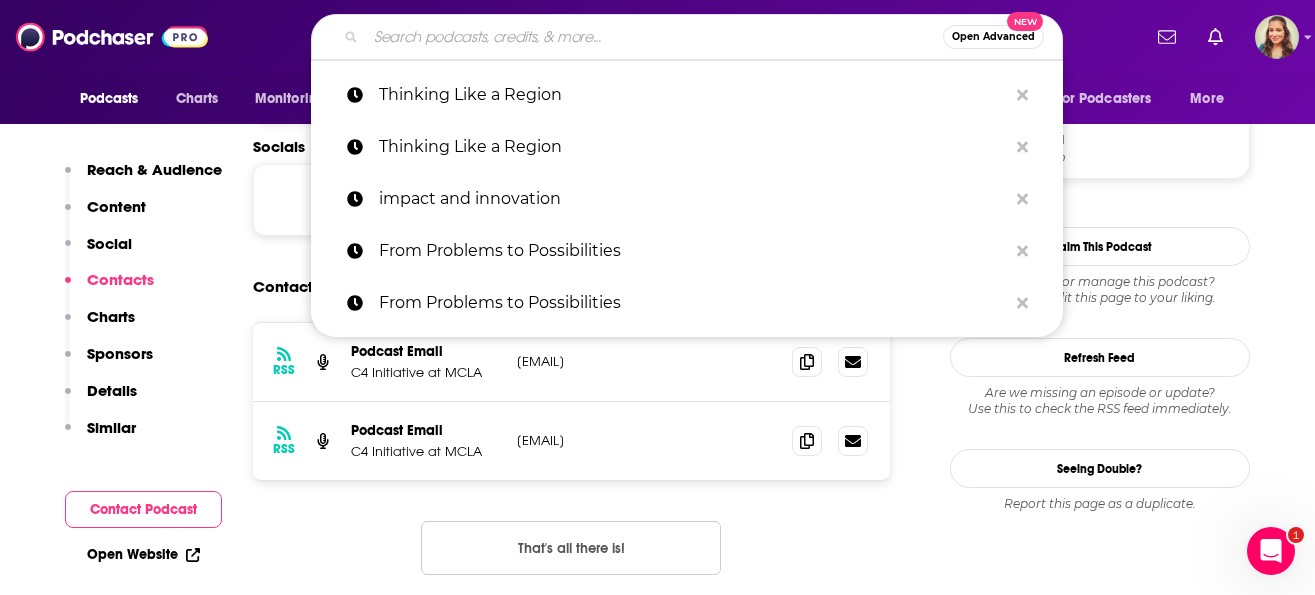 paste on "Awarepreneurs" 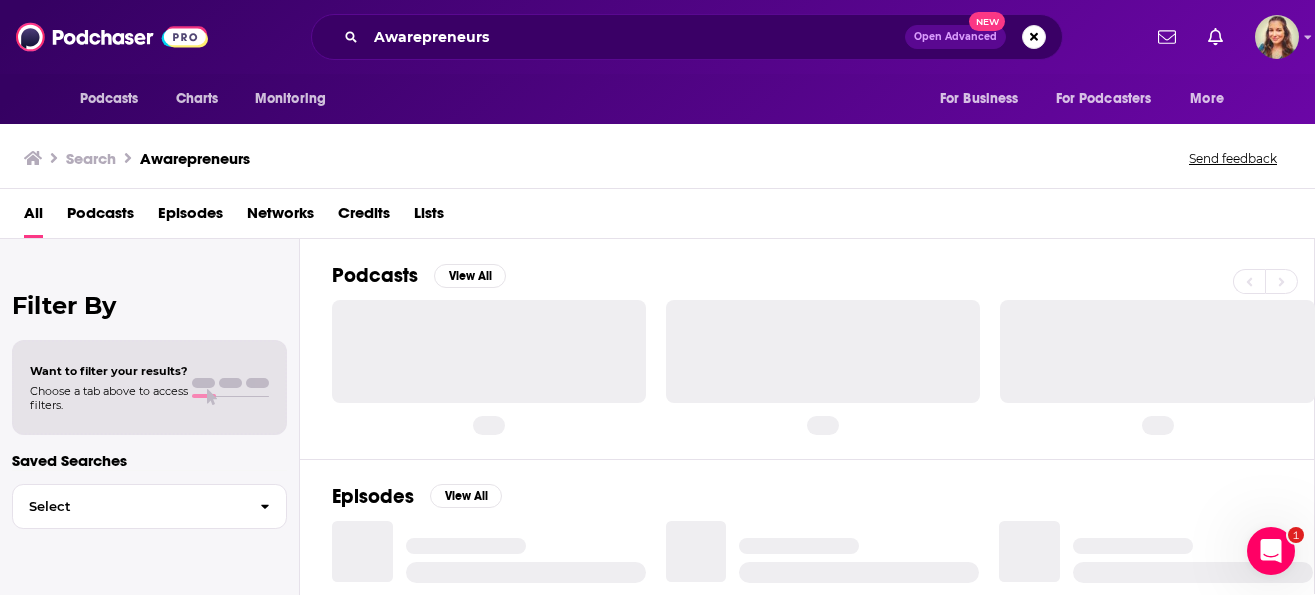 scroll, scrollTop: 0, scrollLeft: 0, axis: both 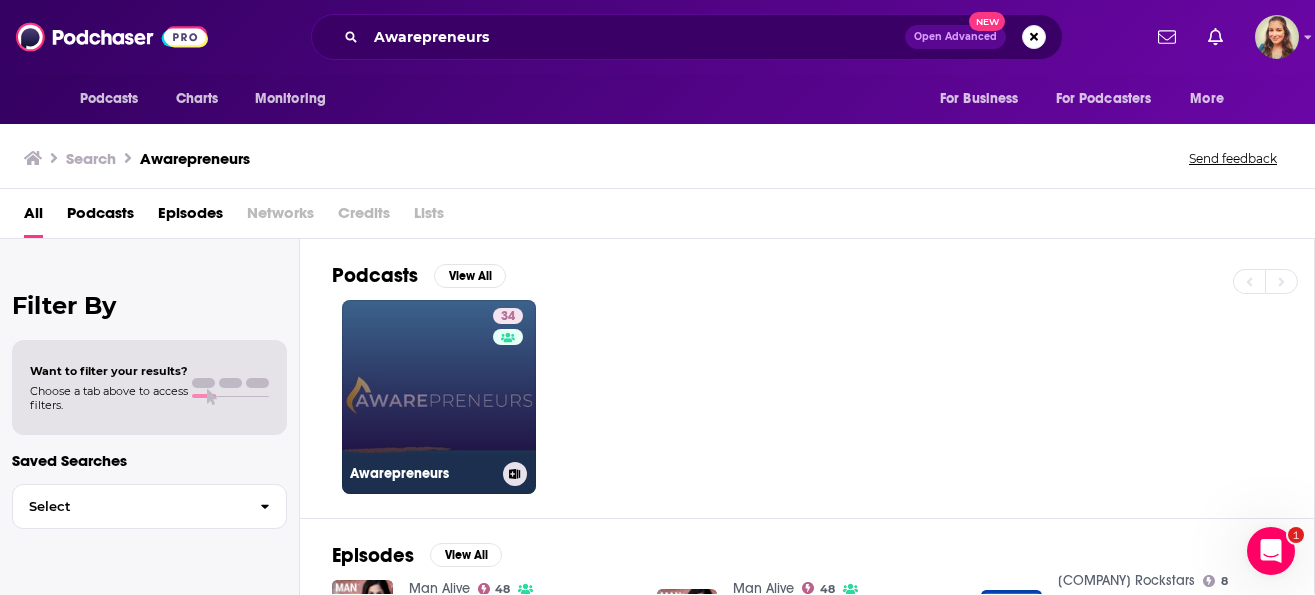 click on "34 Awarepreneurs" at bounding box center (439, 397) 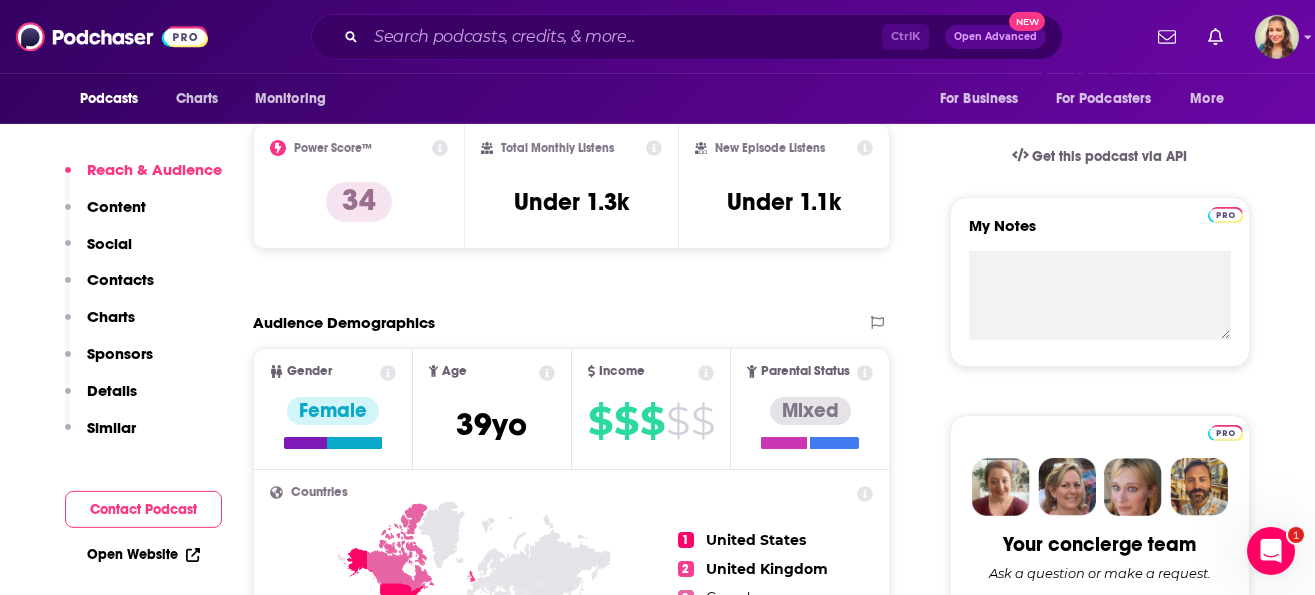 scroll, scrollTop: 798, scrollLeft: 0, axis: vertical 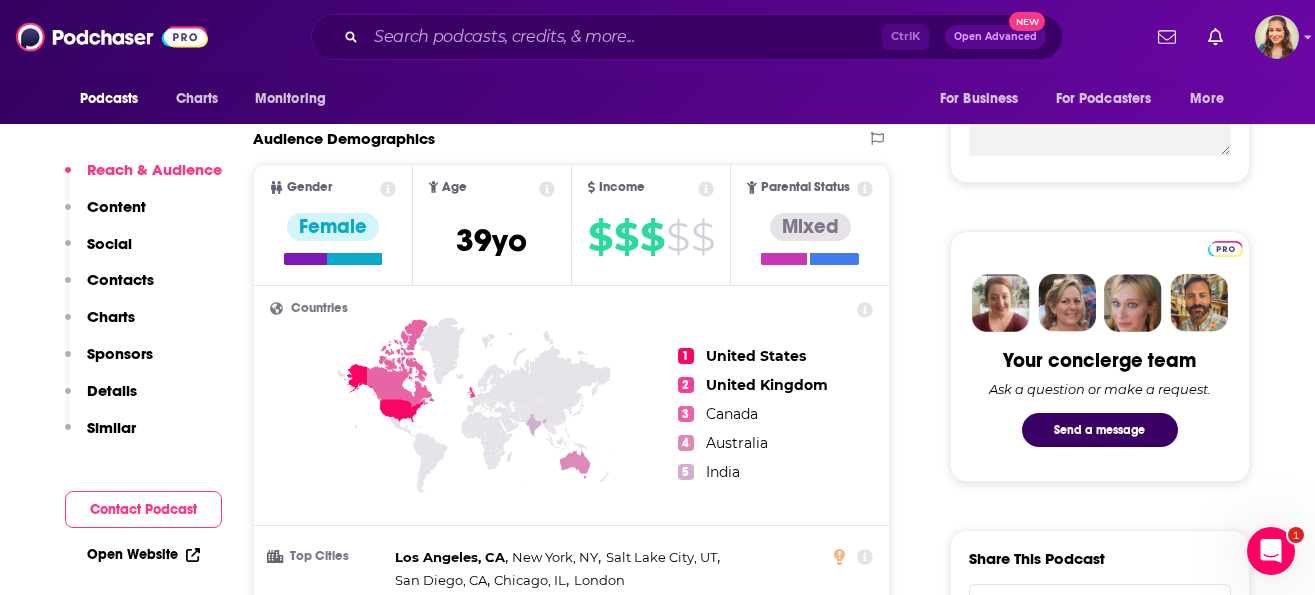 click on "Contacts" at bounding box center [120, 279] 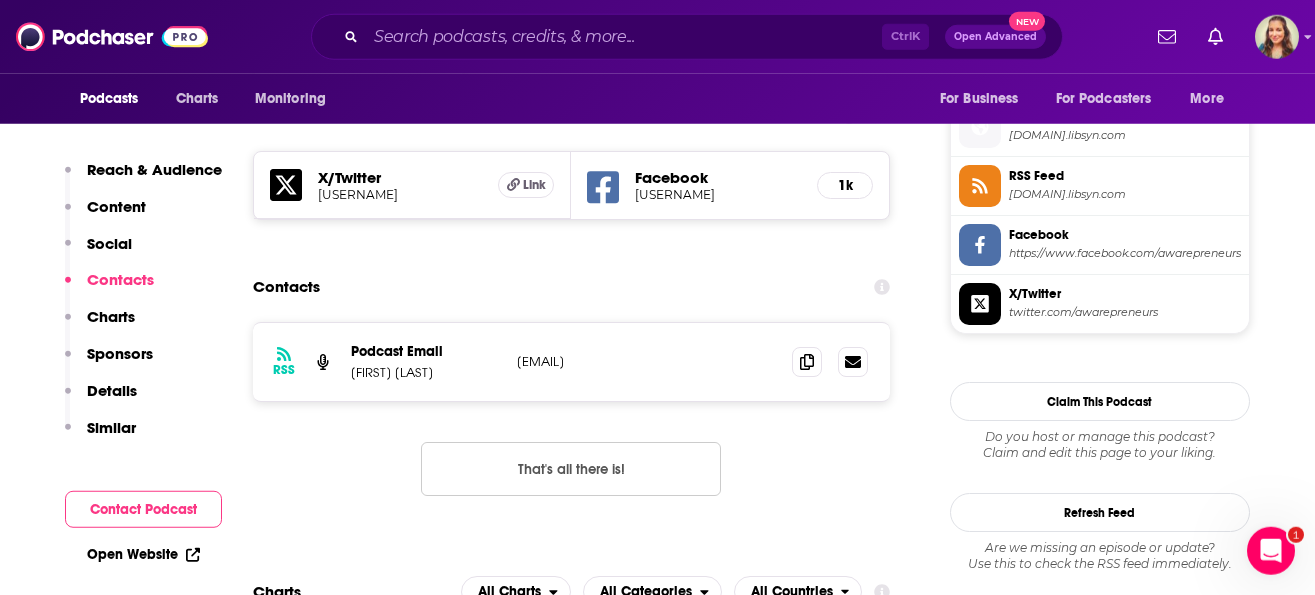 scroll, scrollTop: 1785, scrollLeft: 0, axis: vertical 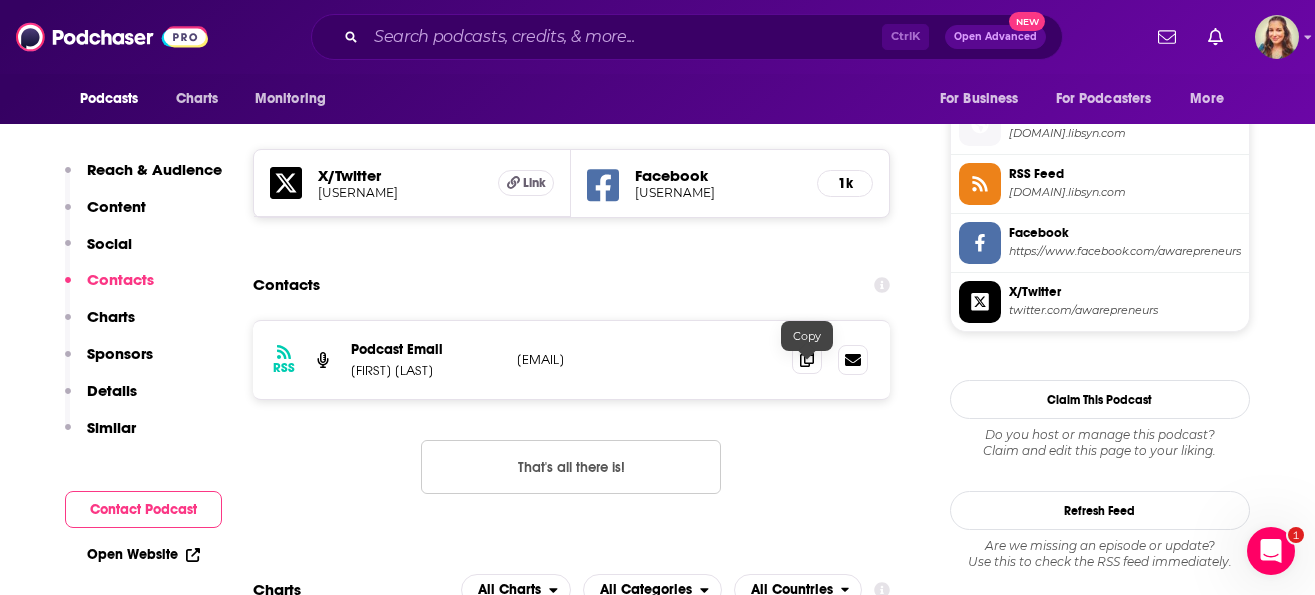 click 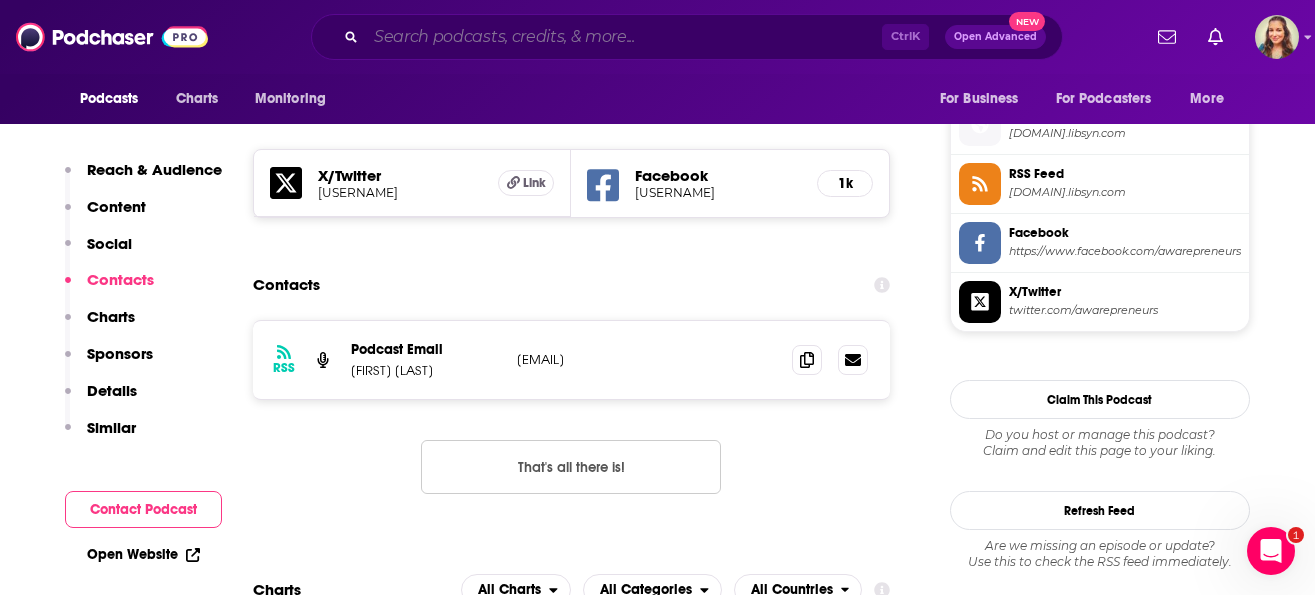 click at bounding box center [624, 37] 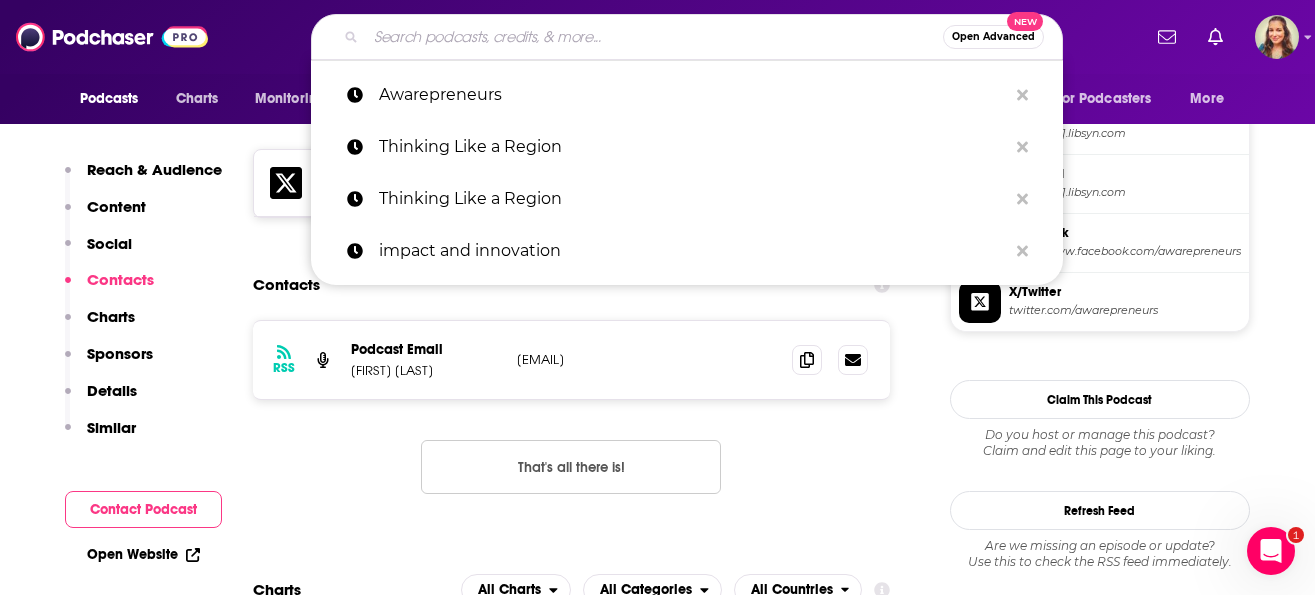 paste on "Community Capital Live" 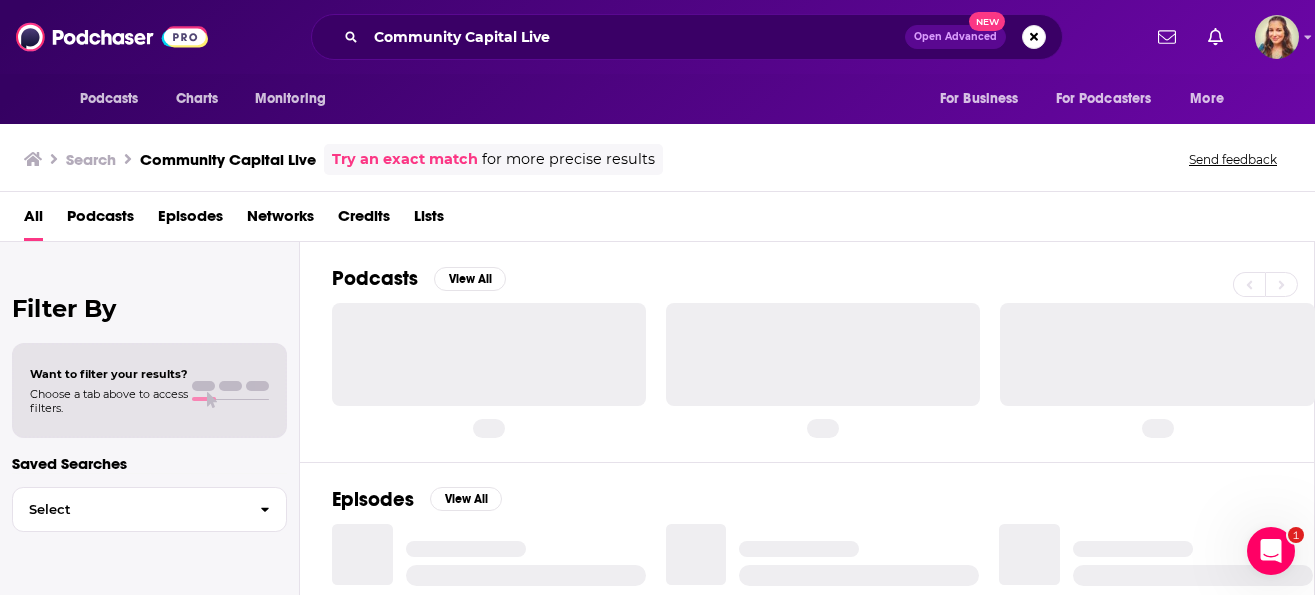 scroll, scrollTop: 0, scrollLeft: 0, axis: both 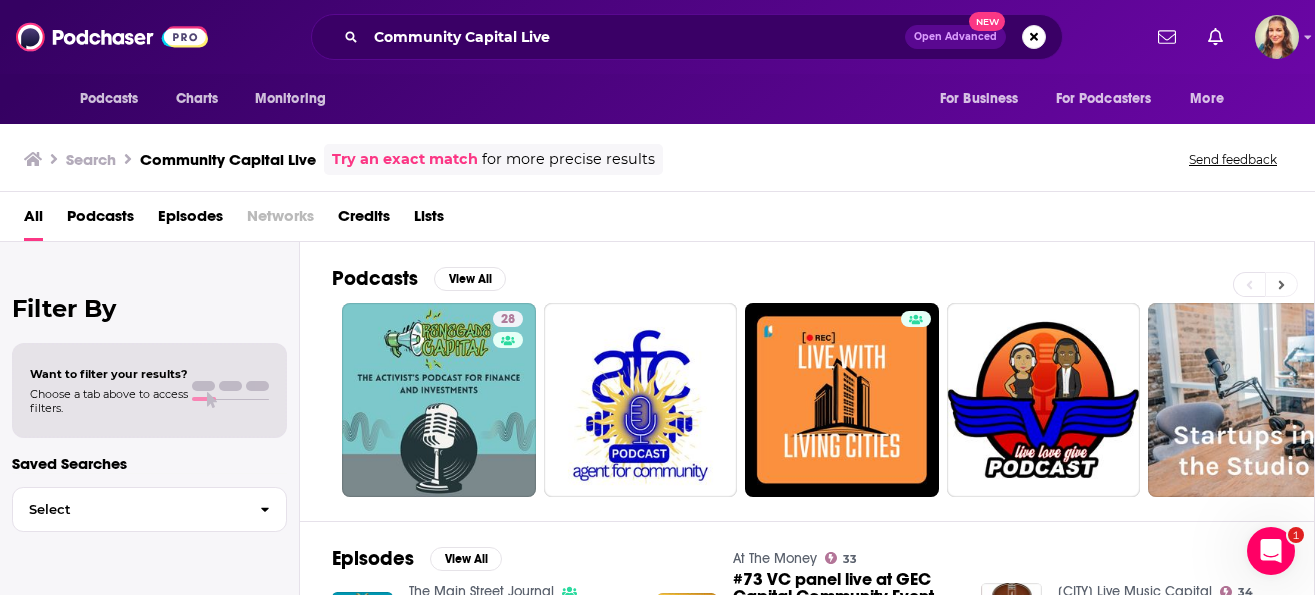 click 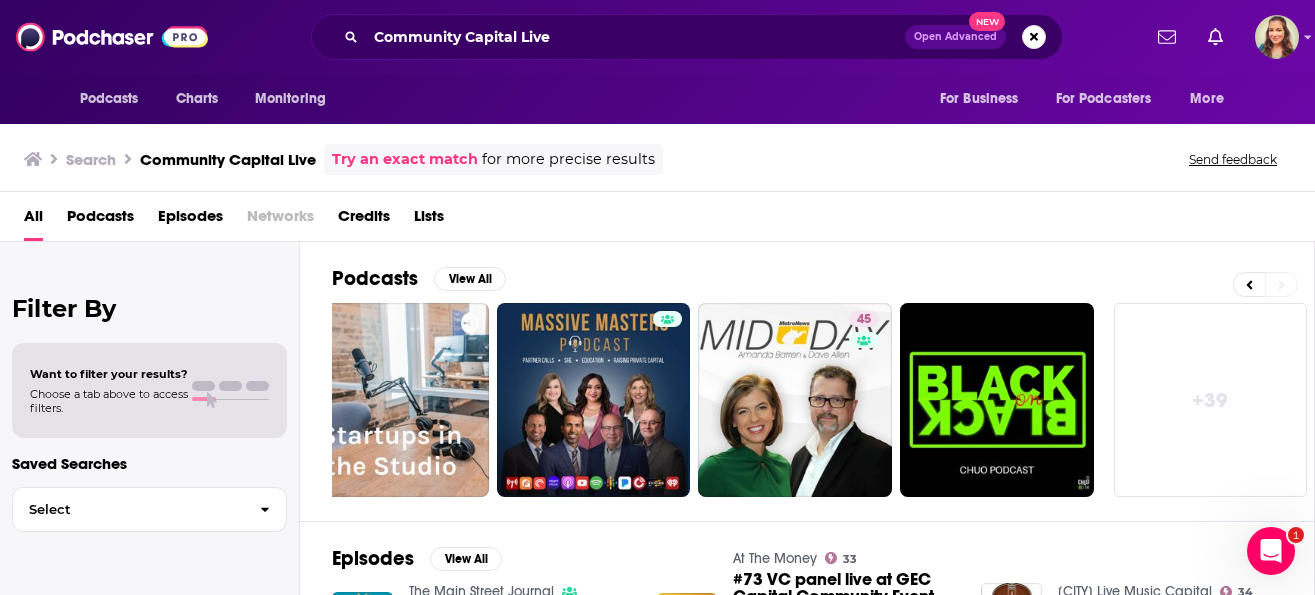 scroll, scrollTop: 0, scrollLeft: 854, axis: horizontal 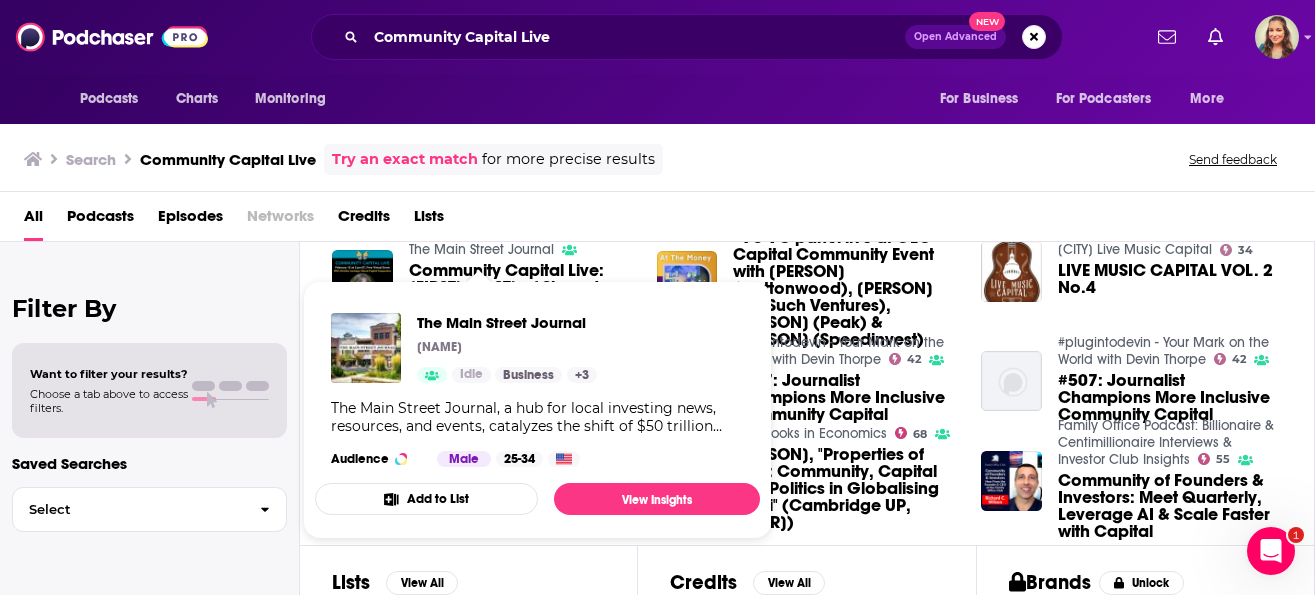 click on "The Main Street Journal" at bounding box center [481, 249] 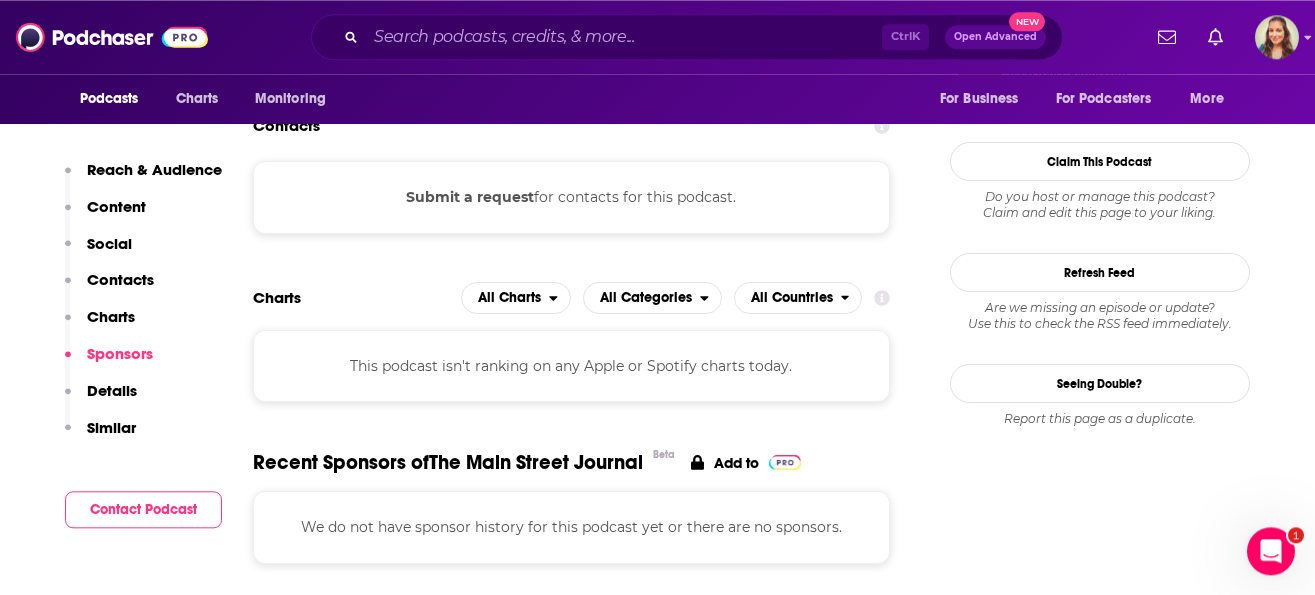 scroll, scrollTop: 2052, scrollLeft: 0, axis: vertical 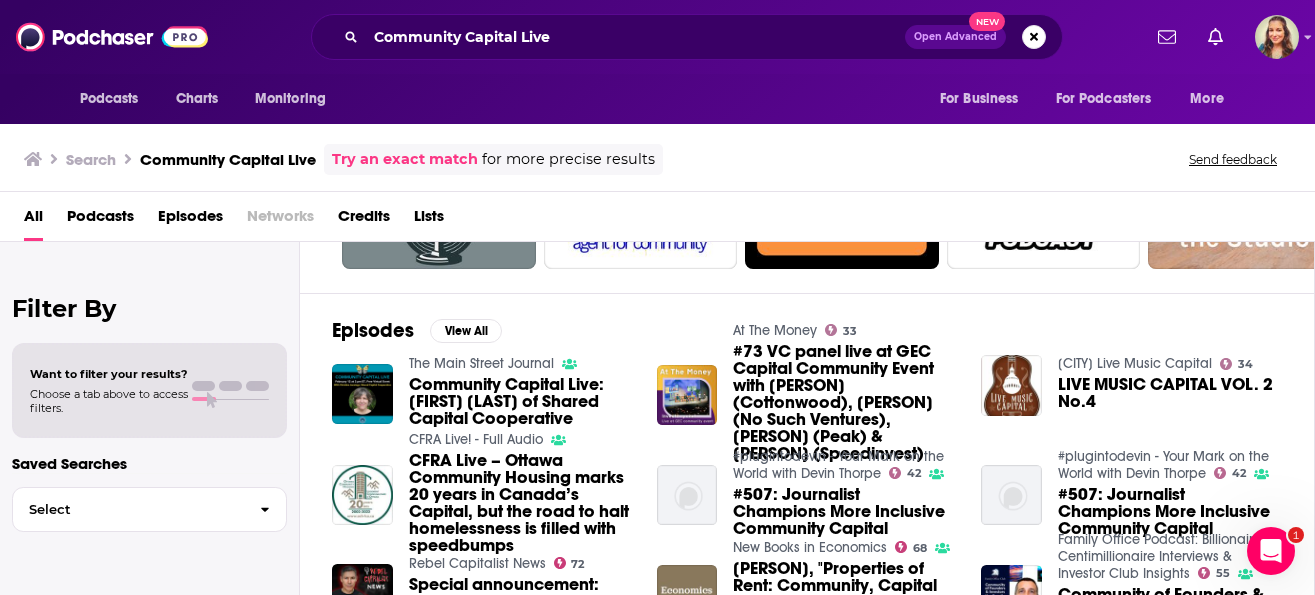 click on "Community Capital Live: [FIRST] [LAST] of Shared Capital Cooperative" at bounding box center [521, 401] 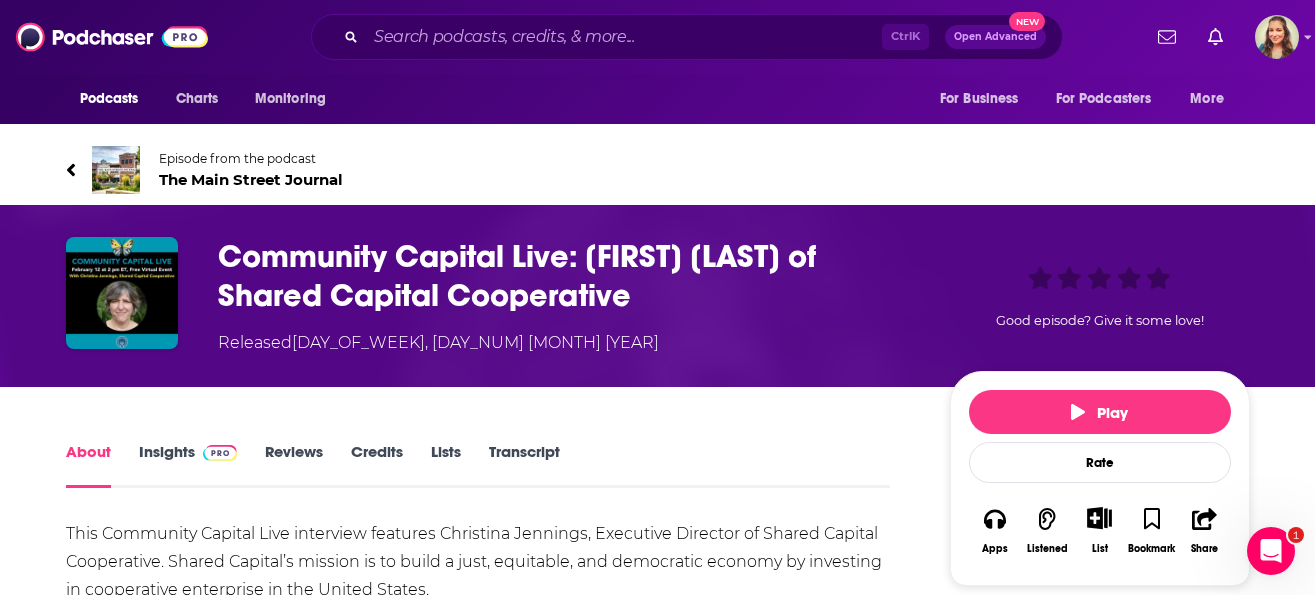 click on "Community Capital Live: [FIRST] [LAST] of Shared Capital Cooperative" at bounding box center (568, 276) 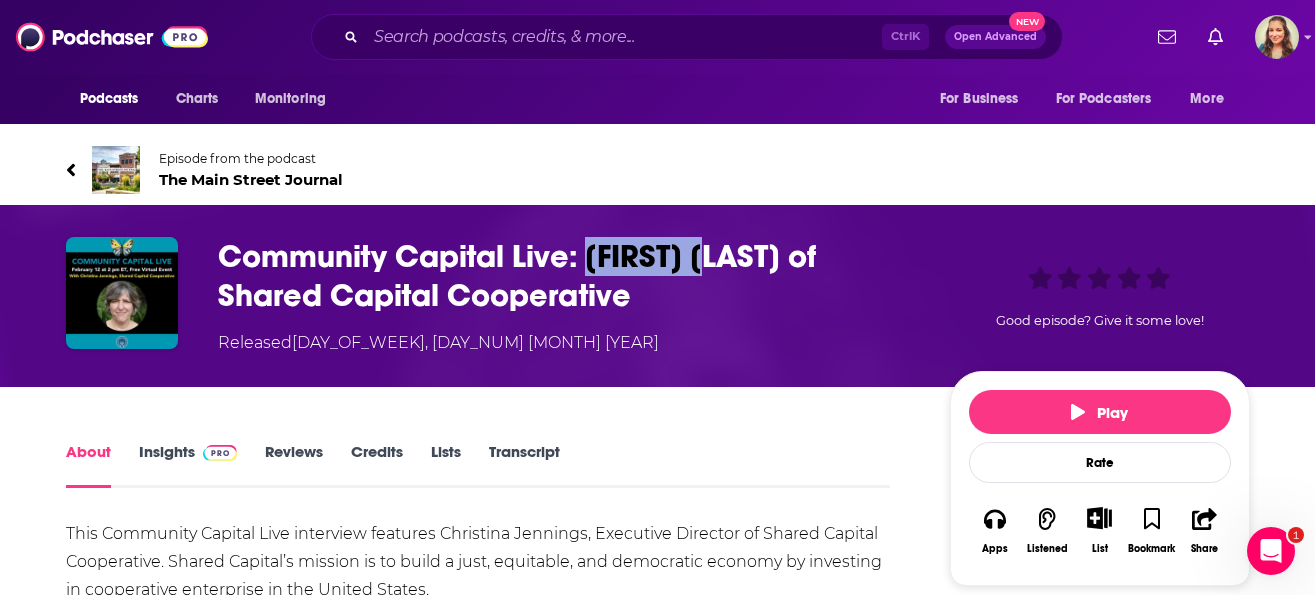 click on "Community Capital Live: [FIRST] [LAST] of Shared Capital Cooperative" at bounding box center [568, 276] 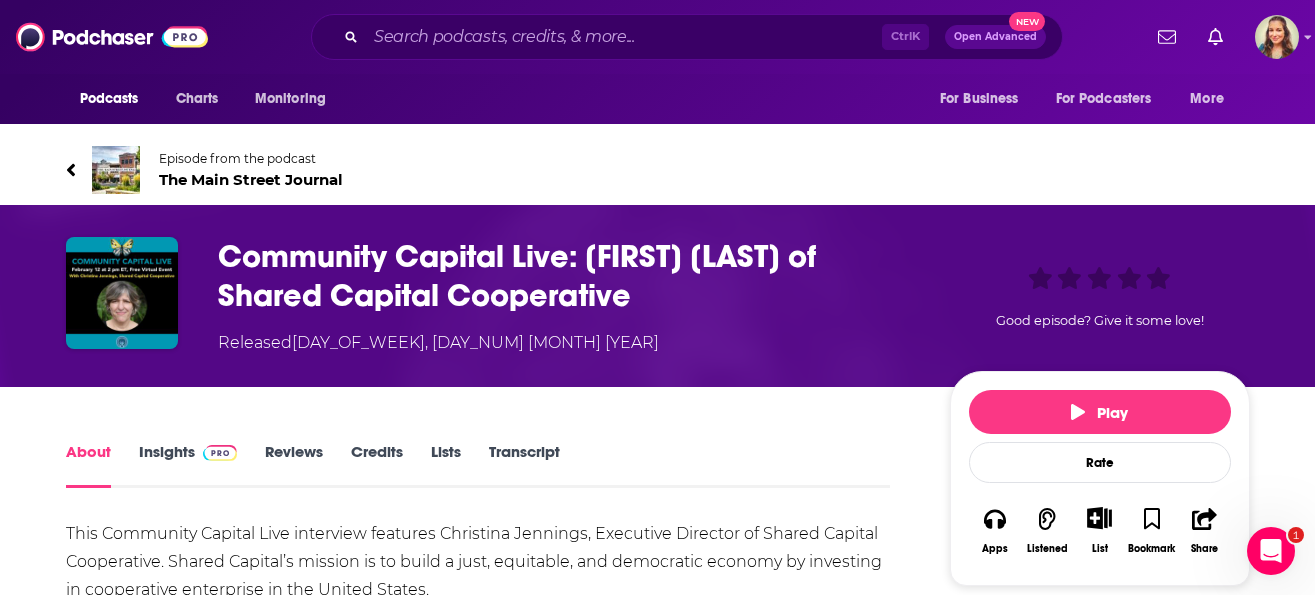click on "Community Capital Live: [FIRST] [LAST] of Shared Capital Cooperative" at bounding box center (568, 276) 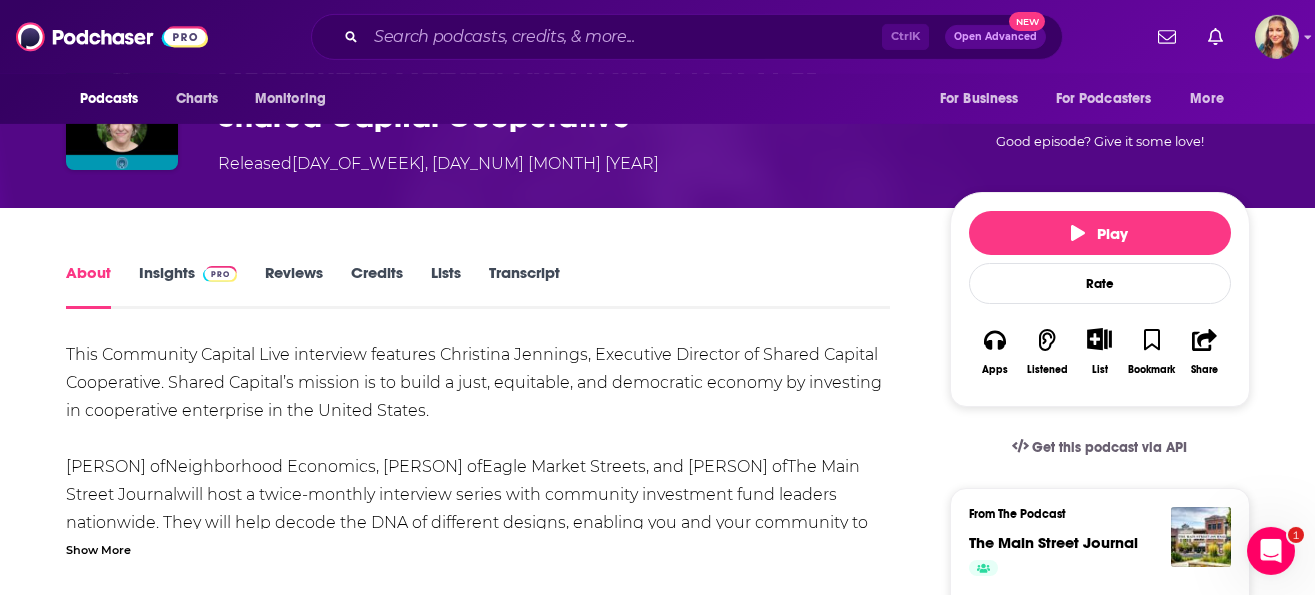 scroll, scrollTop: 0, scrollLeft: 0, axis: both 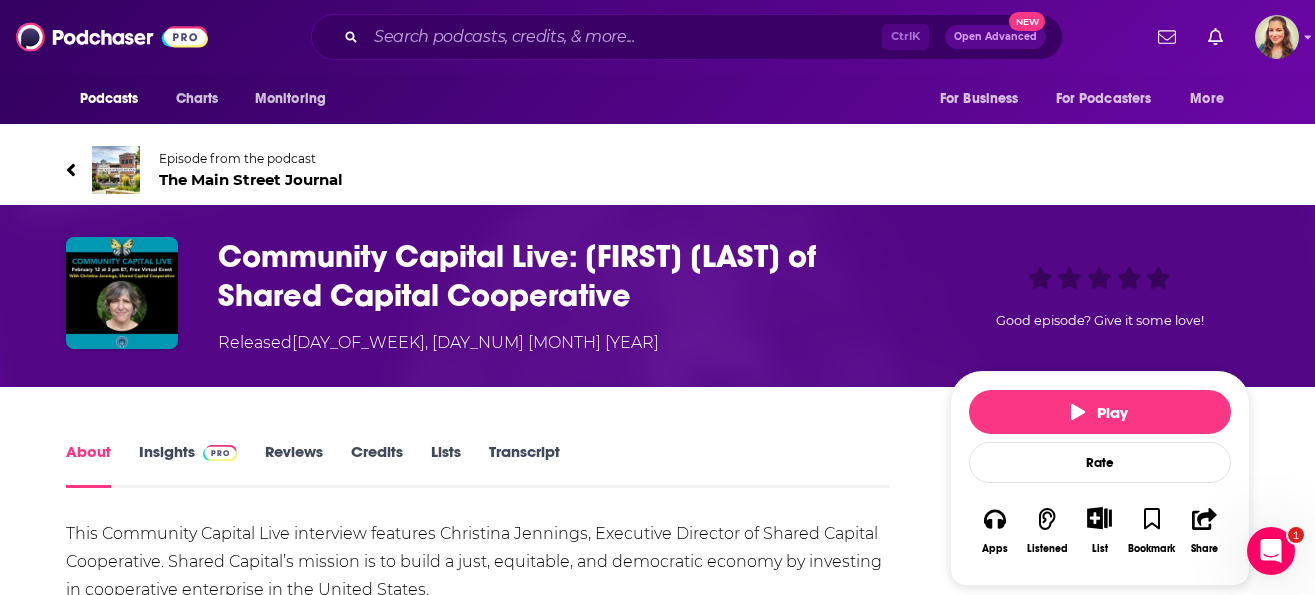 click on "The Main Street Journal" at bounding box center (251, 179) 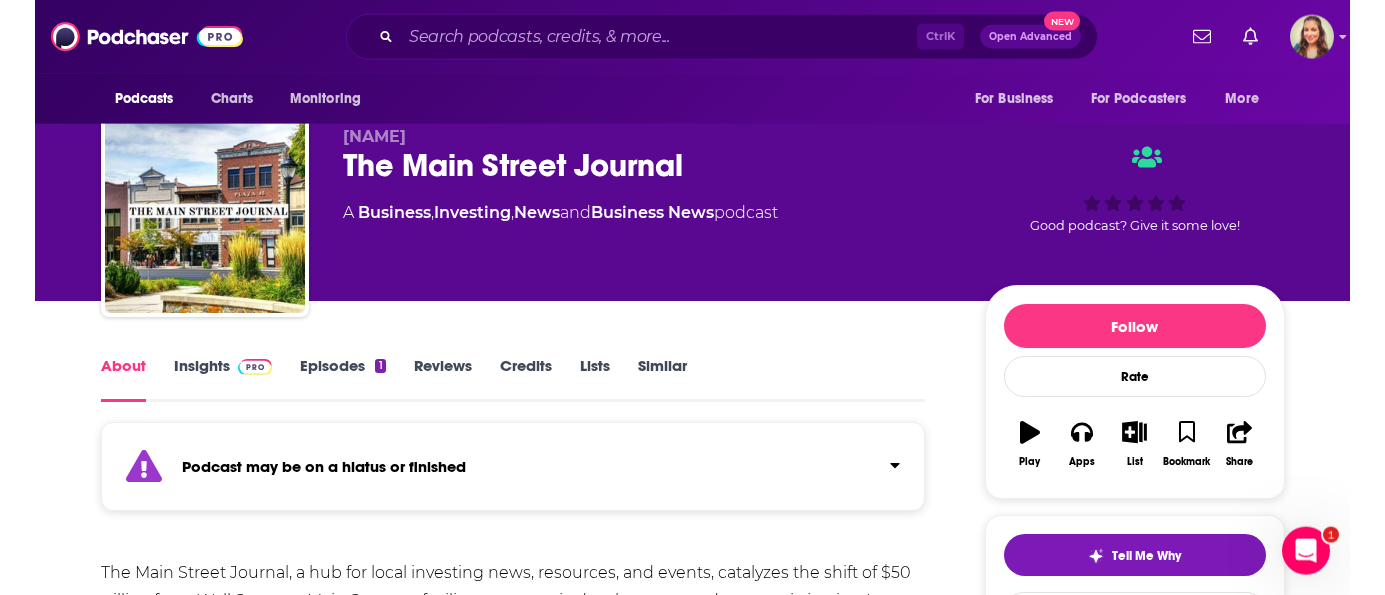 scroll, scrollTop: 0, scrollLeft: 0, axis: both 